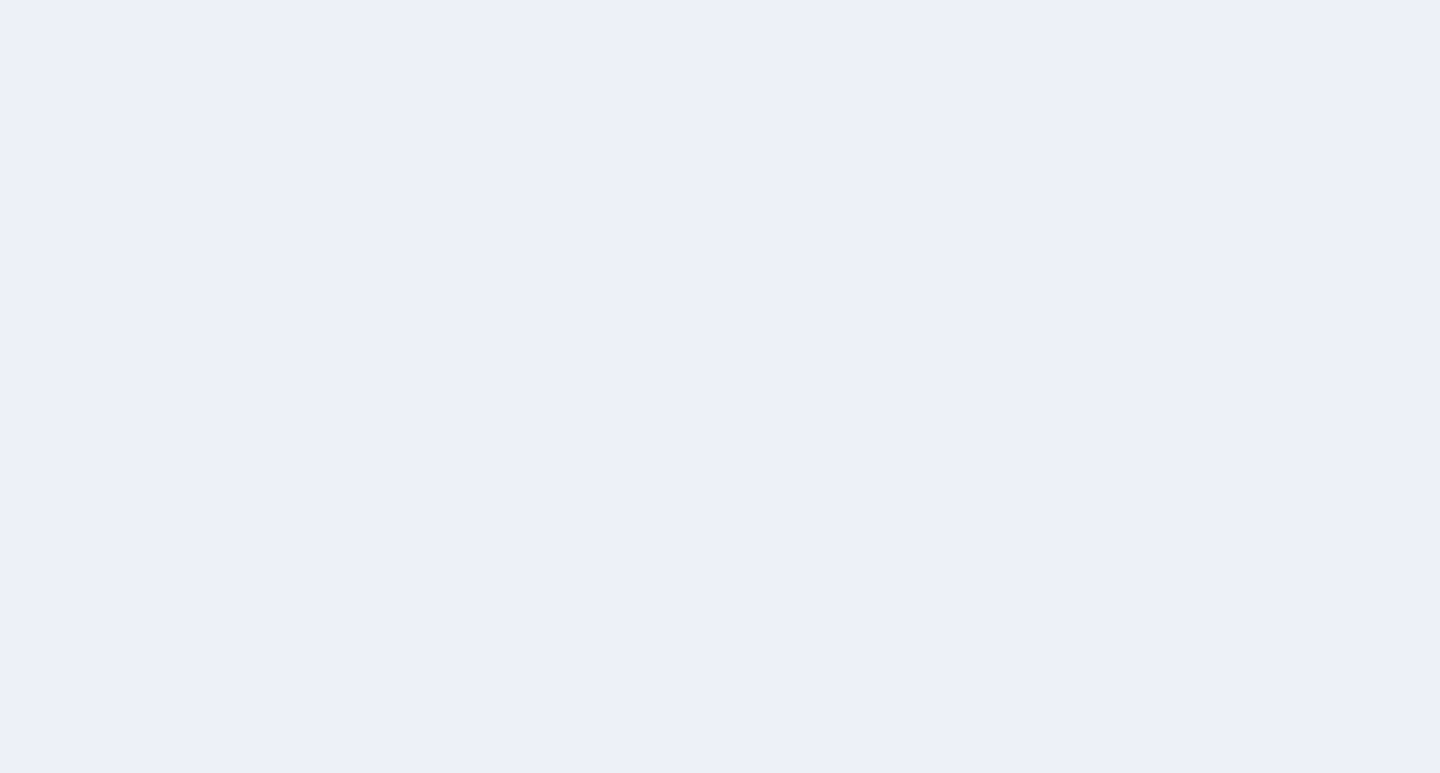 scroll, scrollTop: 0, scrollLeft: 0, axis: both 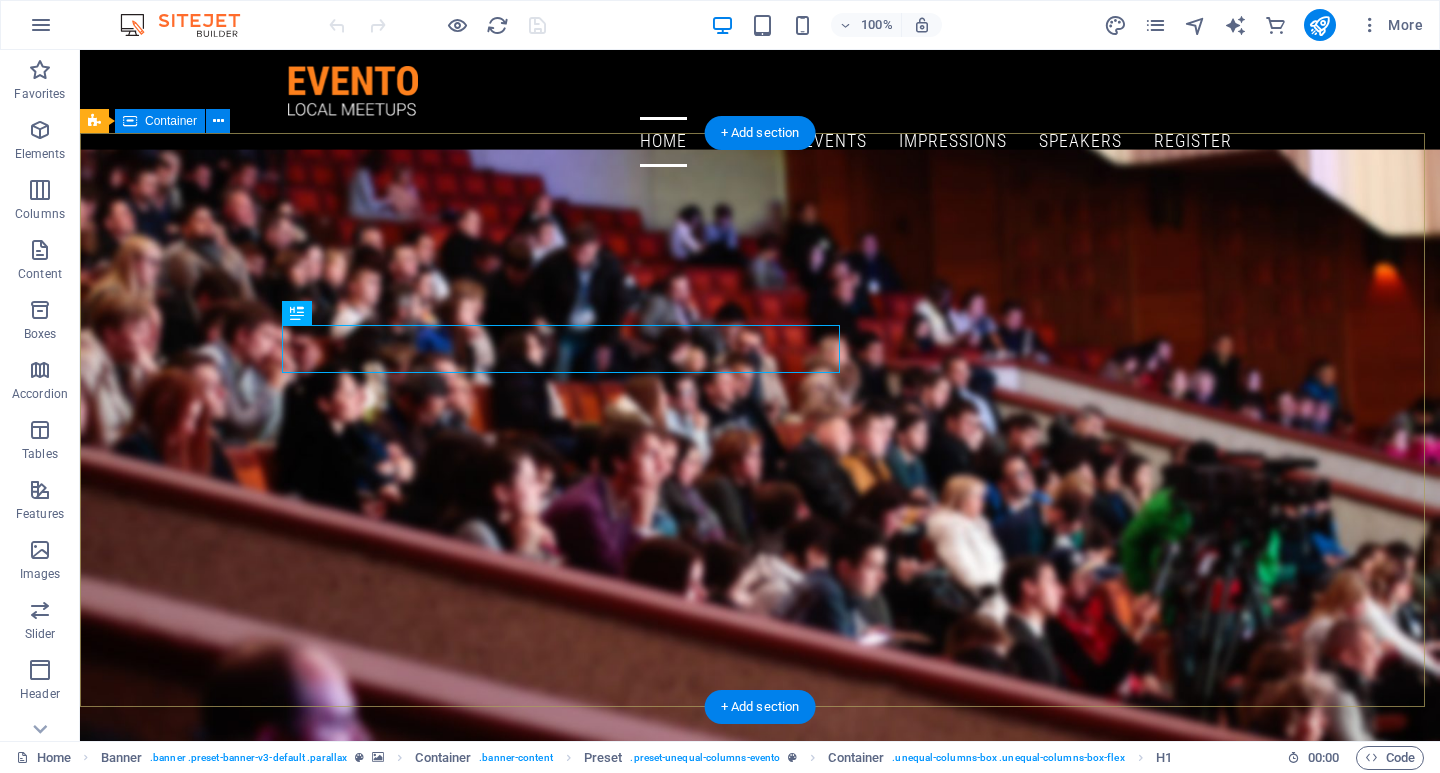 click on "Networking Meetup Join our Meetup about Professional Networking and meet people in your local community who share the same interests. Learn more Register Now   I have read and understand the privacy policy. Unreadable? Regenerate Sign up" at bounding box center [760, 1165] 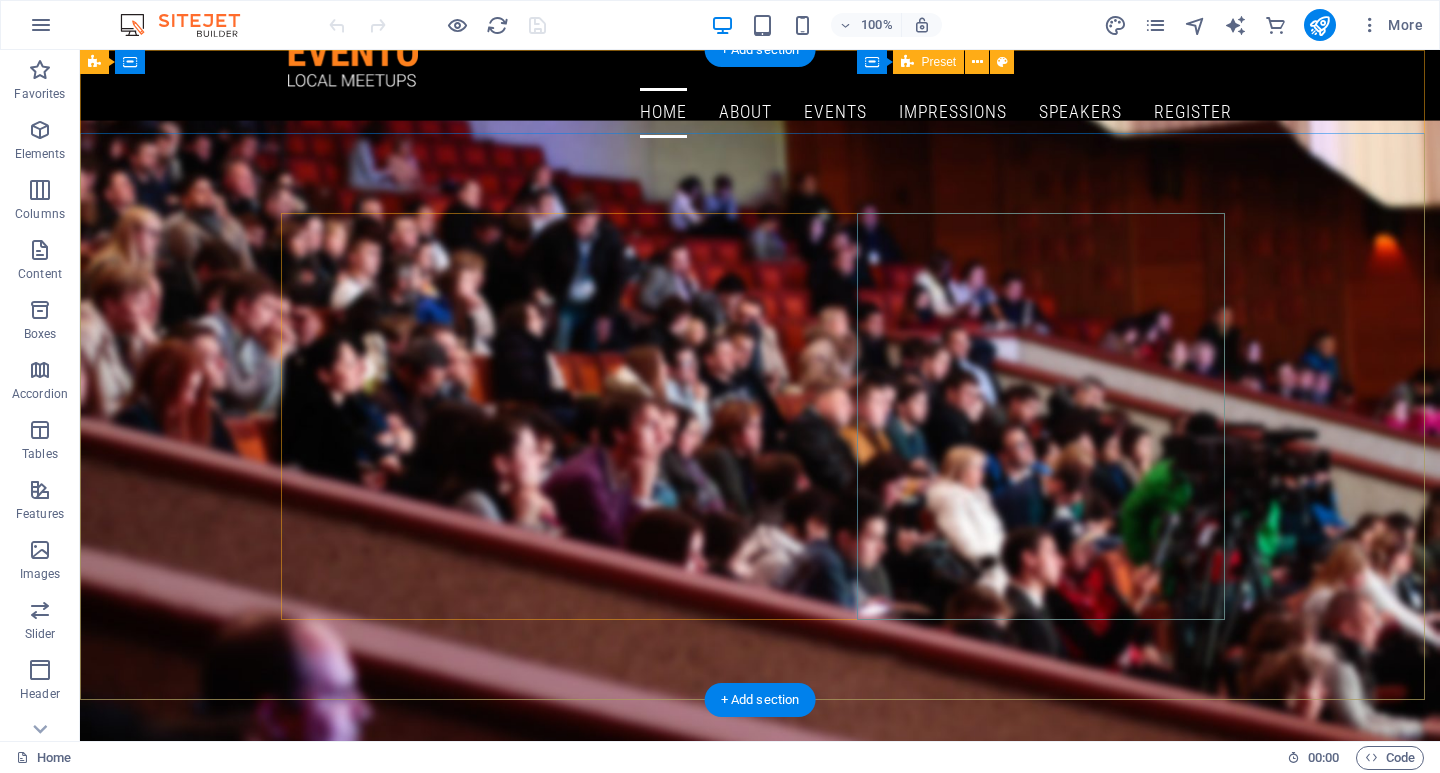 scroll, scrollTop: 0, scrollLeft: 0, axis: both 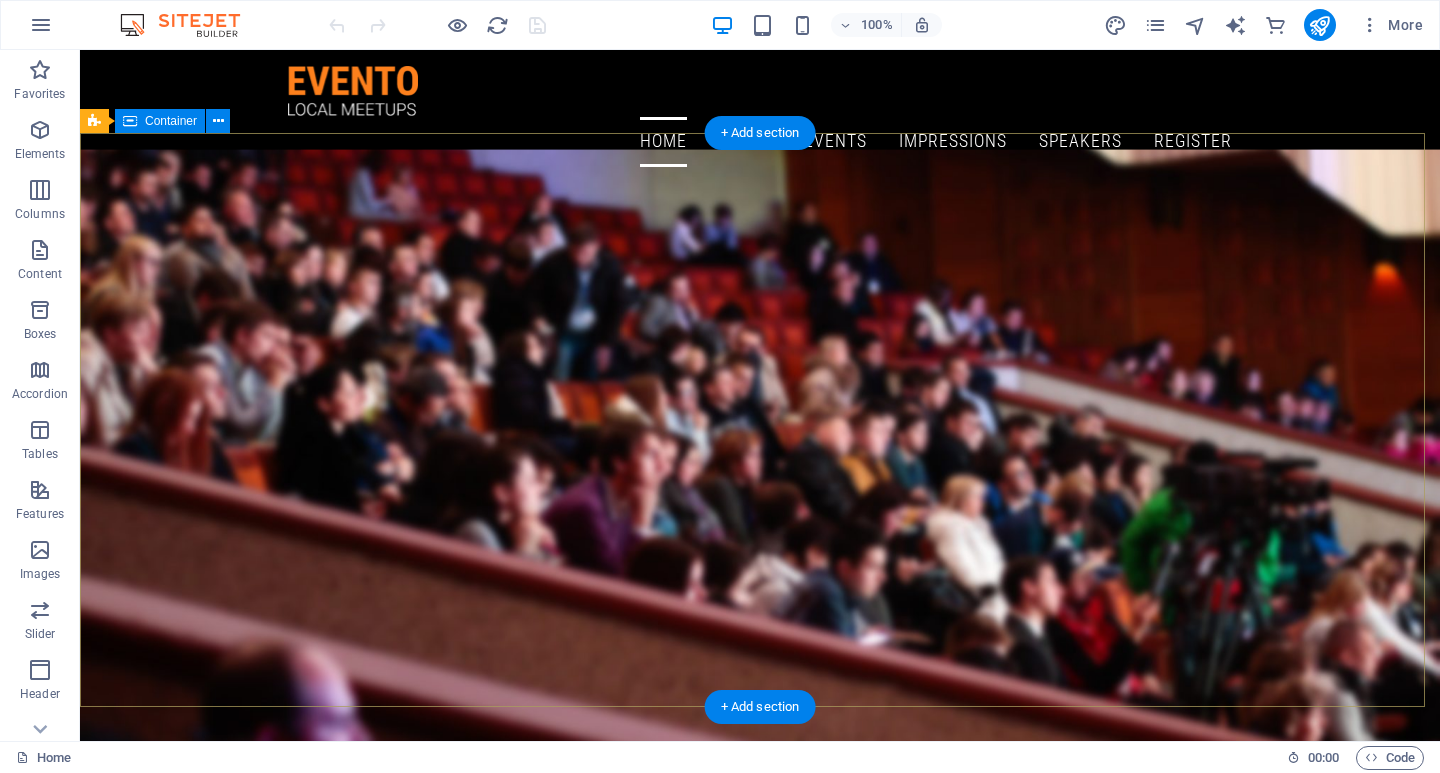 click on "Networking Meetup Join our Meetup about Professional Networking and meet people in your local community who share the same interests. Learn more Register Now   I have read and understand the privacy policy. Unreadable? Regenerate Sign up" at bounding box center [760, 1165] 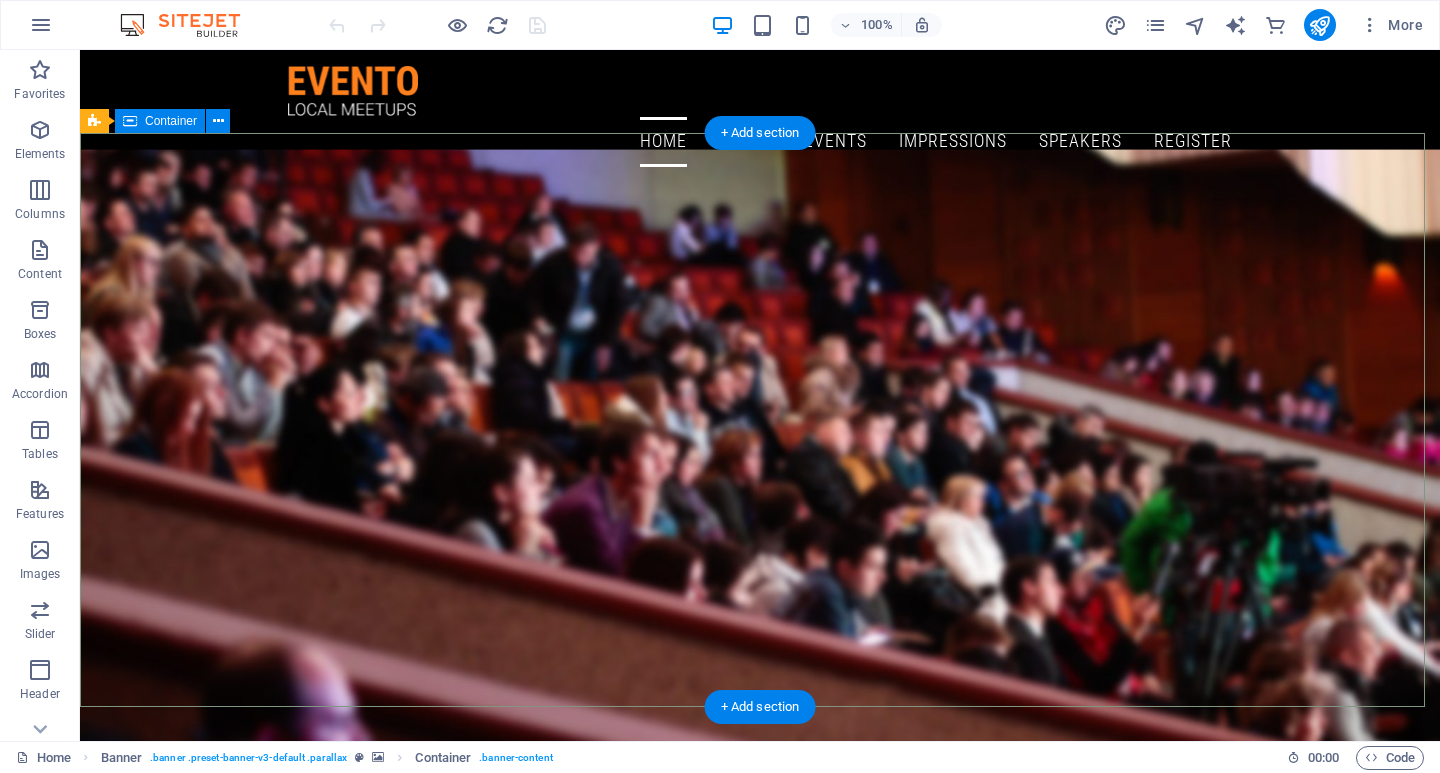 click on "Networking Meetup Join our Meetup about Professional Networking and meet people in your local community who share the same interests. Learn more Register Now   I have read and understand the privacy policy. Unreadable? Regenerate Sign up" at bounding box center (760, 1165) 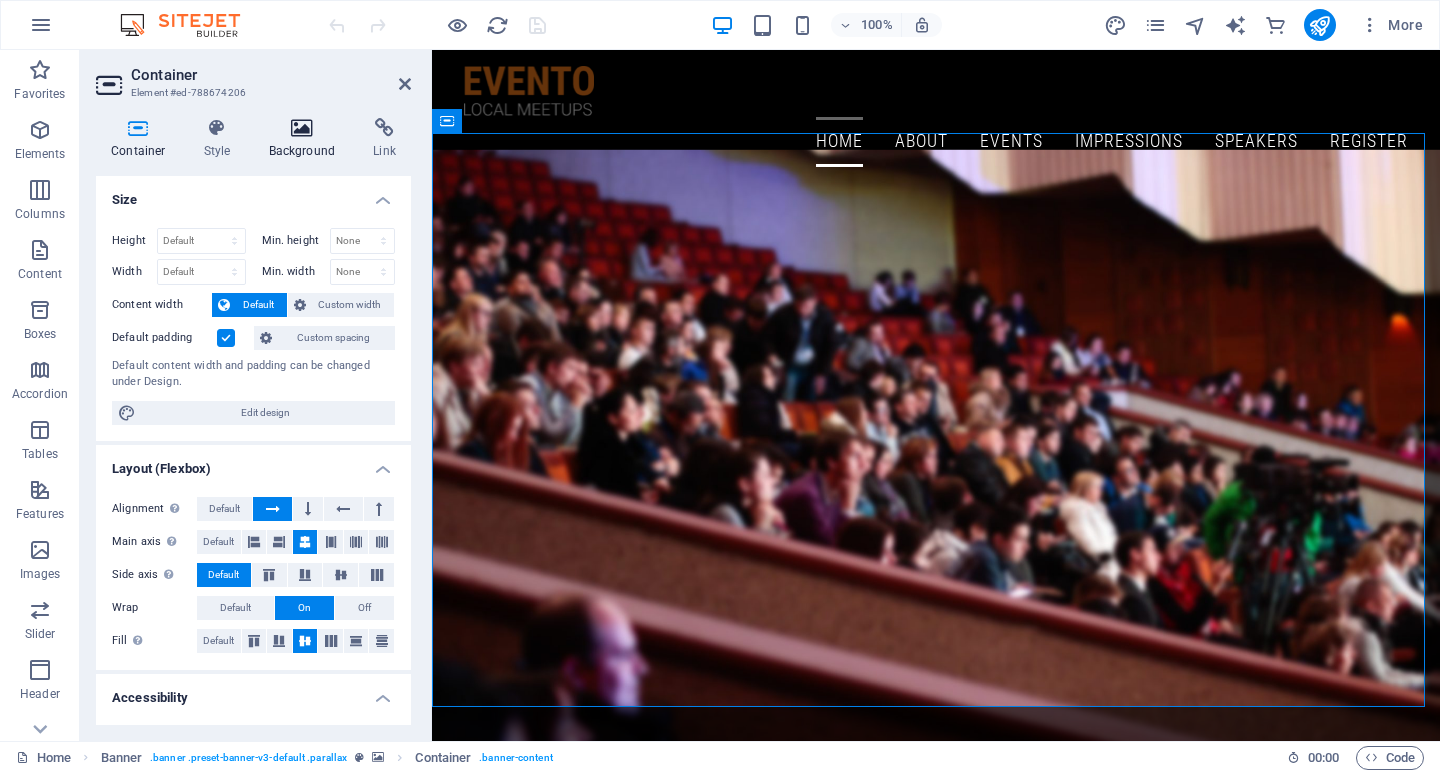 click on "Background" at bounding box center [306, 139] 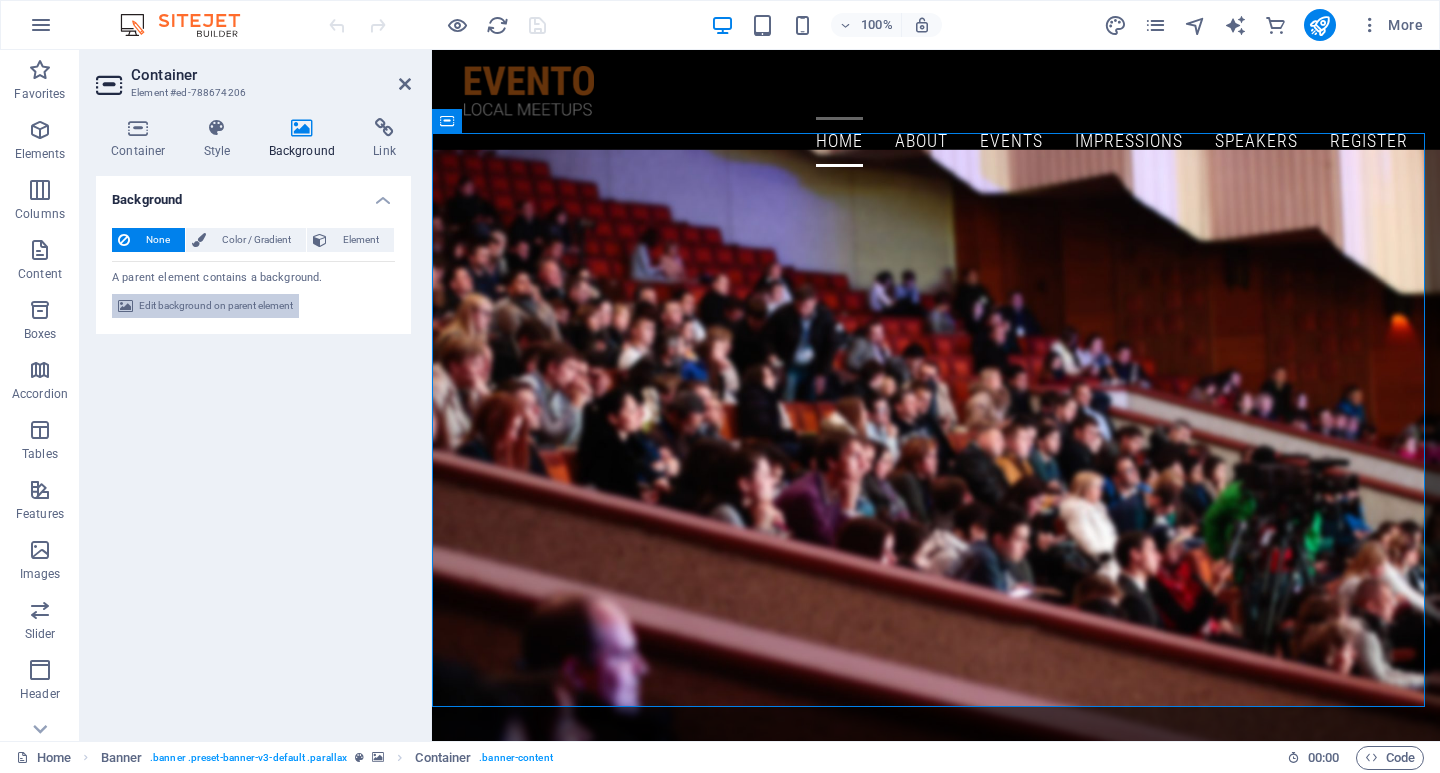 click on "Edit background on parent element" at bounding box center (216, 306) 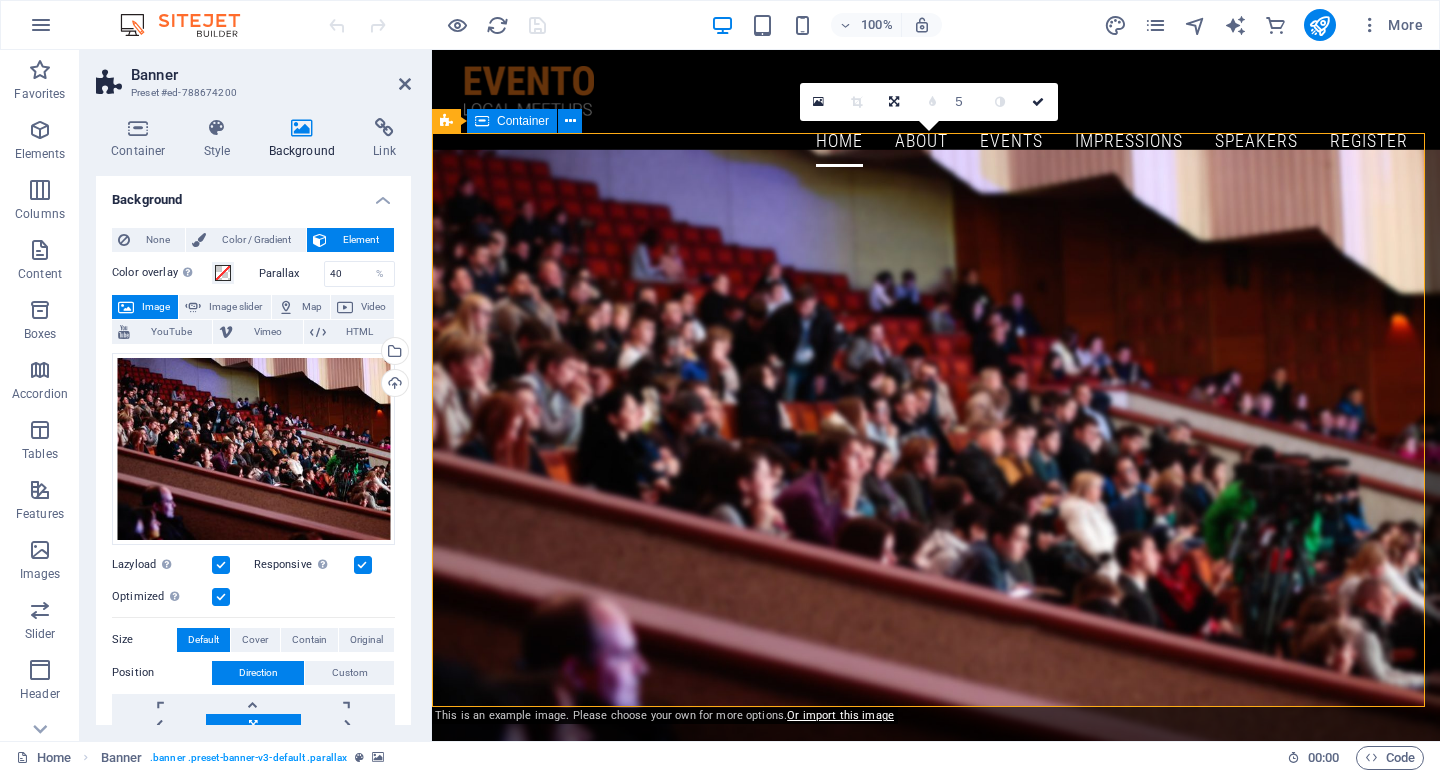 click on "Networking Meetup Join our Meetup about Professional Networking and meet people in your local community who share the same interests. Learn more Register Now   I have read and understand the privacy policy. Unreadable? Regenerate Sign up" at bounding box center [936, 1165] 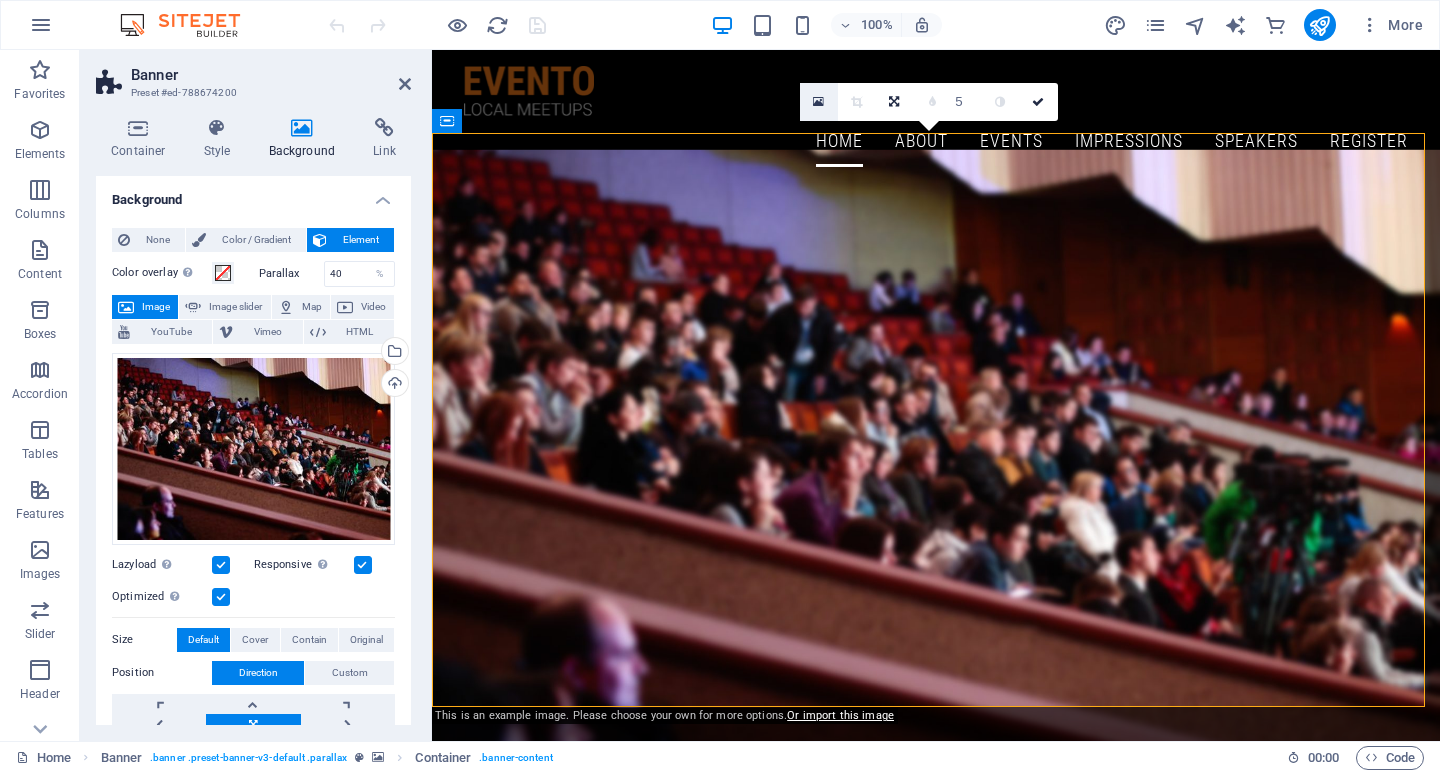 click at bounding box center [818, 102] 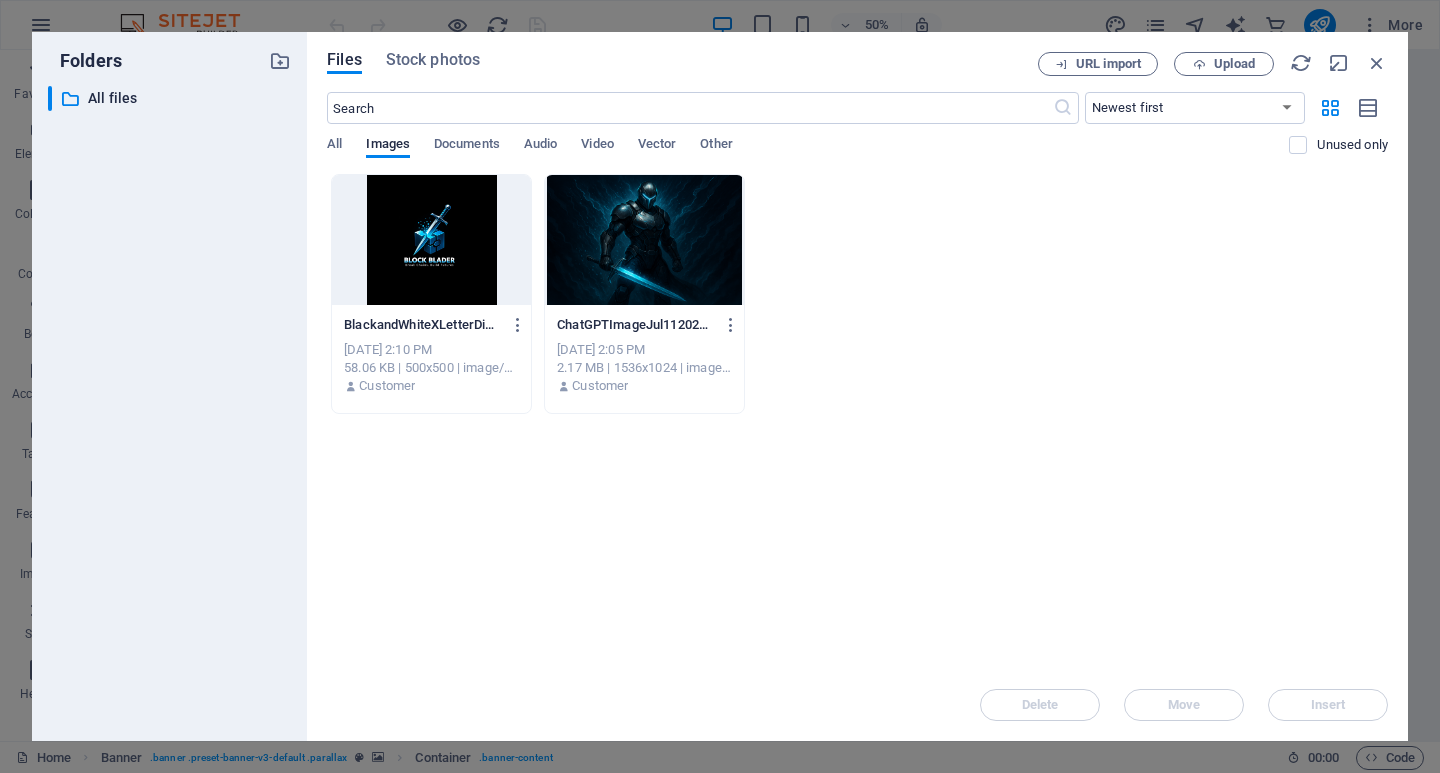 click at bounding box center [644, 240] 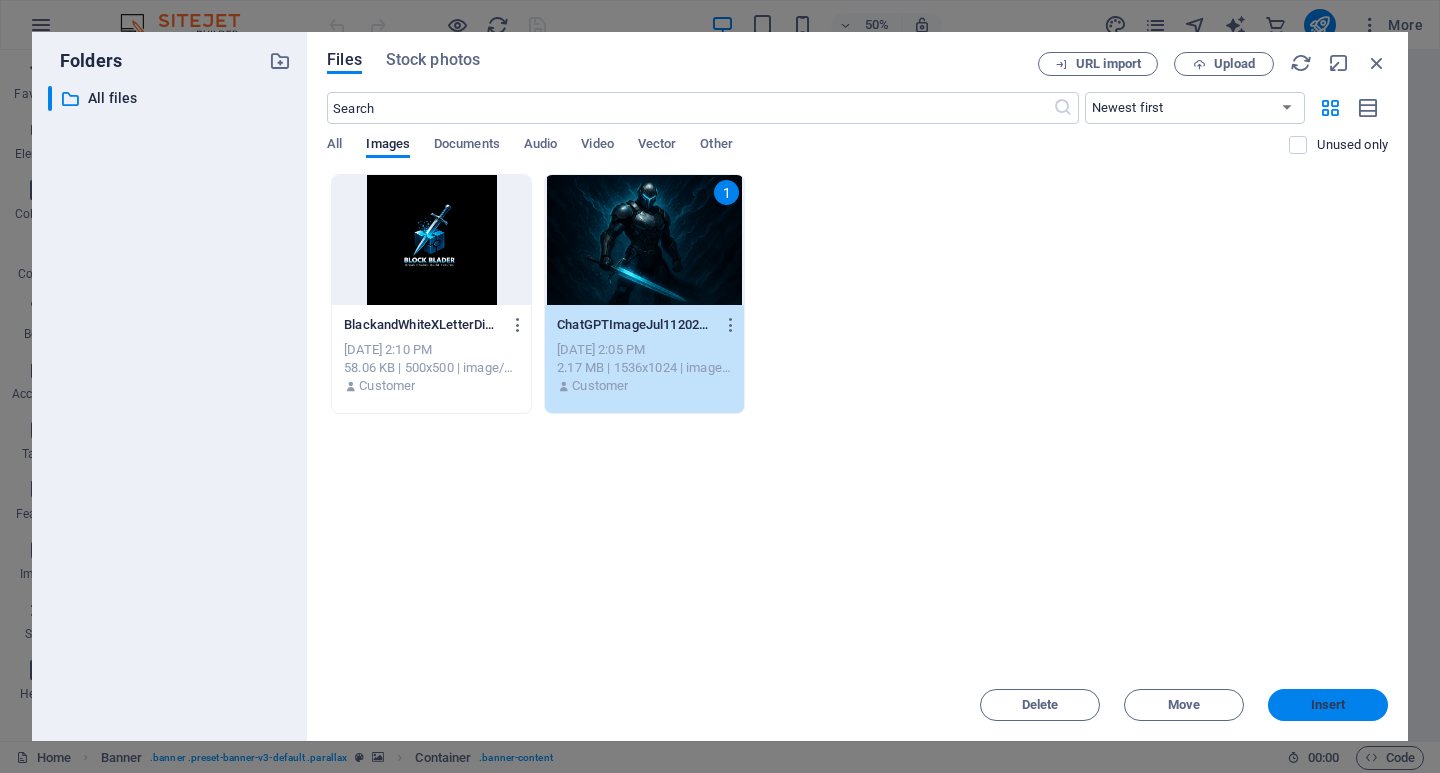 drag, startPoint x: 1317, startPoint y: 701, endPoint x: 883, endPoint y: 648, distance: 437.2242 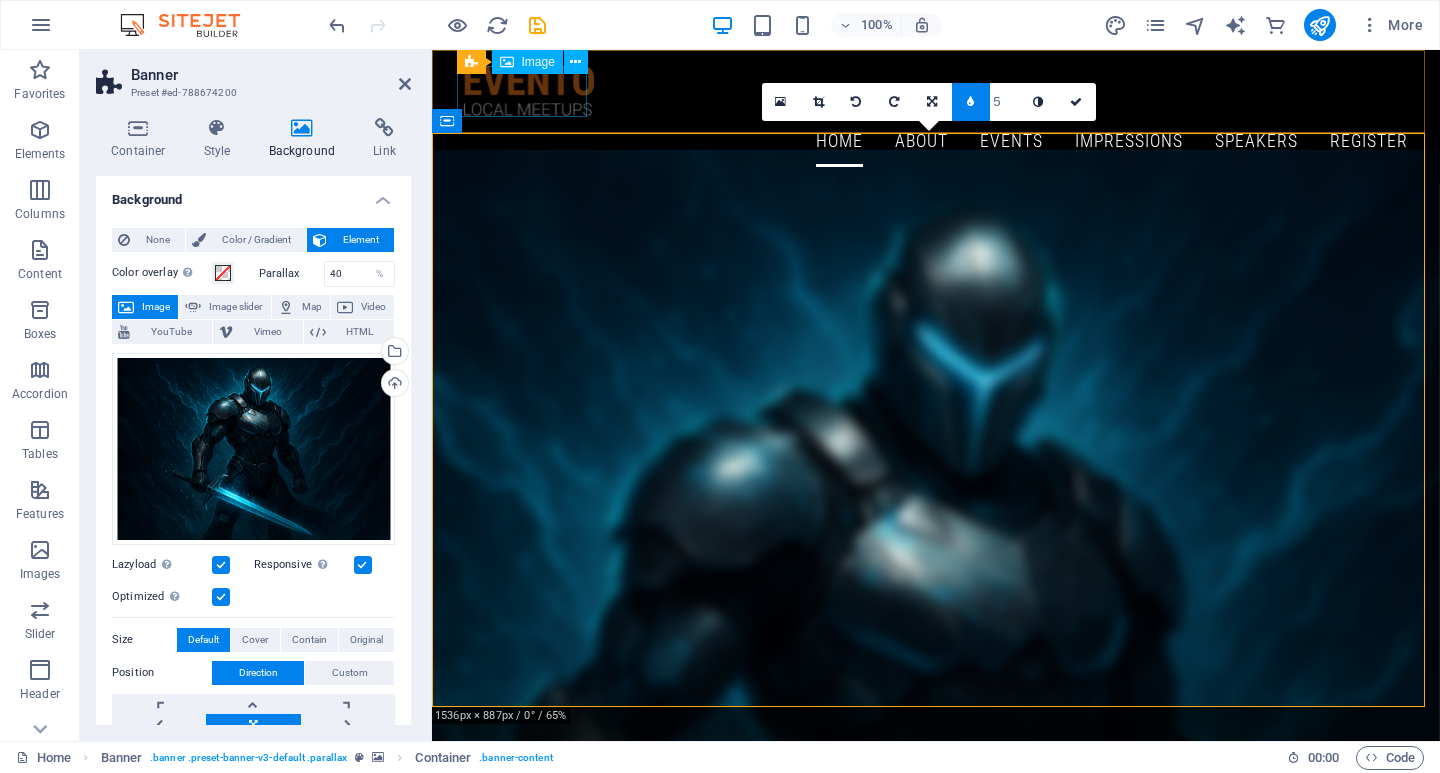 click at bounding box center [936, 91] 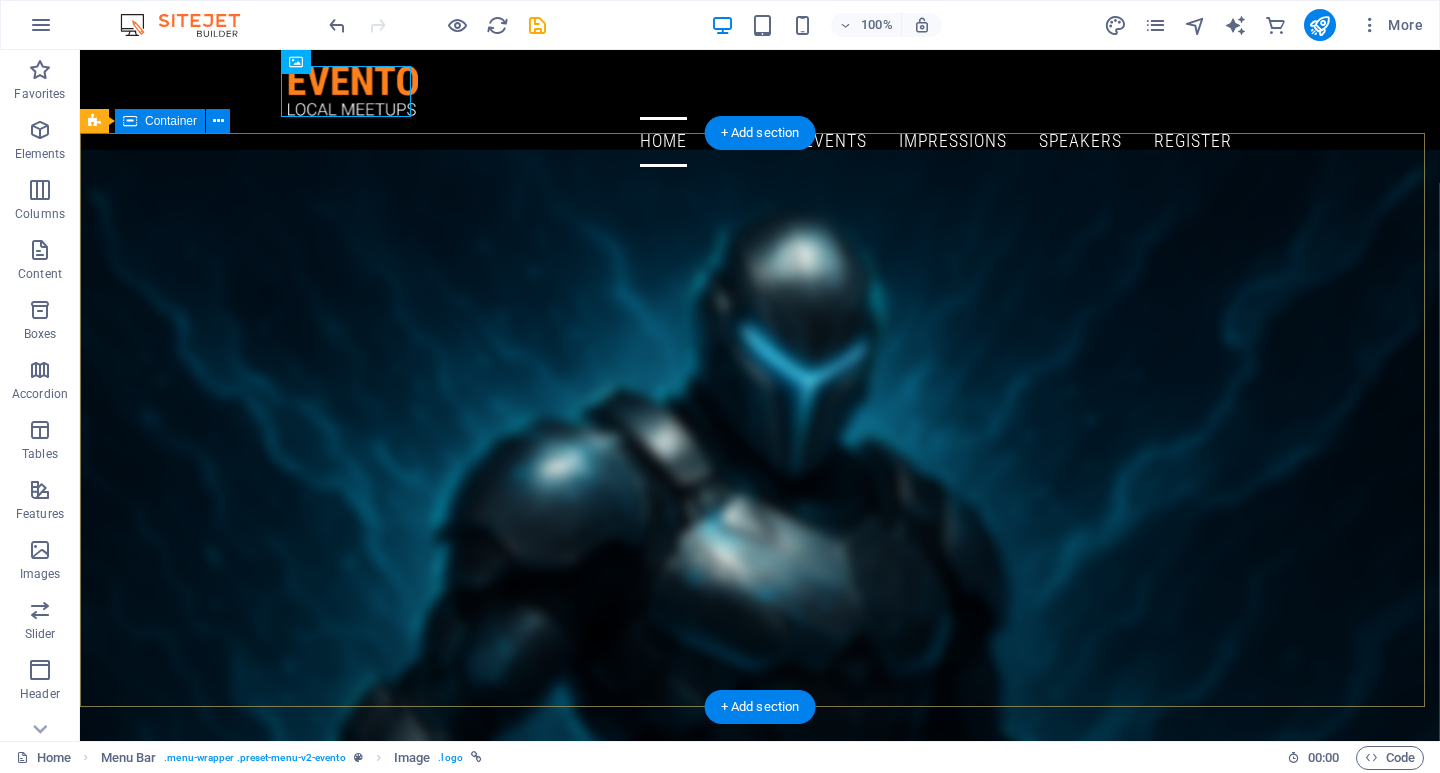 click on "Networking Meetup Join our Meetup about Professional Networking and meet people in your local community who share the same interests. Learn more Register Now   I have read and understand the privacy policy. Unreadable? Regenerate Sign up" at bounding box center [760, 1785] 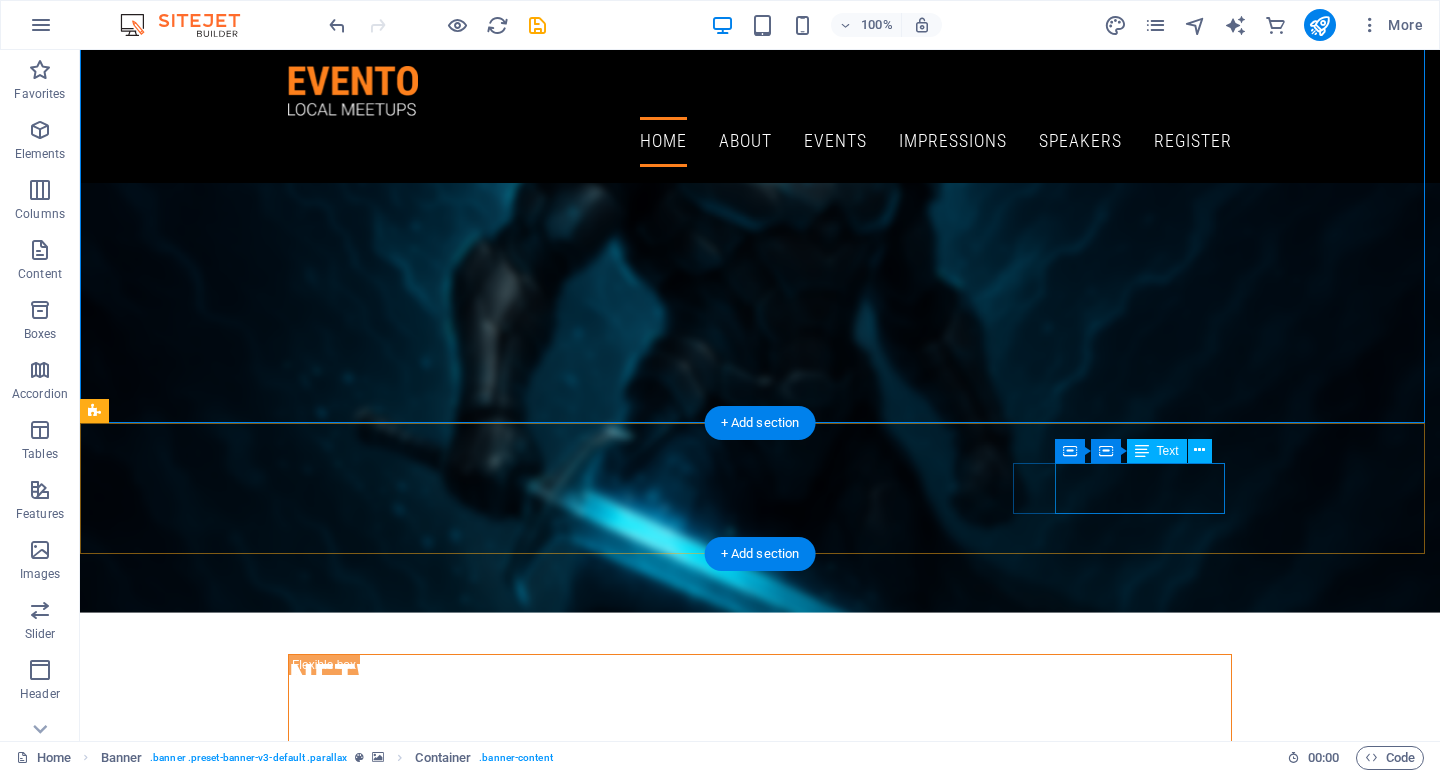 scroll, scrollTop: 0, scrollLeft: 0, axis: both 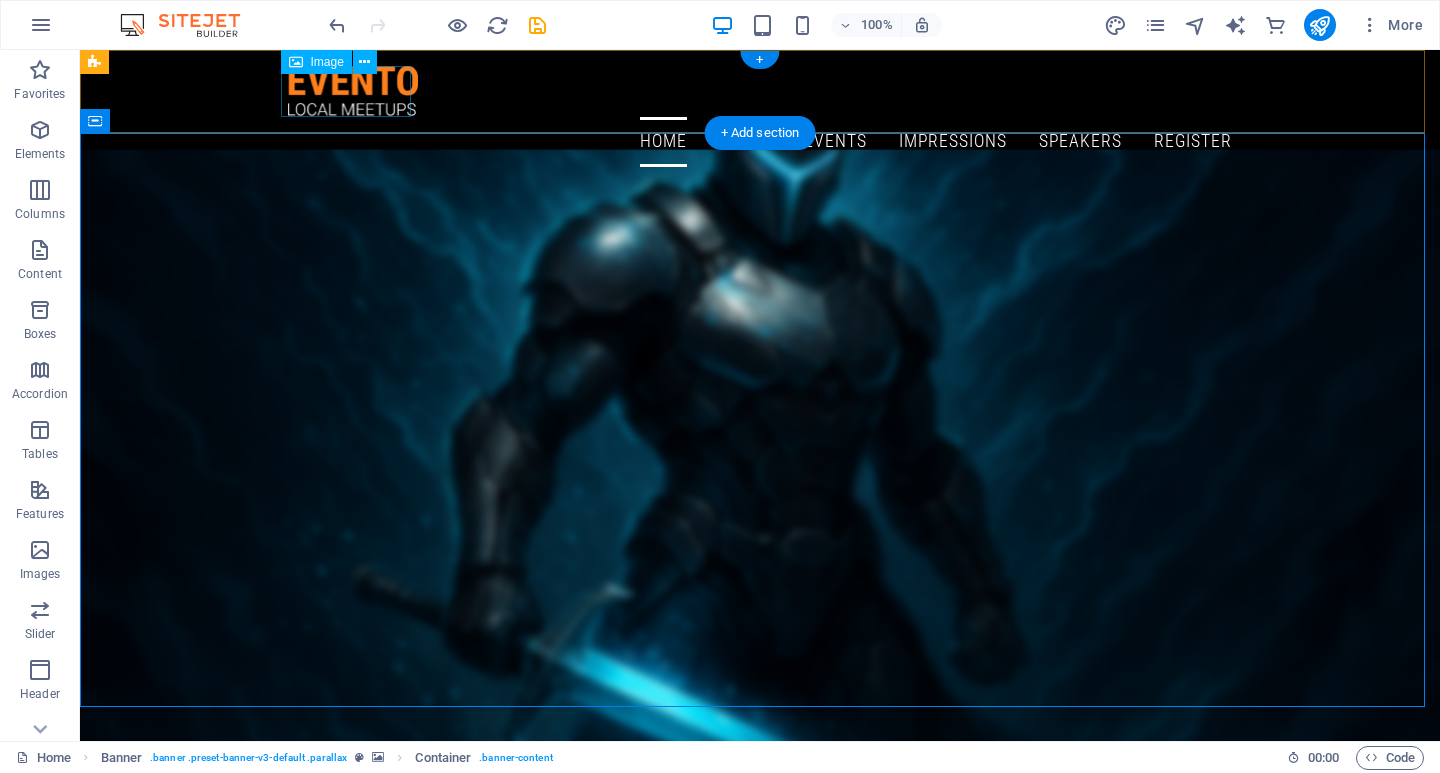 click at bounding box center (760, 91) 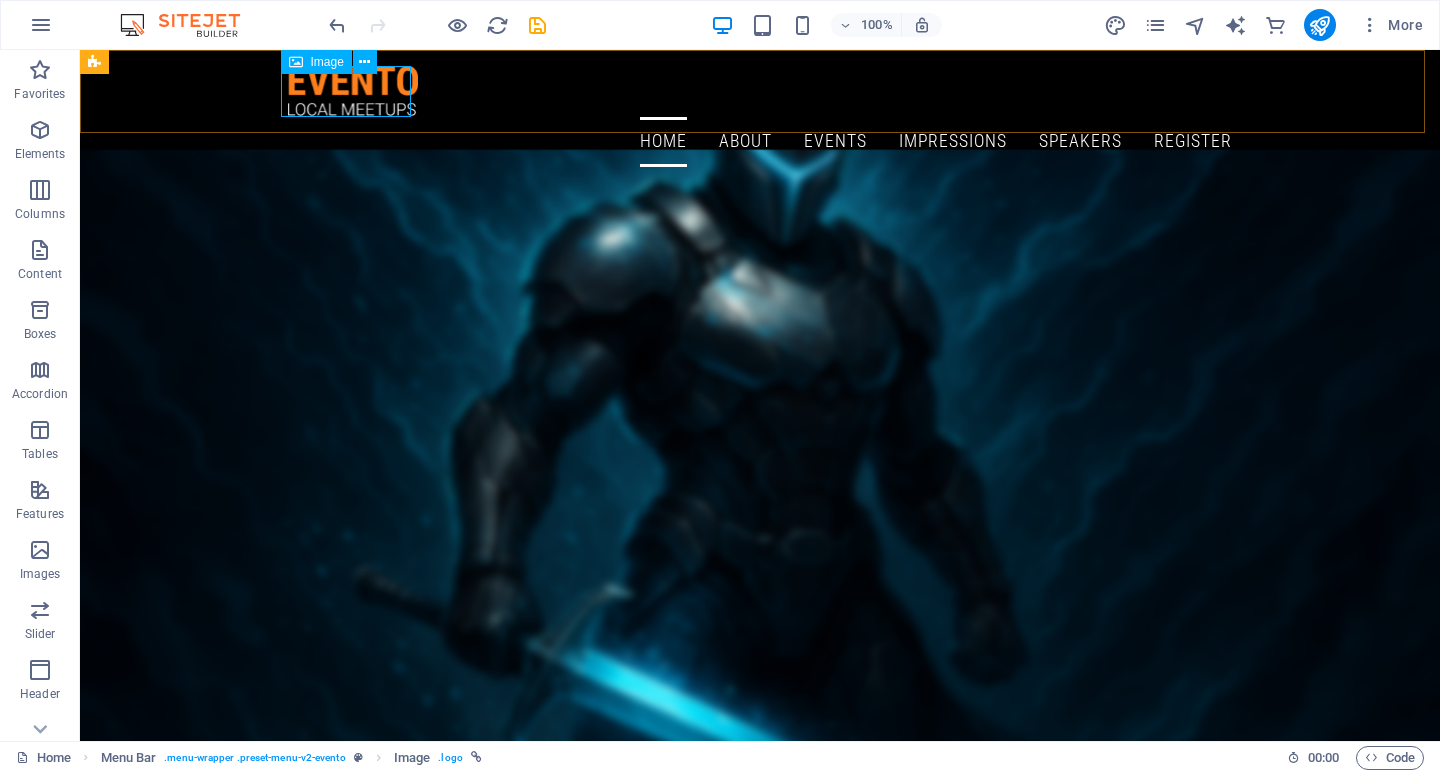 click on "Image" at bounding box center (316, 62) 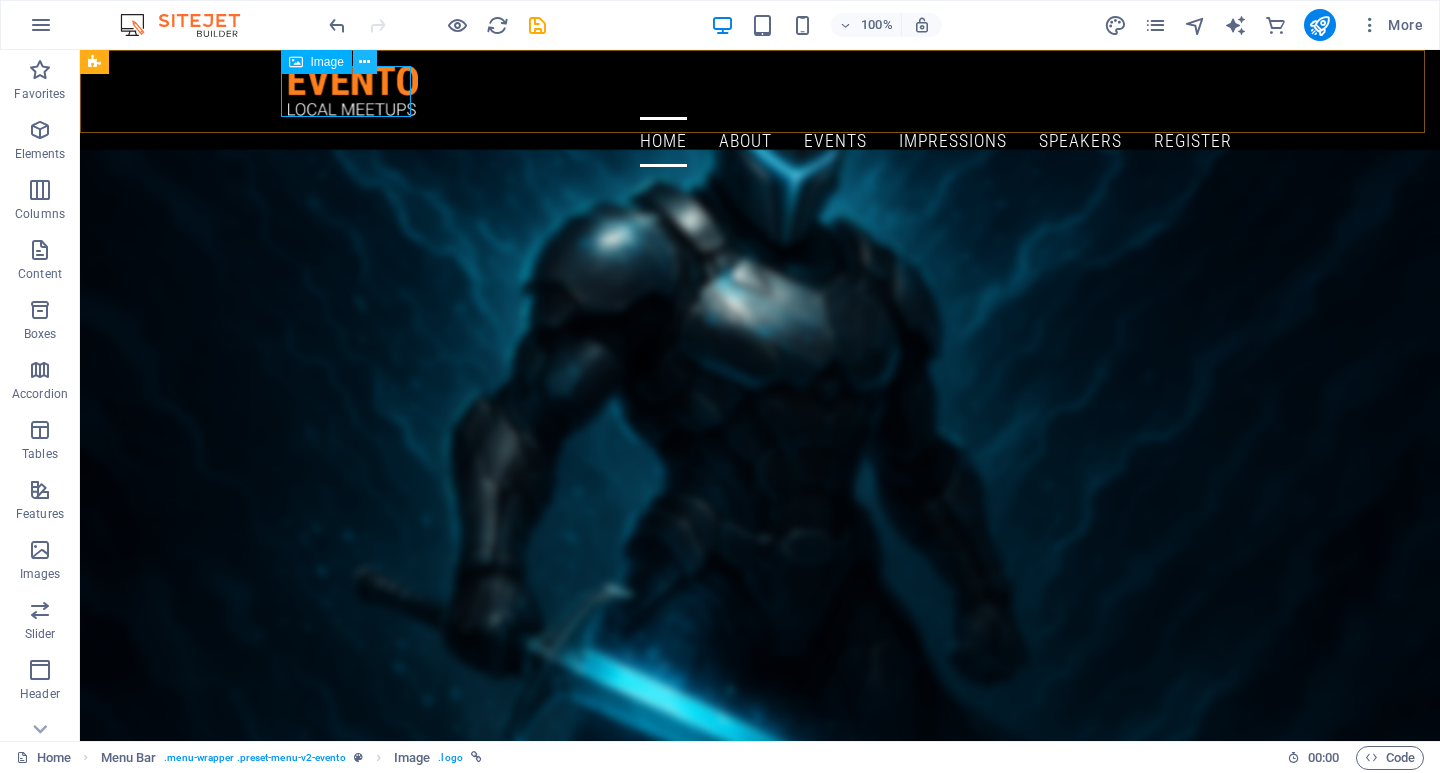 click at bounding box center [364, 62] 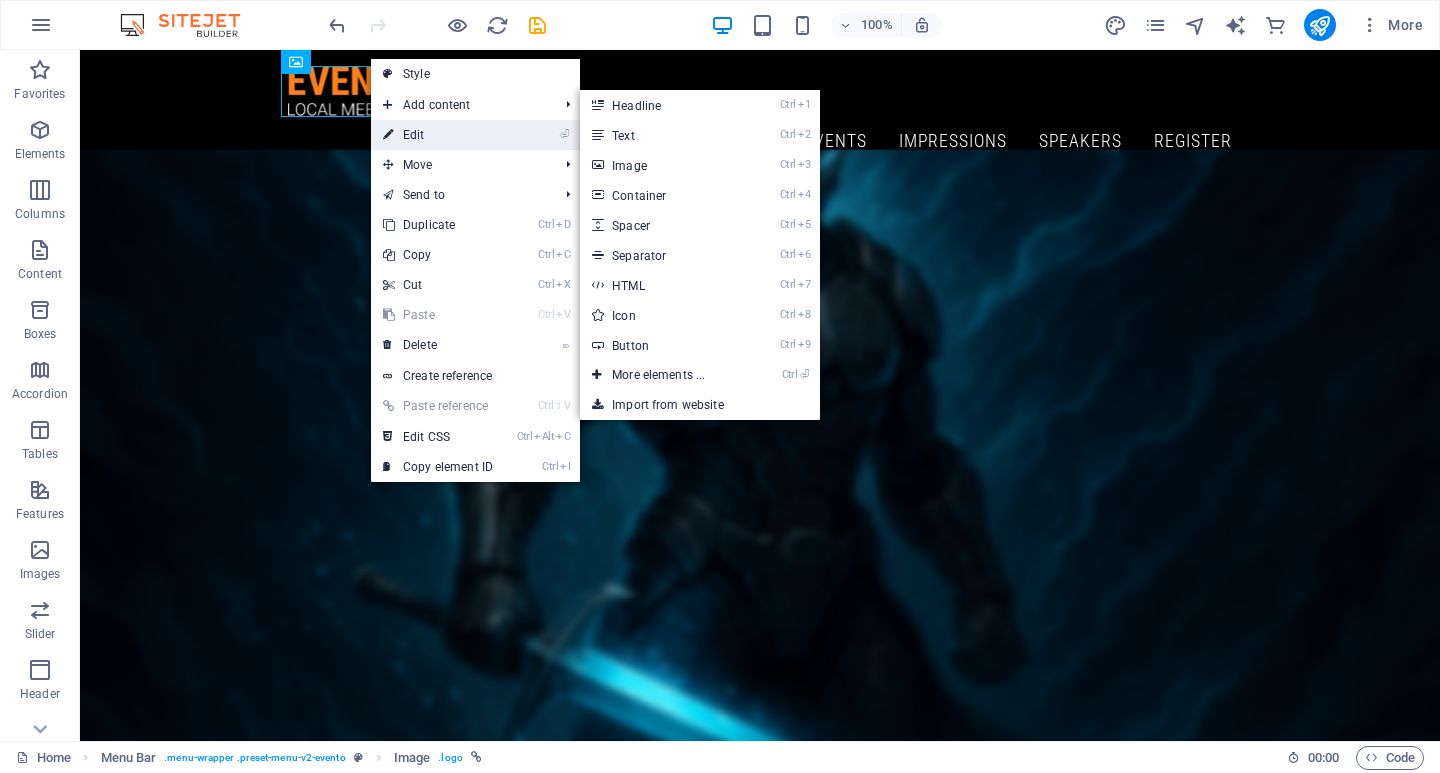 click on "⏎  Edit" at bounding box center (438, 135) 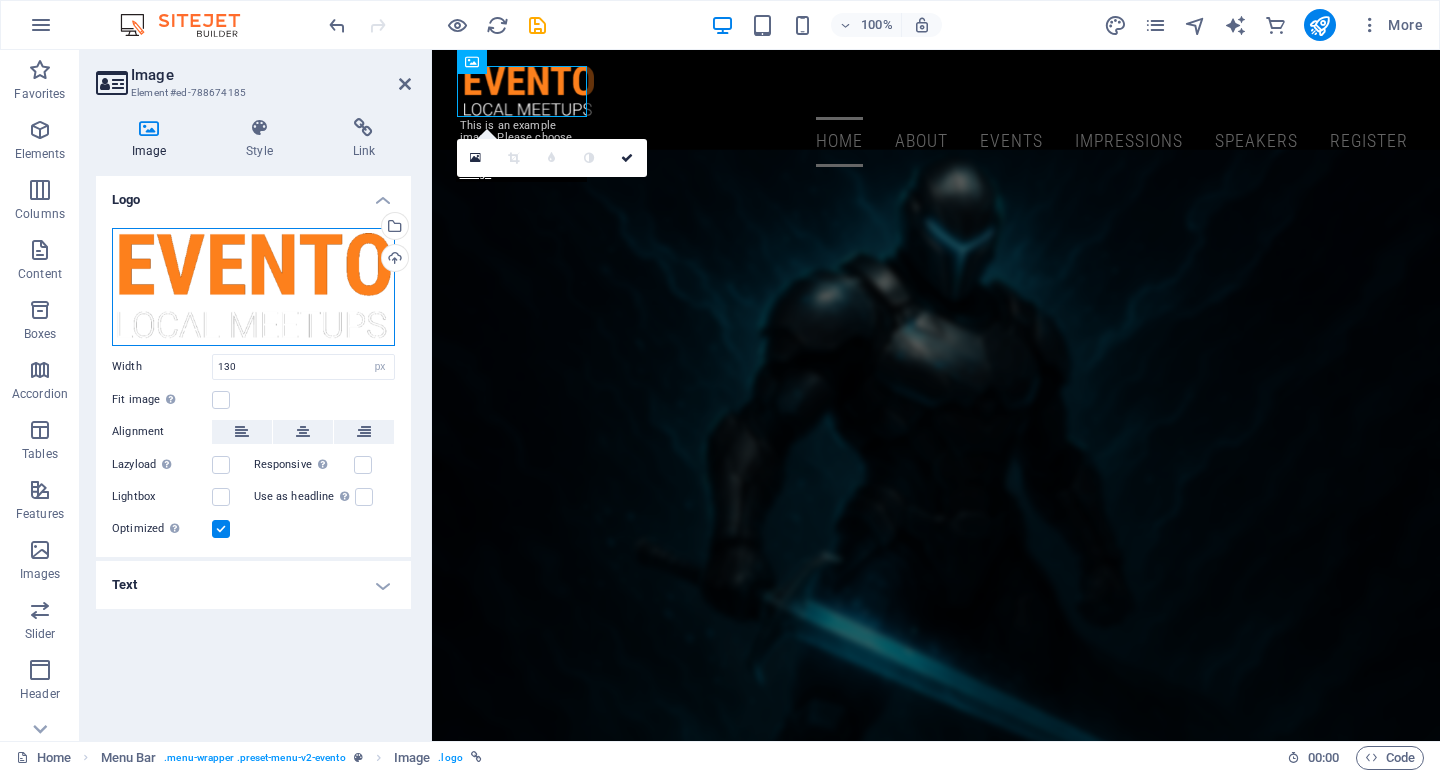 click on "Drag files here, click to choose files or select files from Files or our free stock photos & videos" at bounding box center [253, 287] 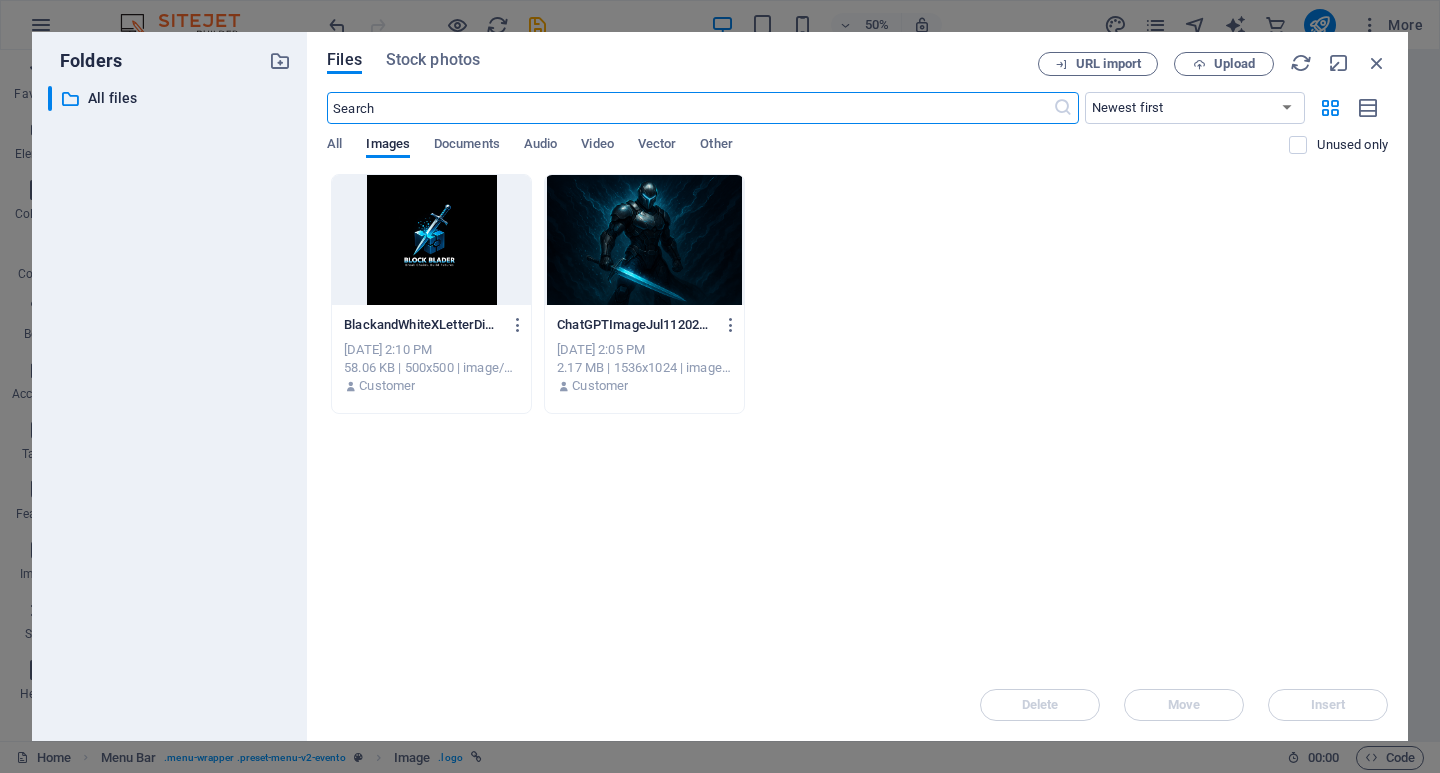 click at bounding box center (431, 240) 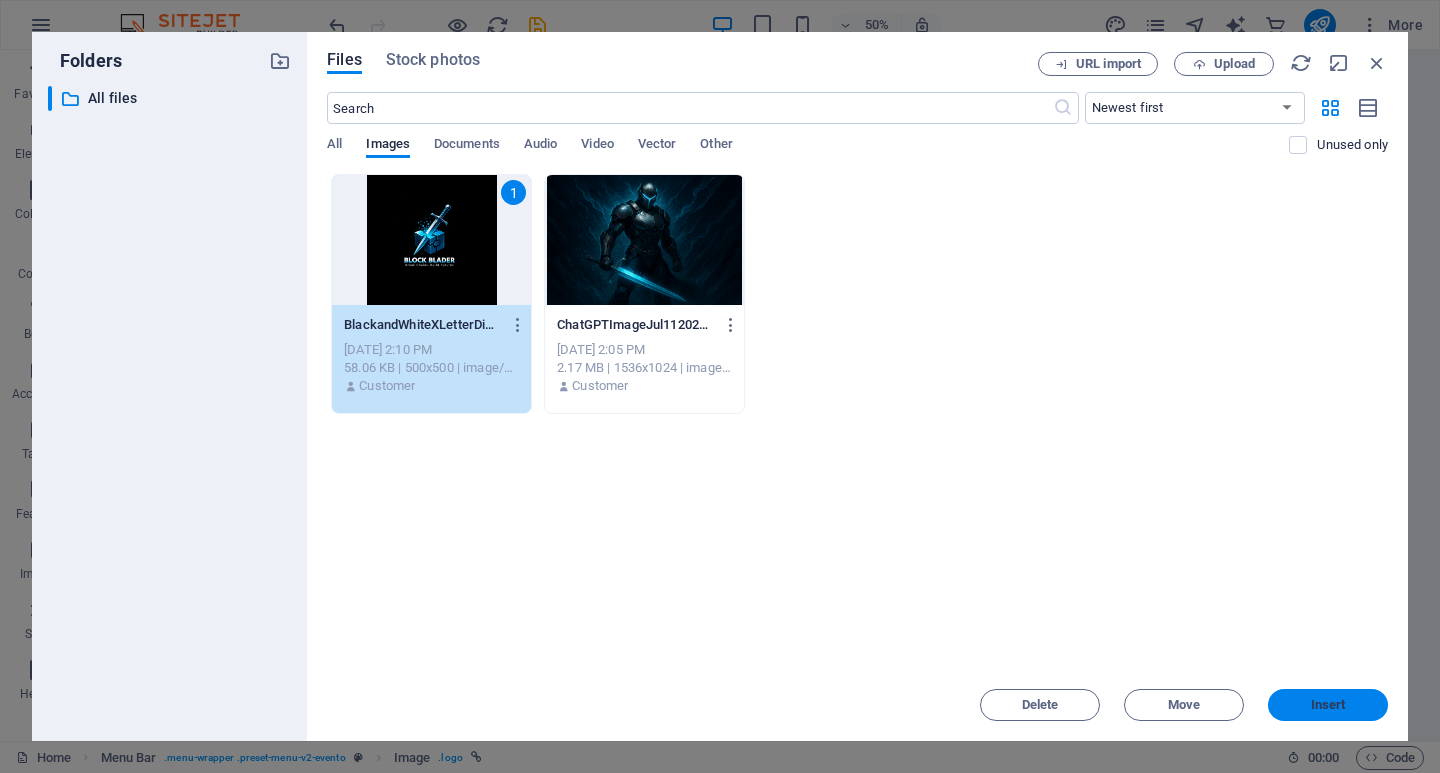 click on "Insert" at bounding box center [1328, 705] 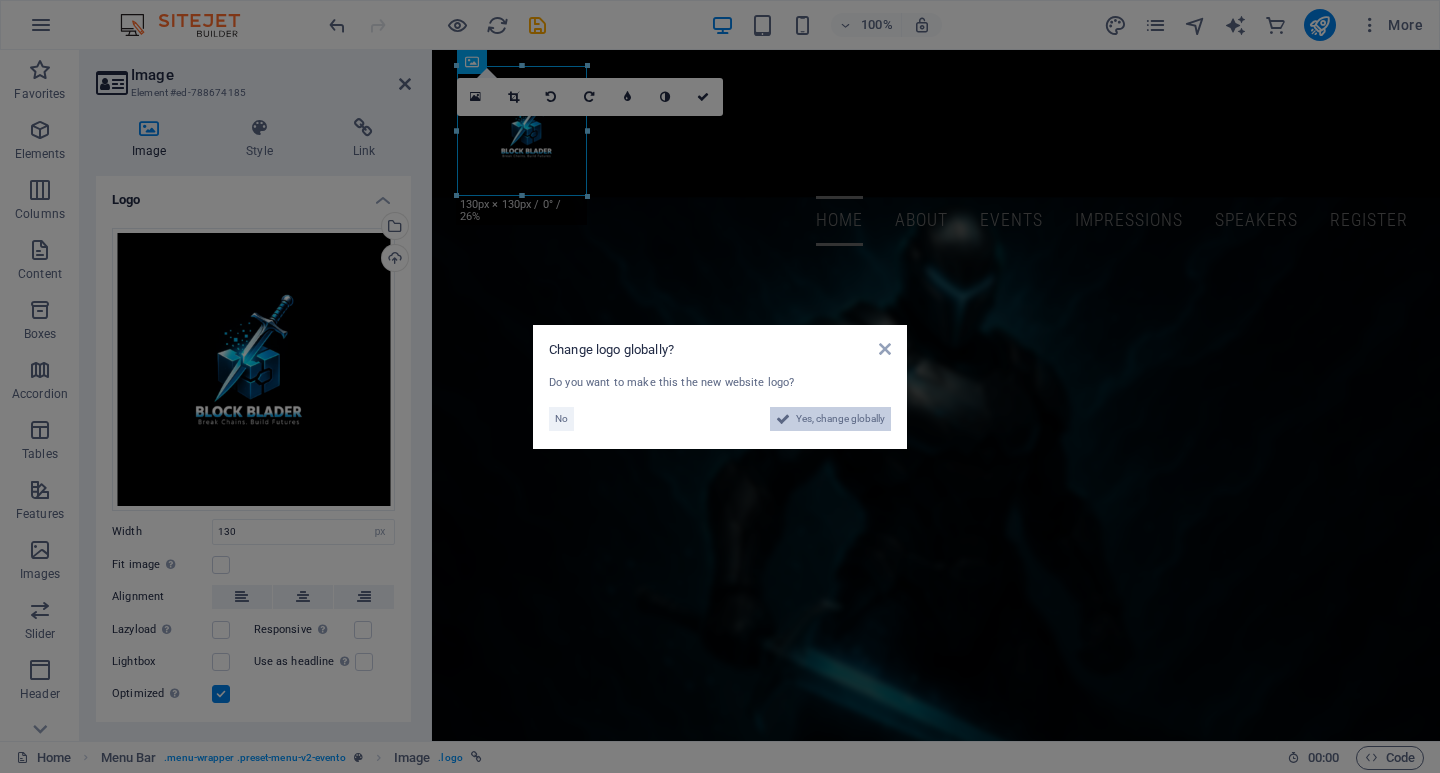 click at bounding box center [783, 419] 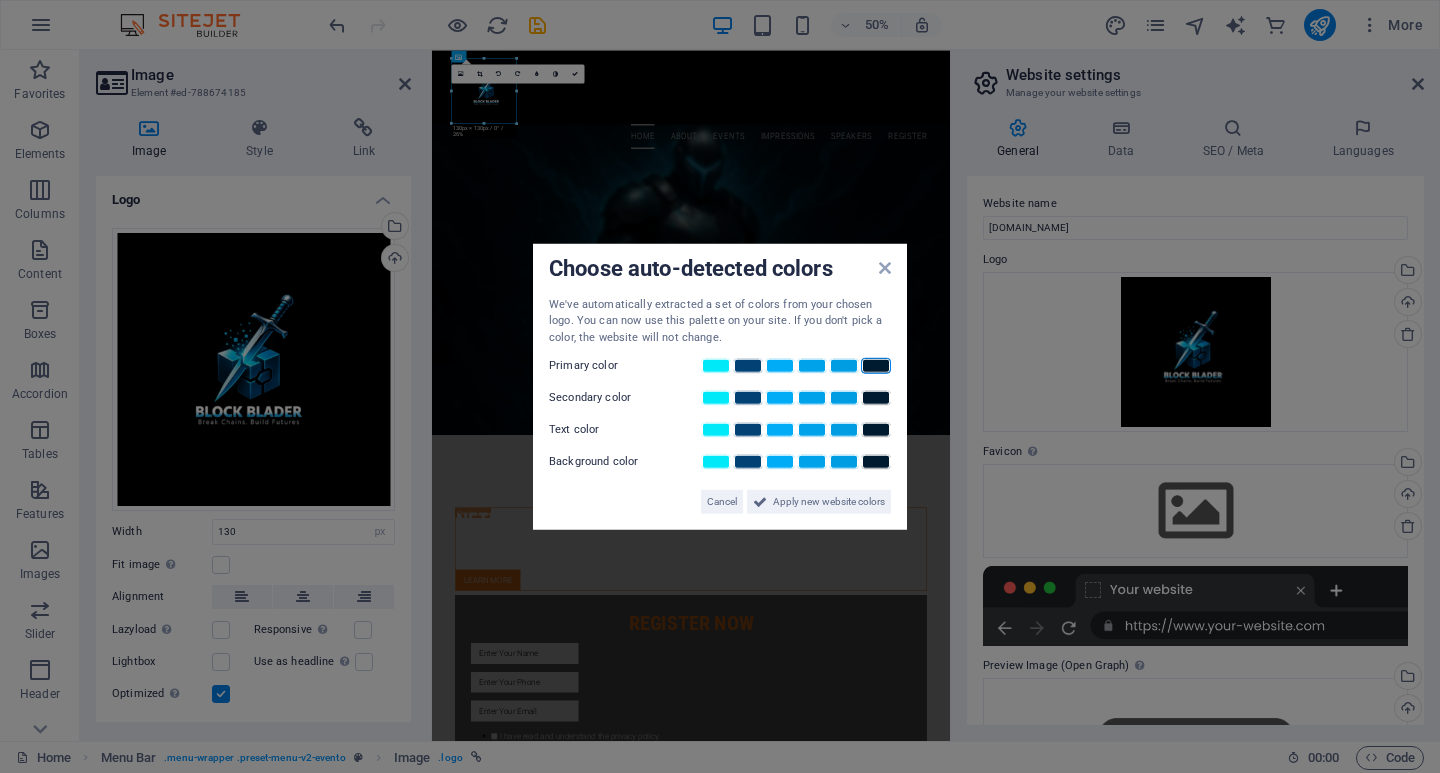 click at bounding box center [876, 366] 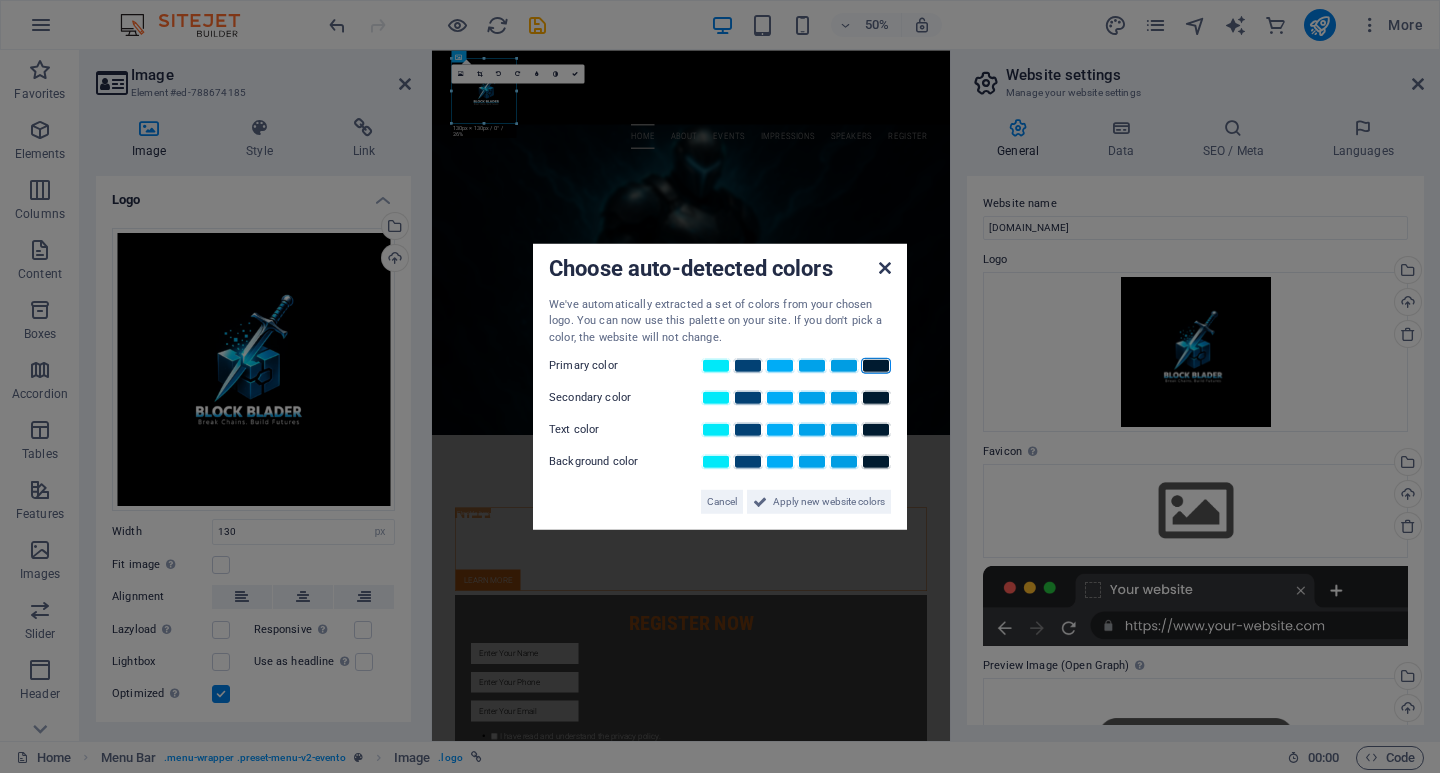 click at bounding box center [885, 267] 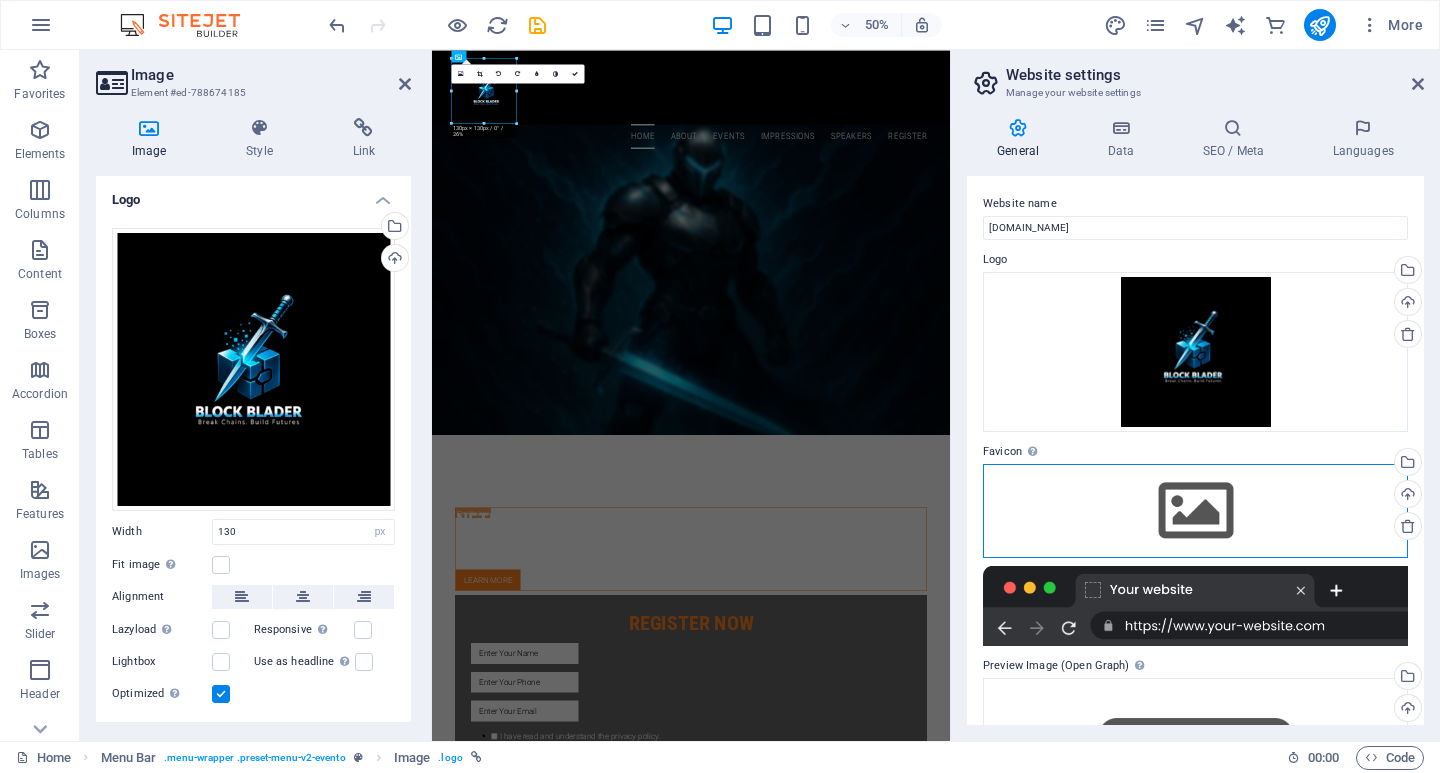 click on "Drag files here, click to choose files or select files from Files or our free stock photos & videos" at bounding box center (1195, 511) 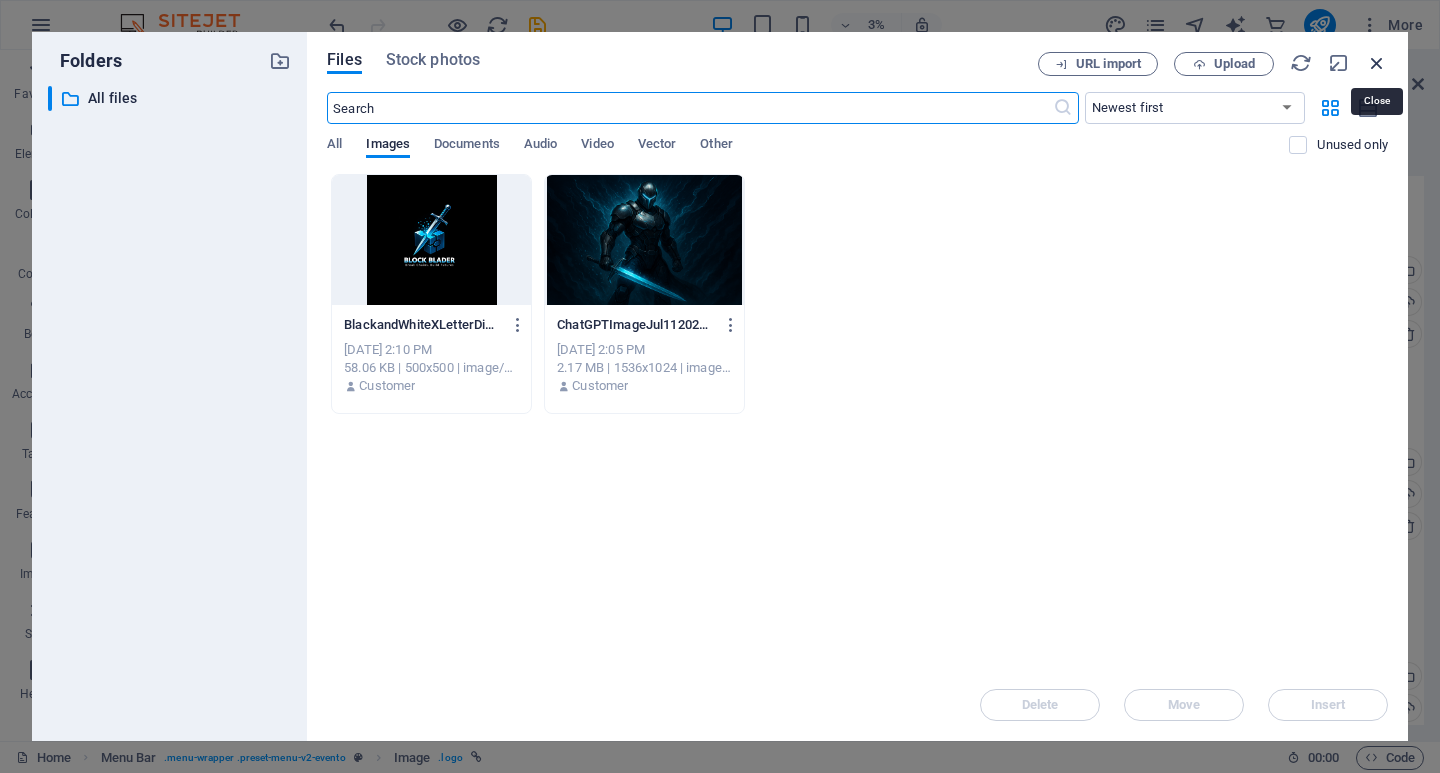 click at bounding box center [1377, 63] 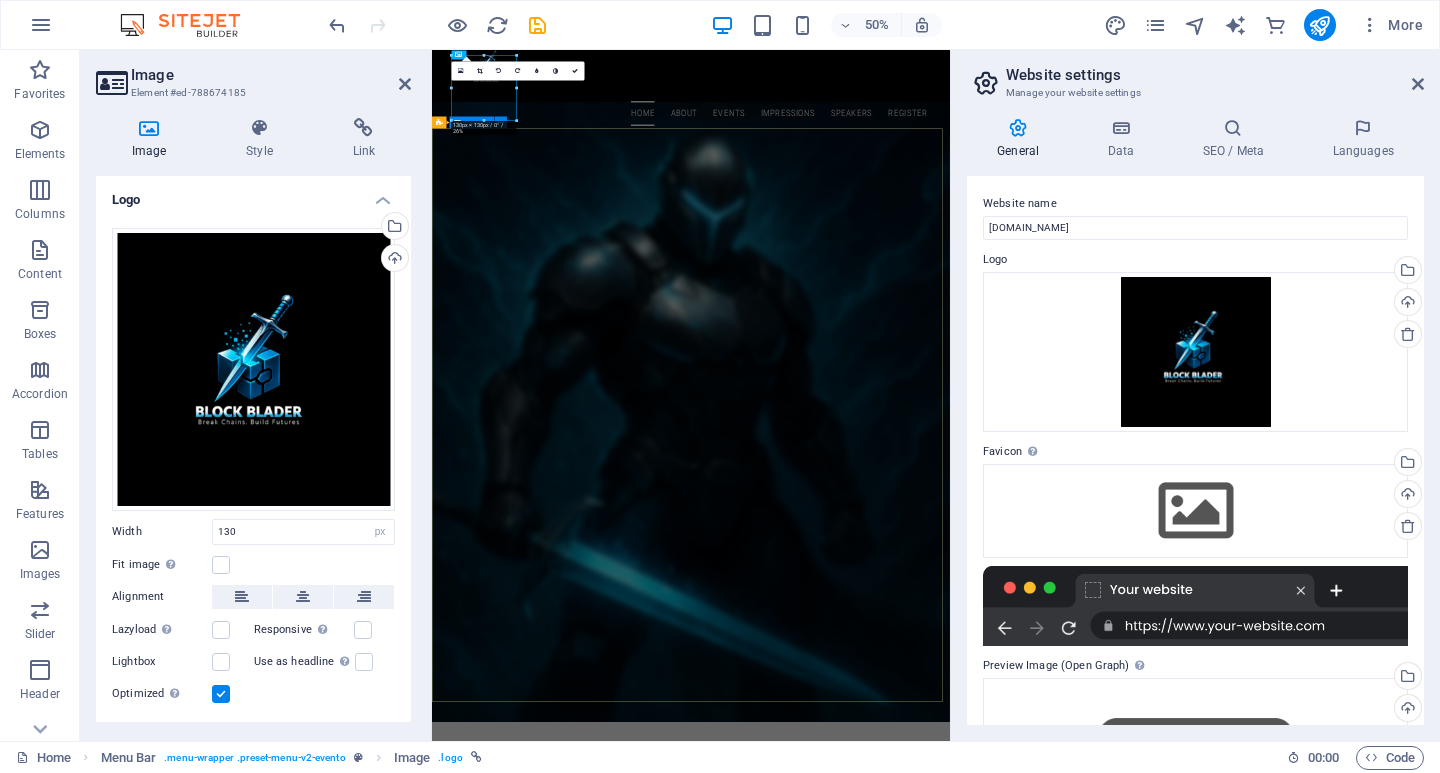 scroll, scrollTop: 0, scrollLeft: 0, axis: both 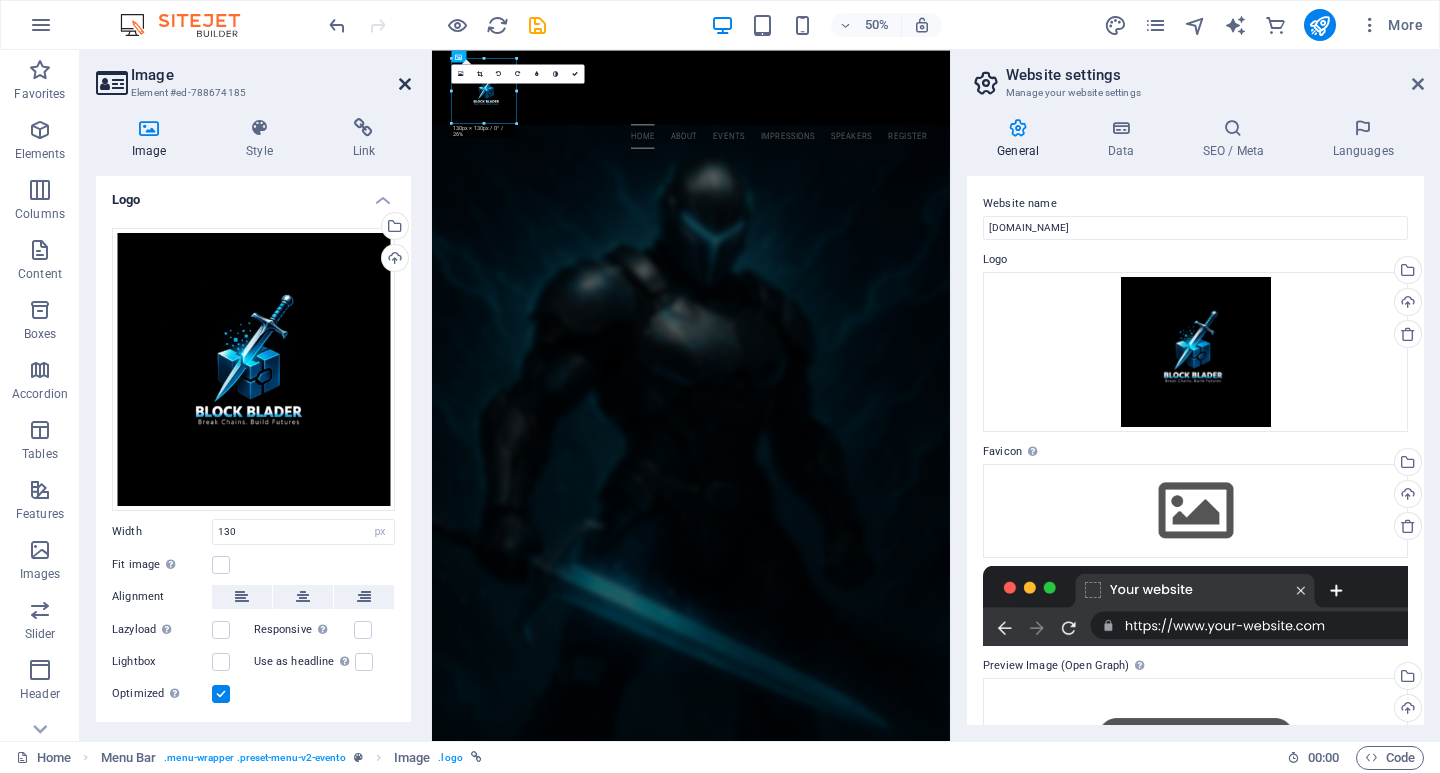click at bounding box center (405, 84) 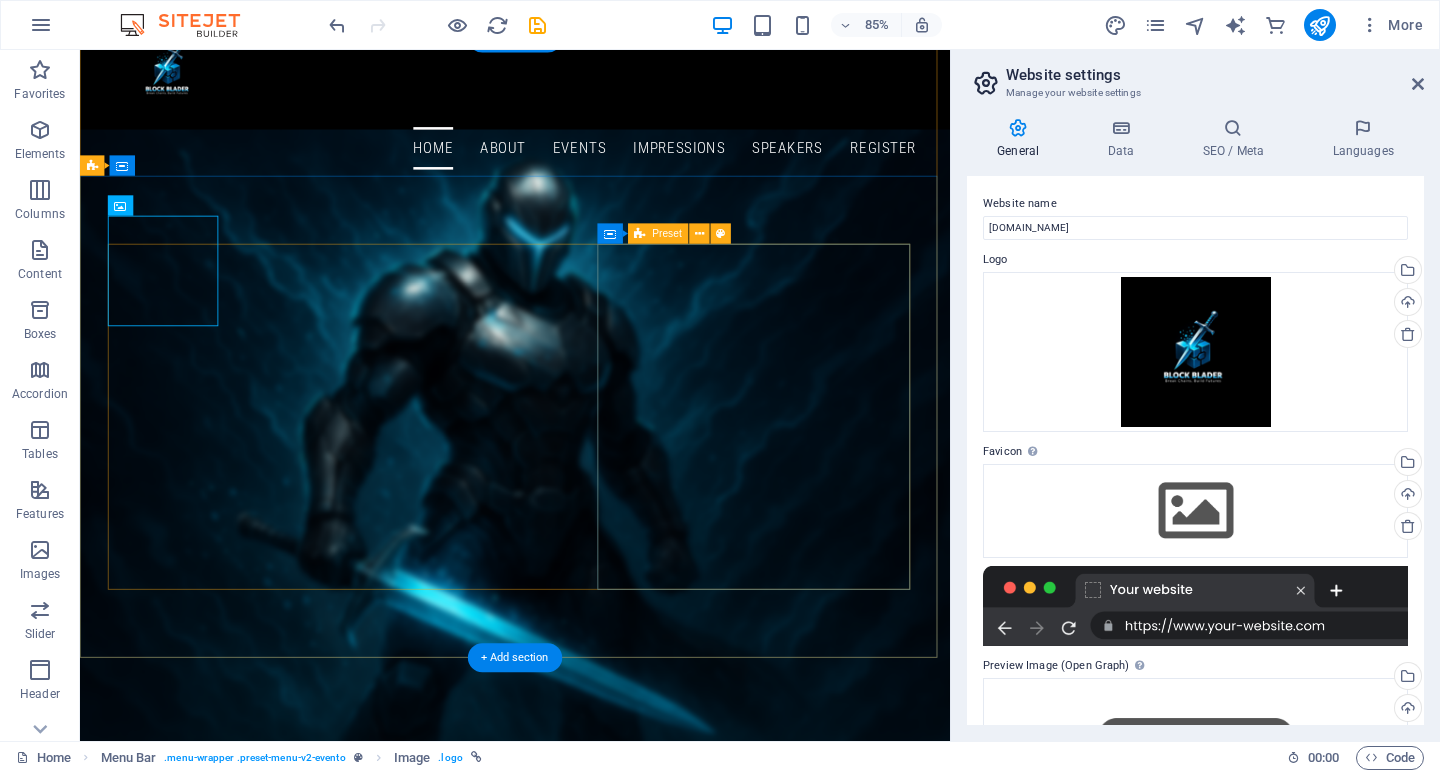 scroll, scrollTop: 0, scrollLeft: 0, axis: both 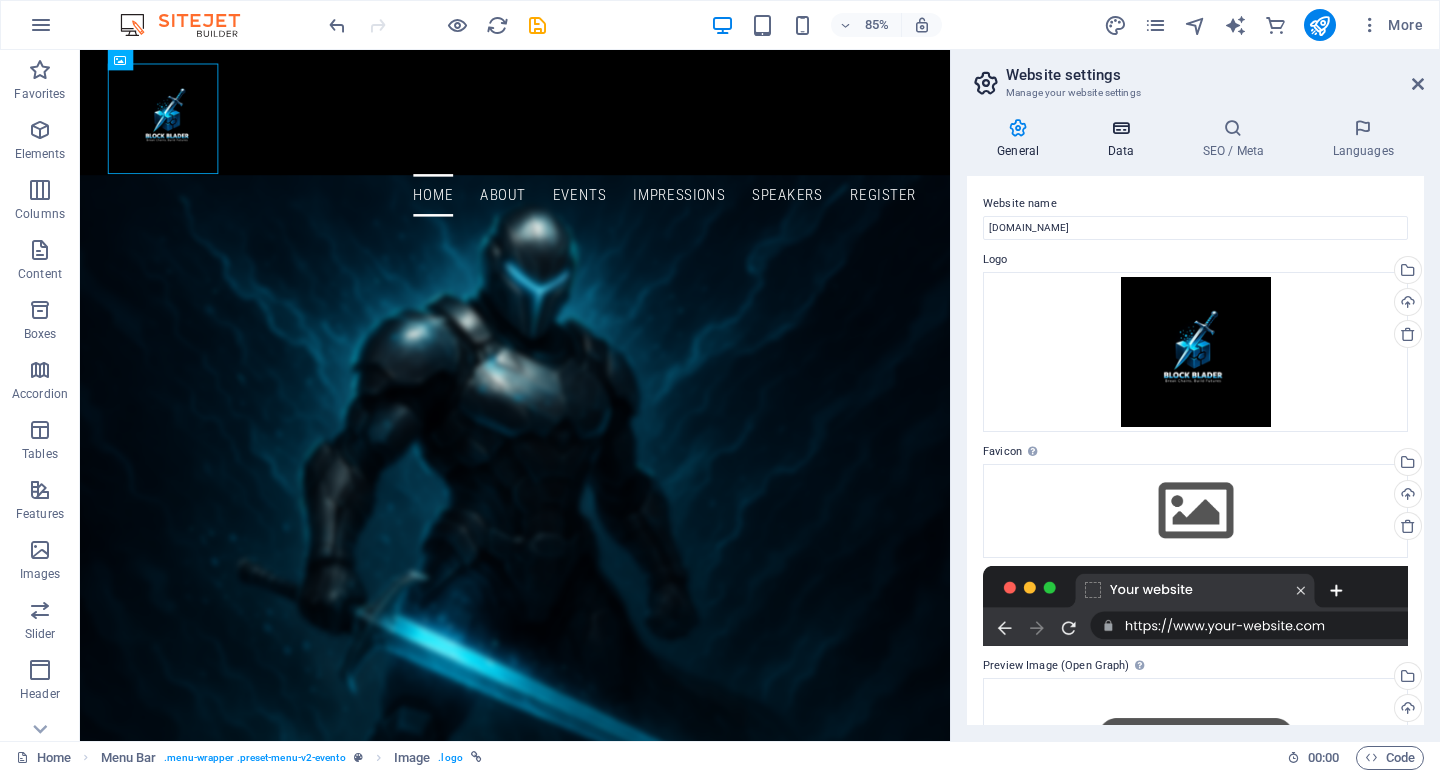 click at bounding box center [1120, 128] 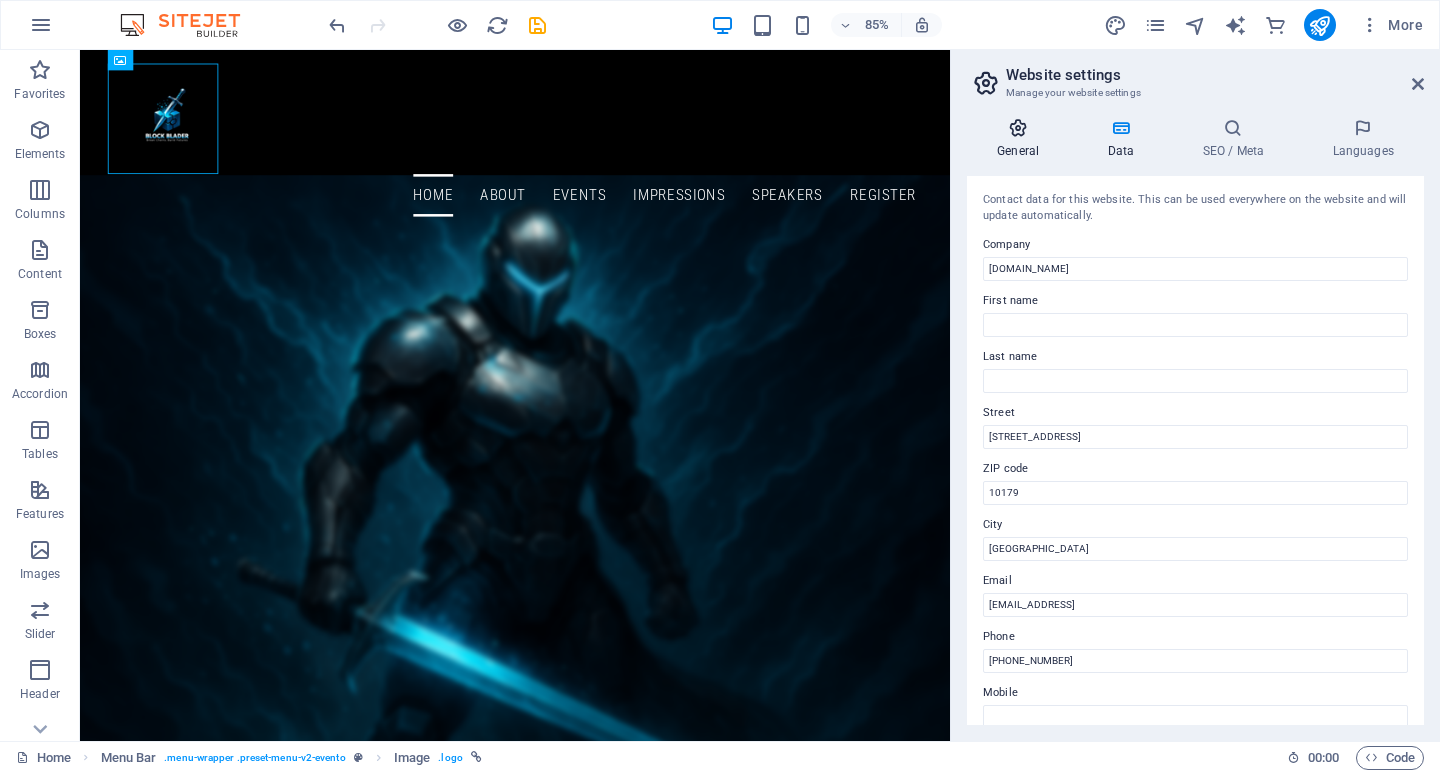 click at bounding box center [1018, 128] 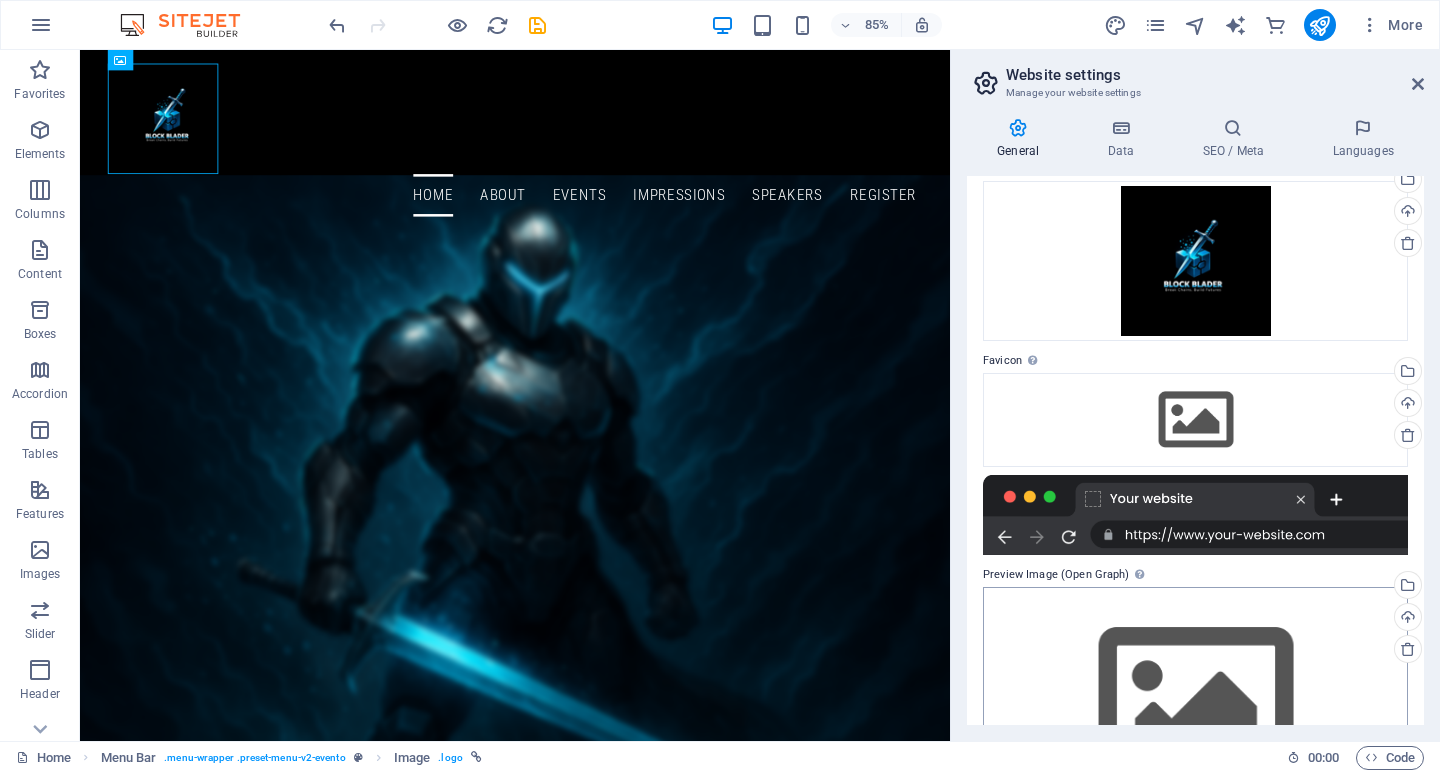 scroll, scrollTop: 198, scrollLeft: 0, axis: vertical 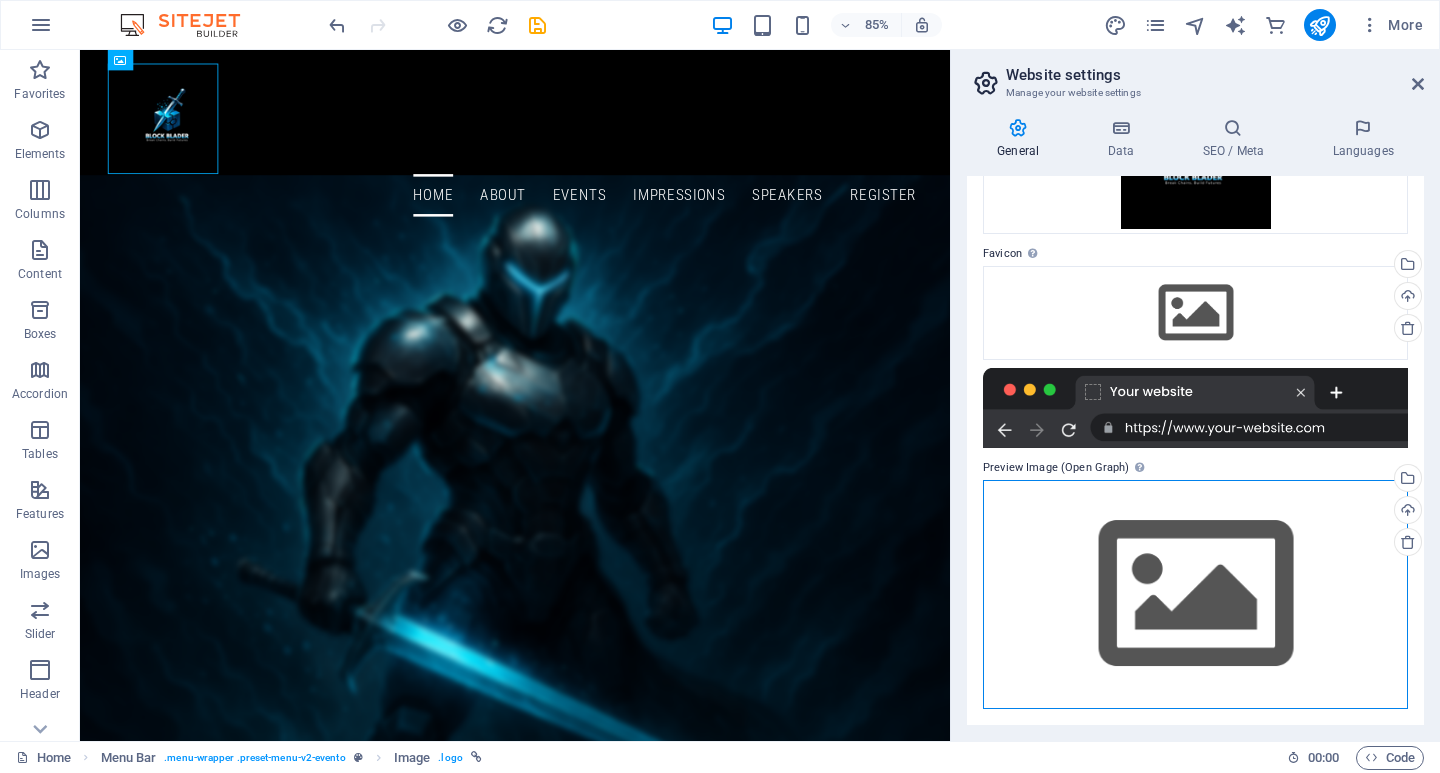 click on "Drag files here, click to choose files or select files from Files or our free stock photos & videos" at bounding box center (1195, 594) 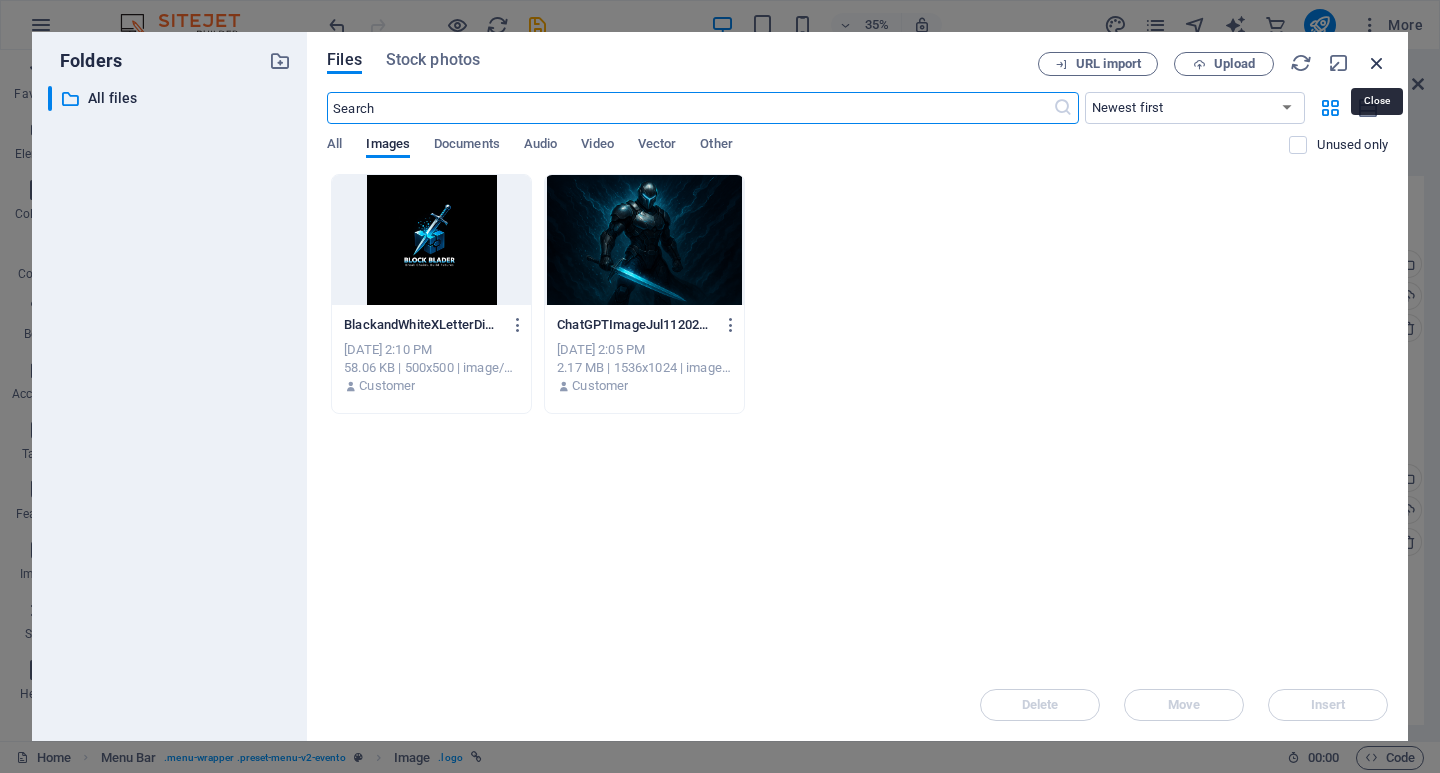 click at bounding box center (1377, 63) 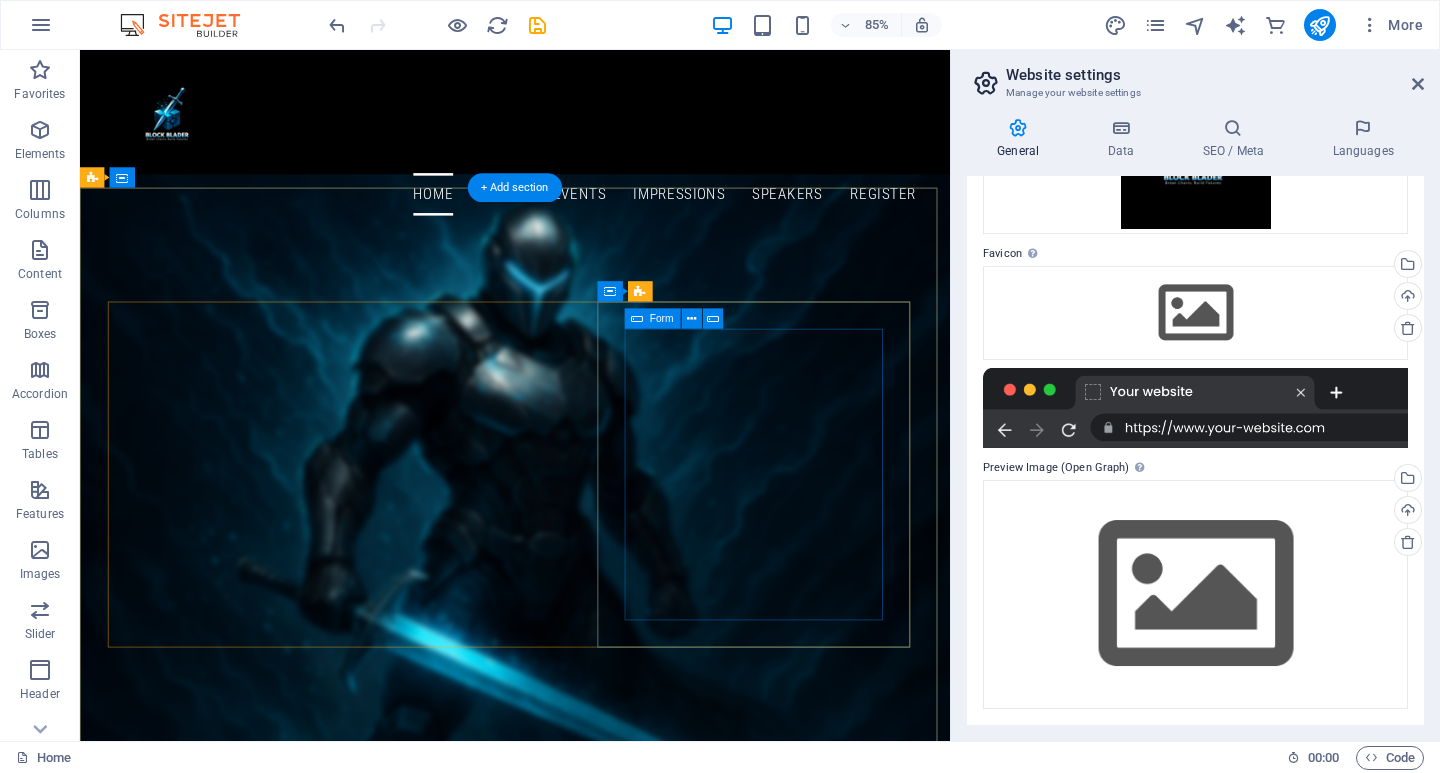 scroll, scrollTop: 0, scrollLeft: 0, axis: both 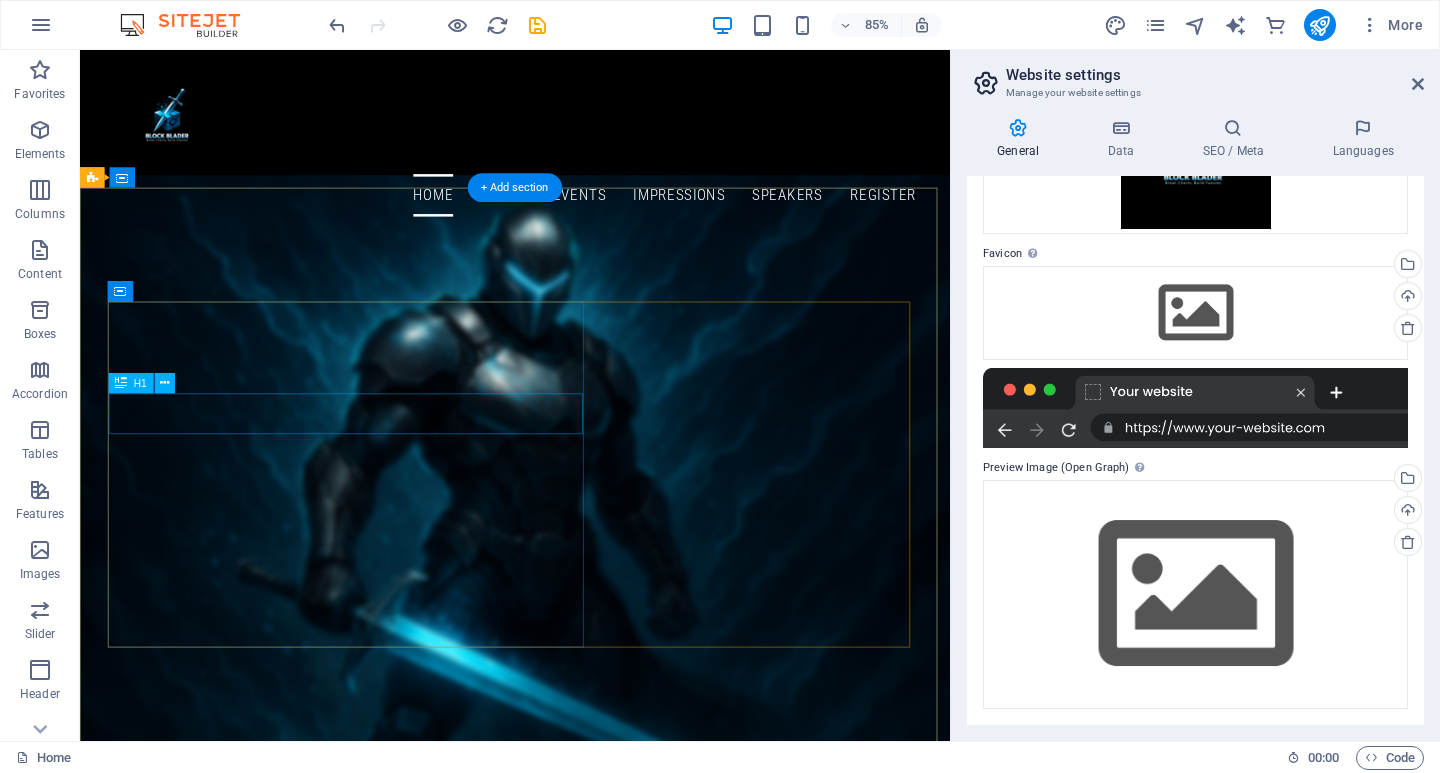 click on "Networking Meetup" at bounding box center [592, 1098] 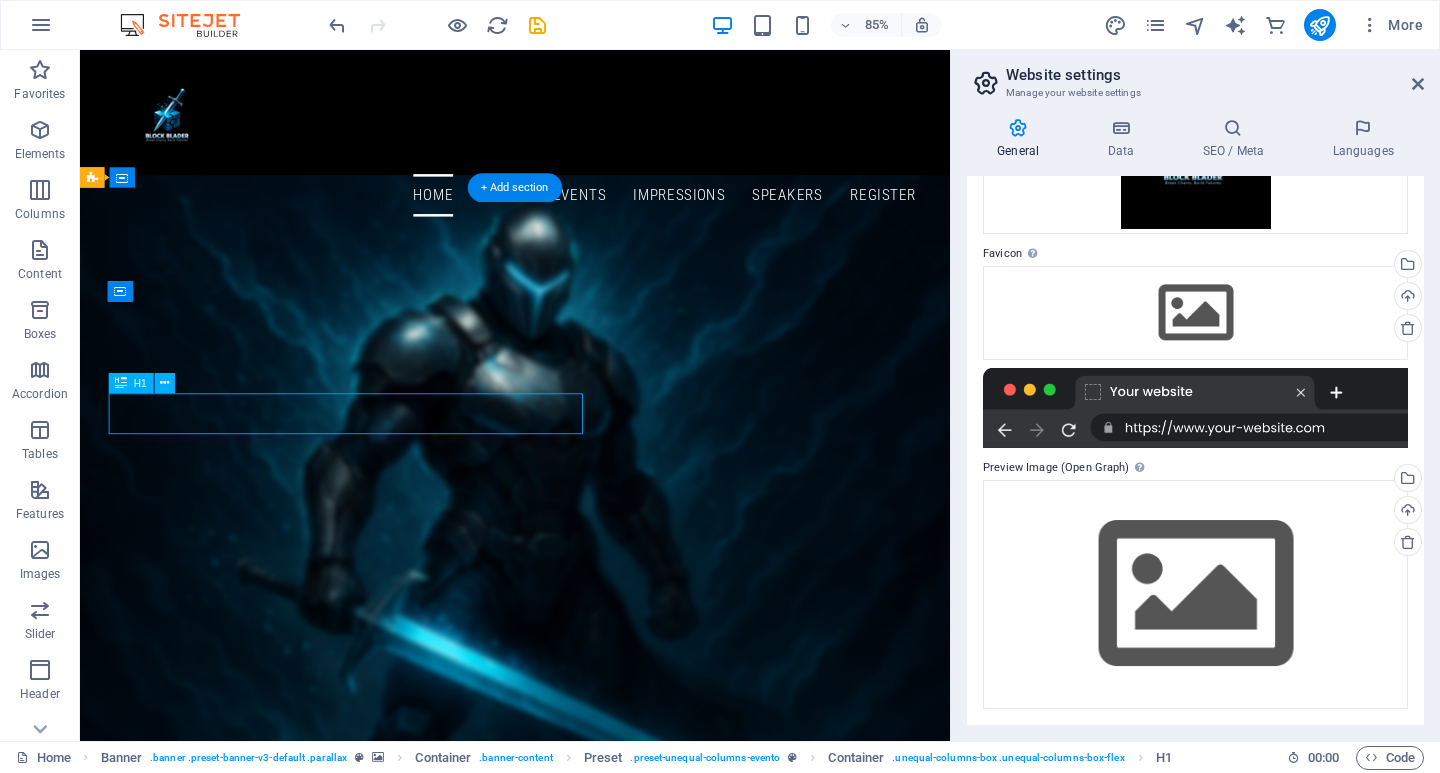 click on "Networking Meetup" at bounding box center (592, 1098) 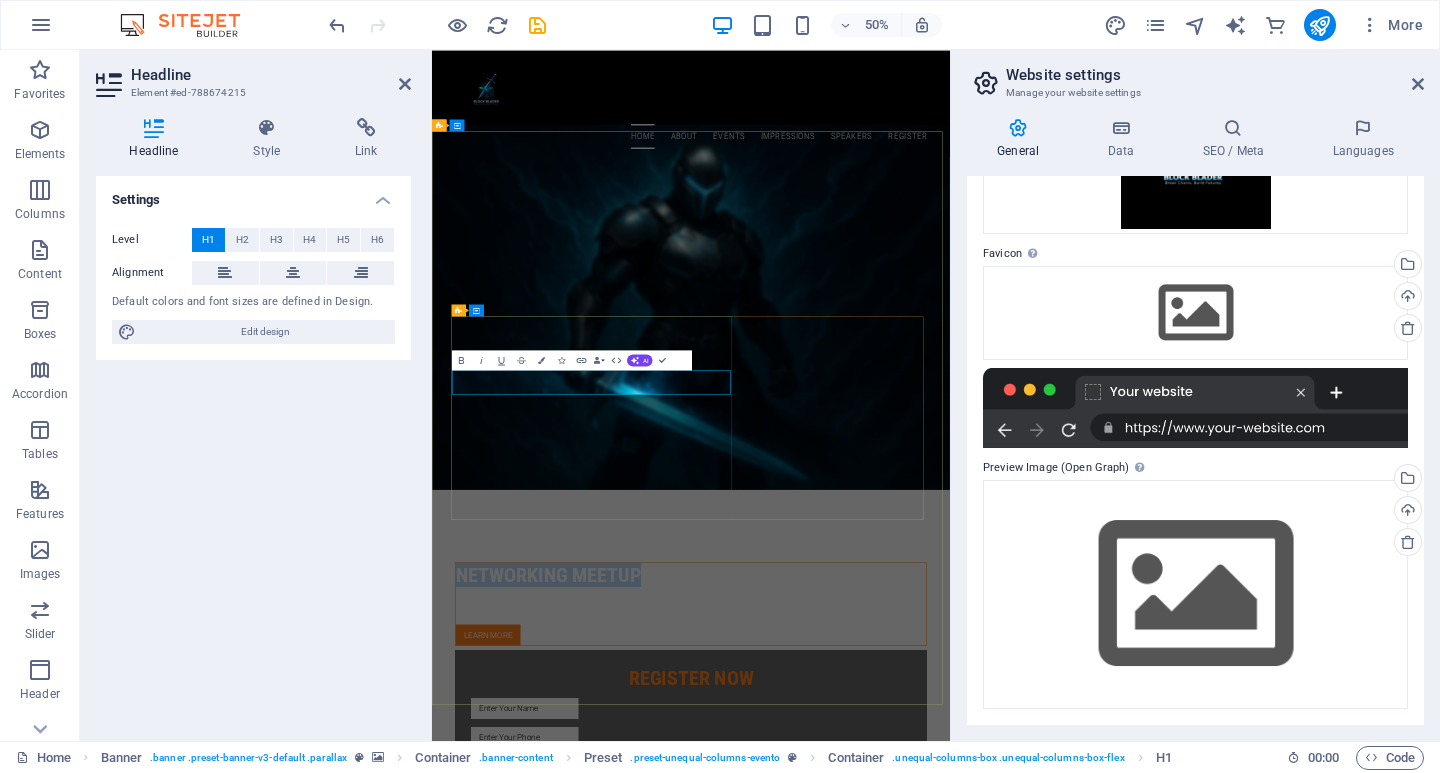 click on "Networking Meetup" at bounding box center (950, 1098) 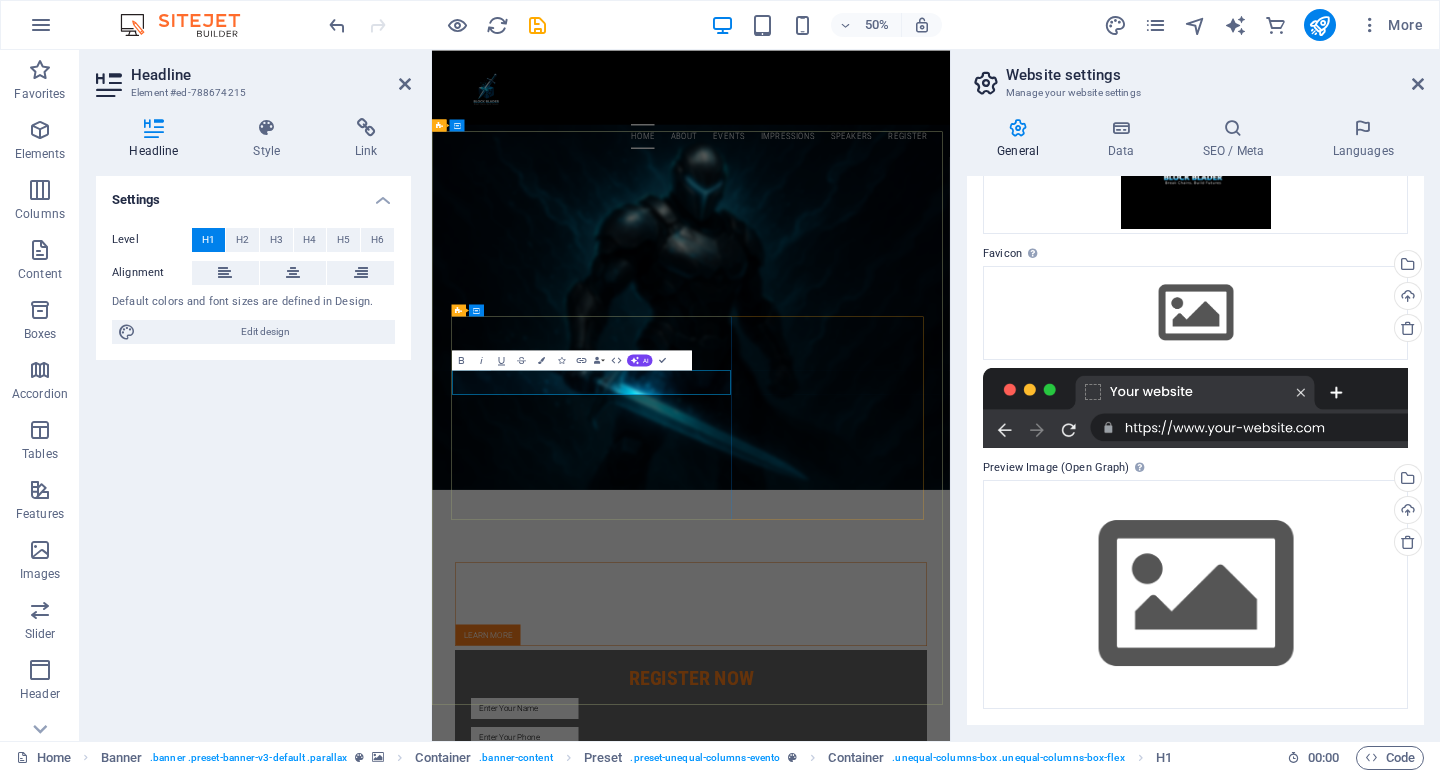 click on "Networking Meetup" at bounding box center (950, 1098) 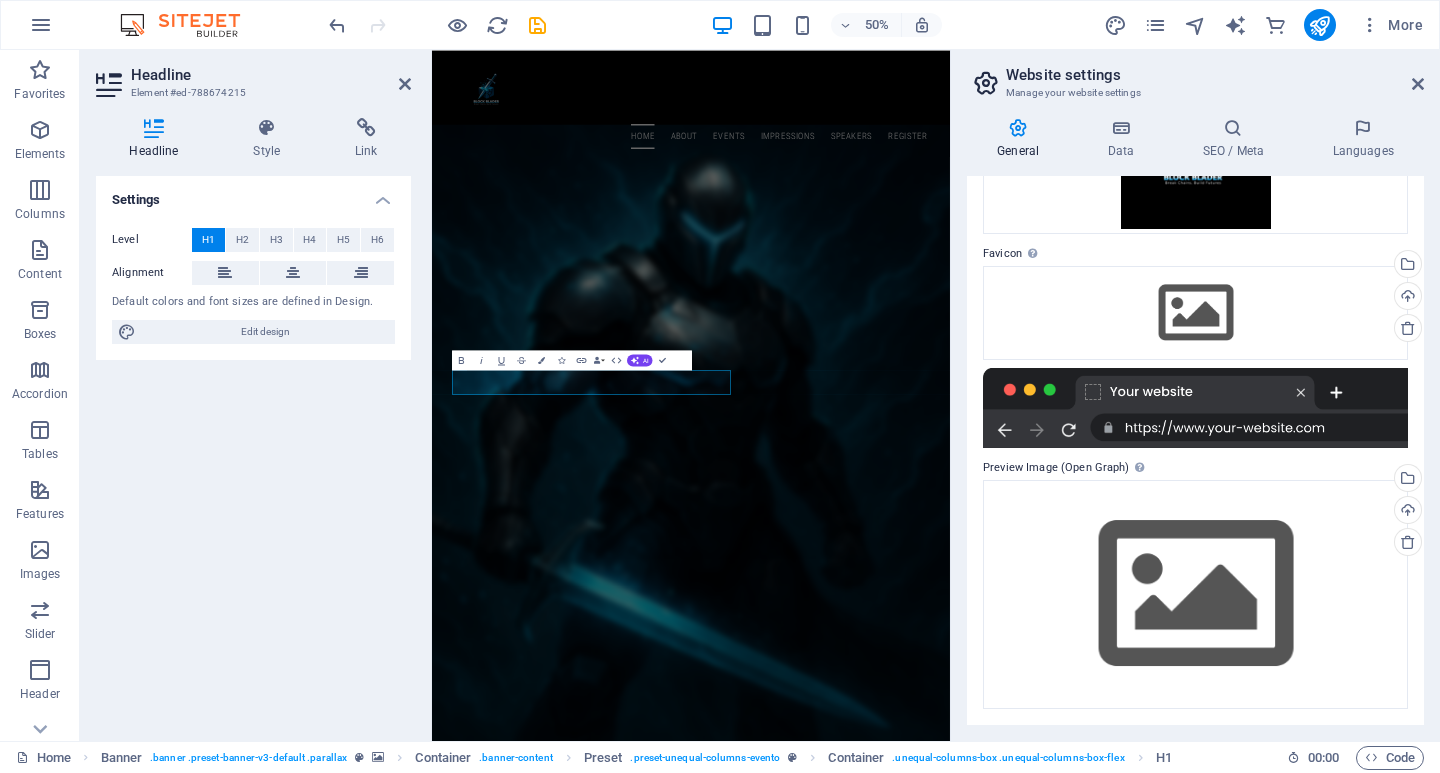 type 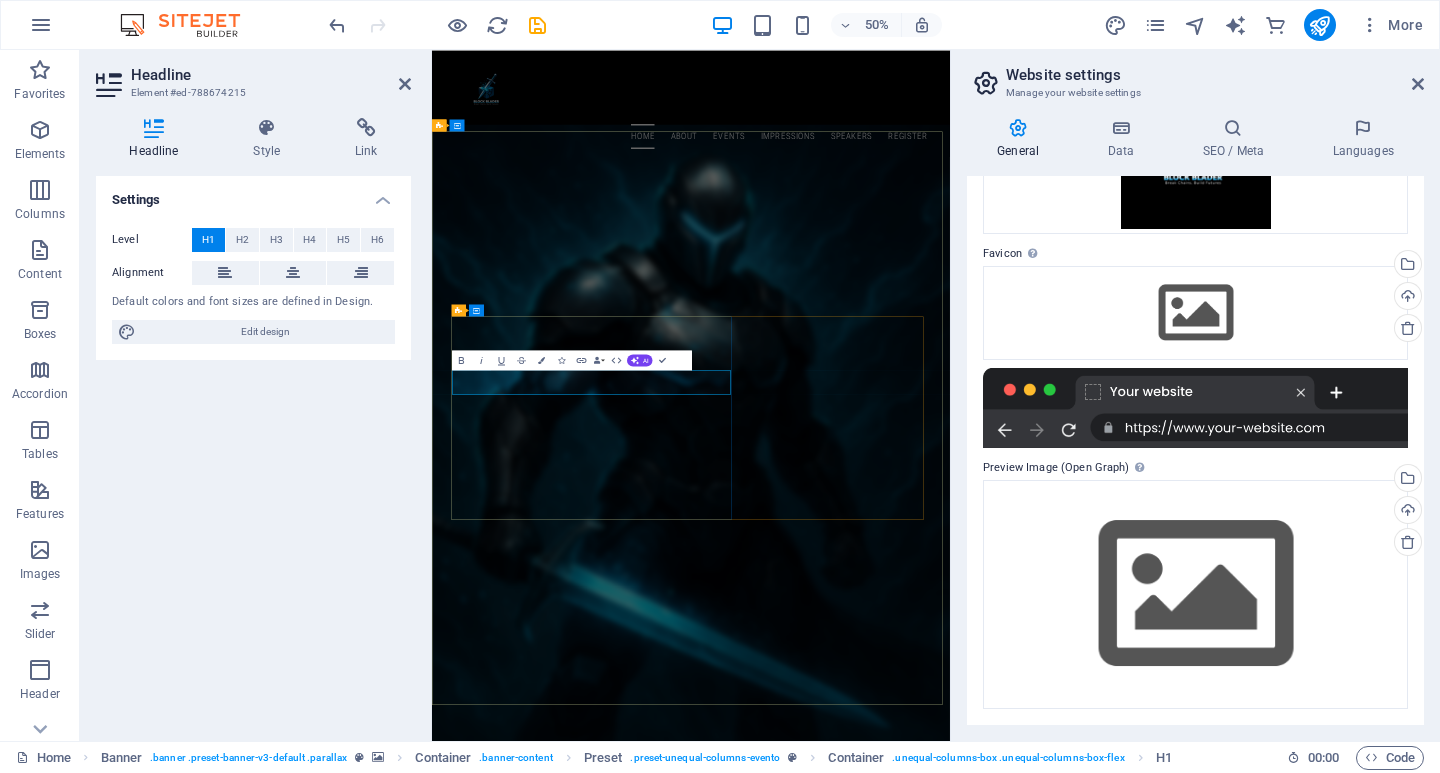 click on "The Bloc" at bounding box center (950, 1608) 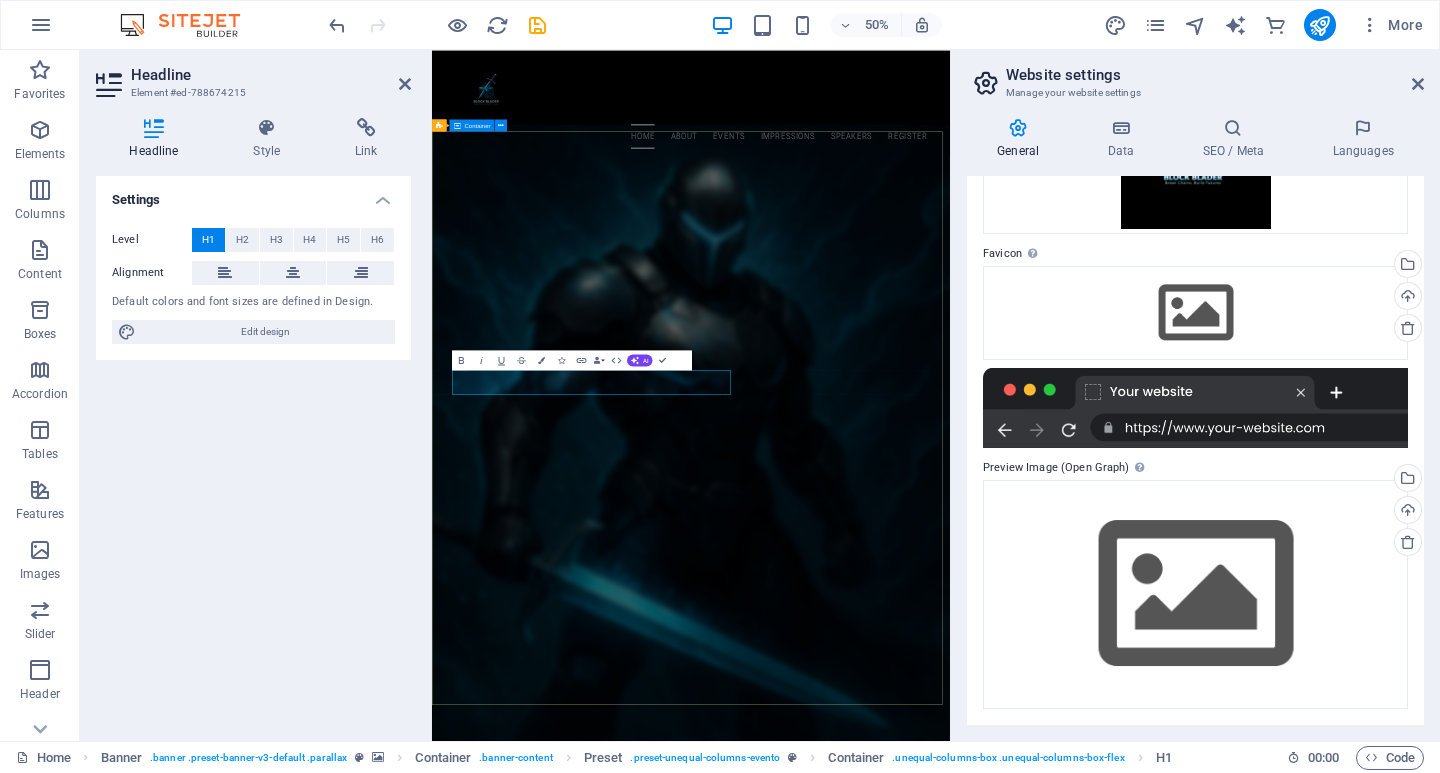 click on "The Block Blader Join our Meetup about Professional Networking and meet people in your local community who share the same interests. Learn more Register Now   I have read and understand the privacy policy. Unreadable? Regenerate Sign up" at bounding box center (950, 1864) 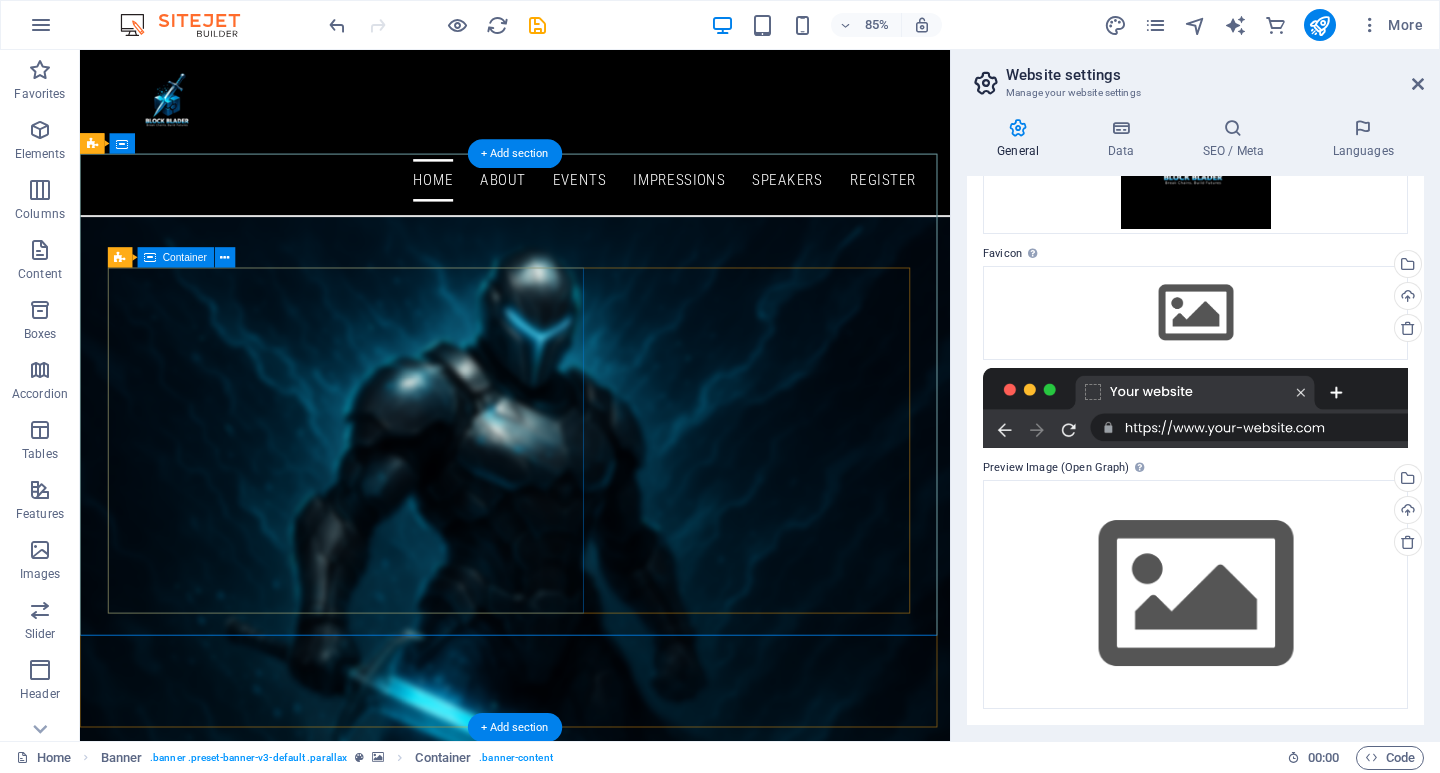 scroll, scrollTop: 0, scrollLeft: 0, axis: both 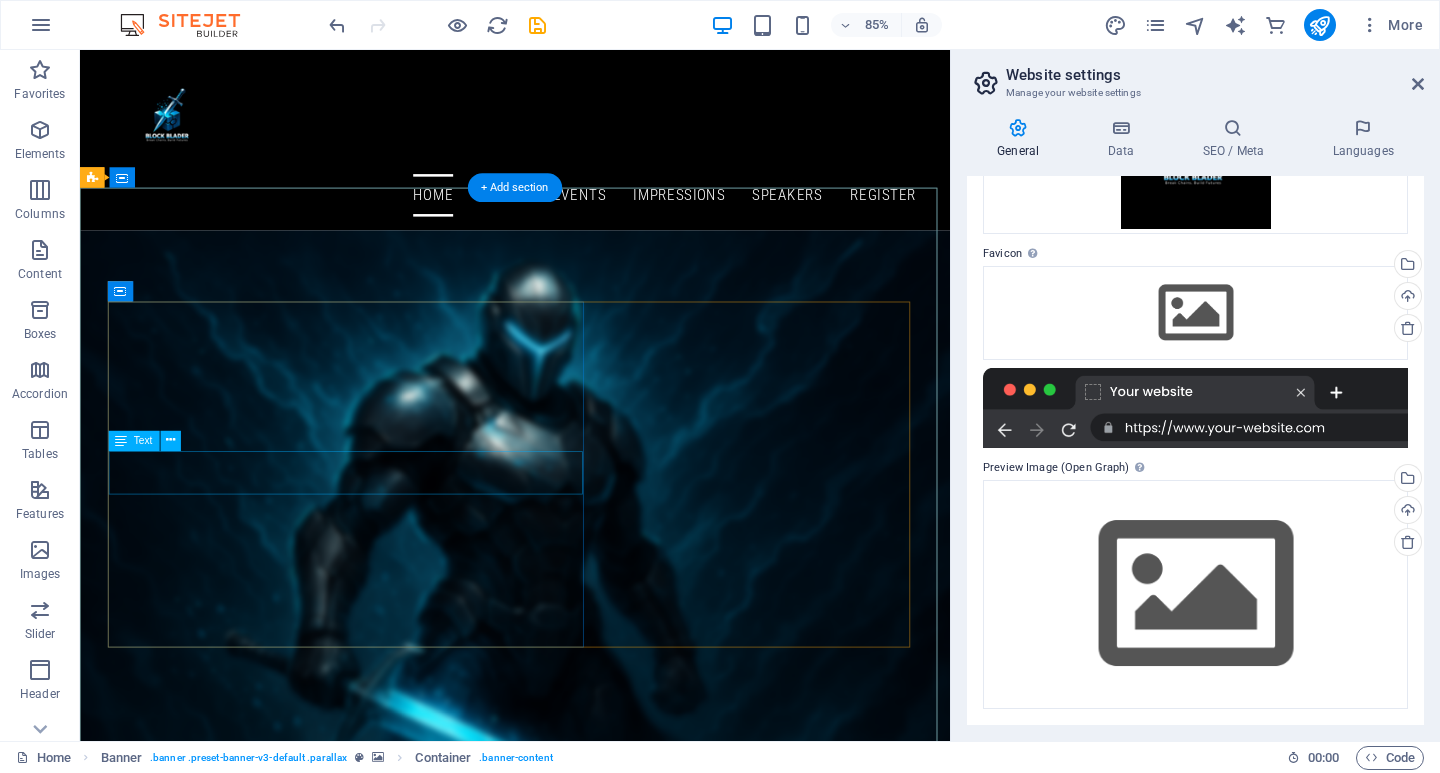 click on "Join our Meetup about Professional Networking and meet people in your local community who share the same interests." at bounding box center (592, 1187) 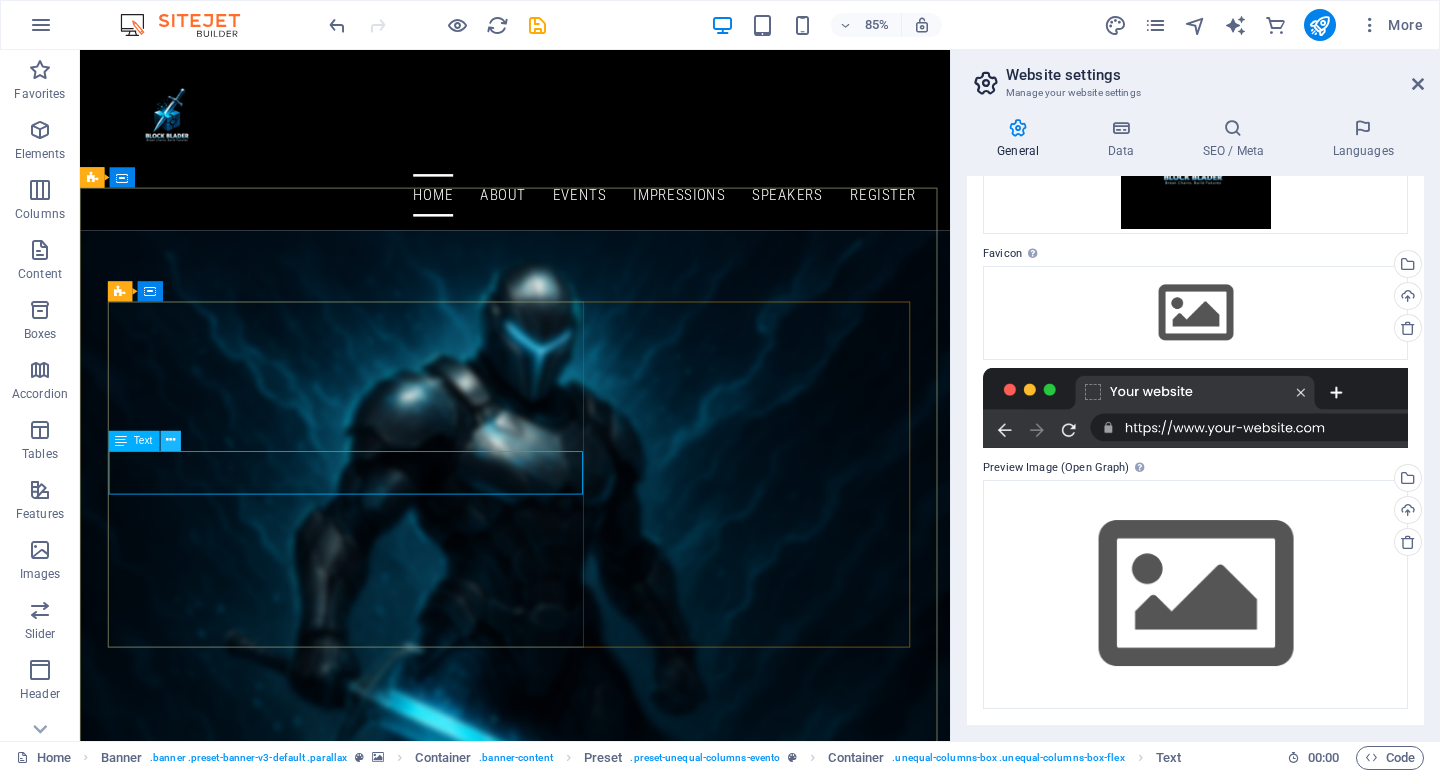 click at bounding box center [170, 441] 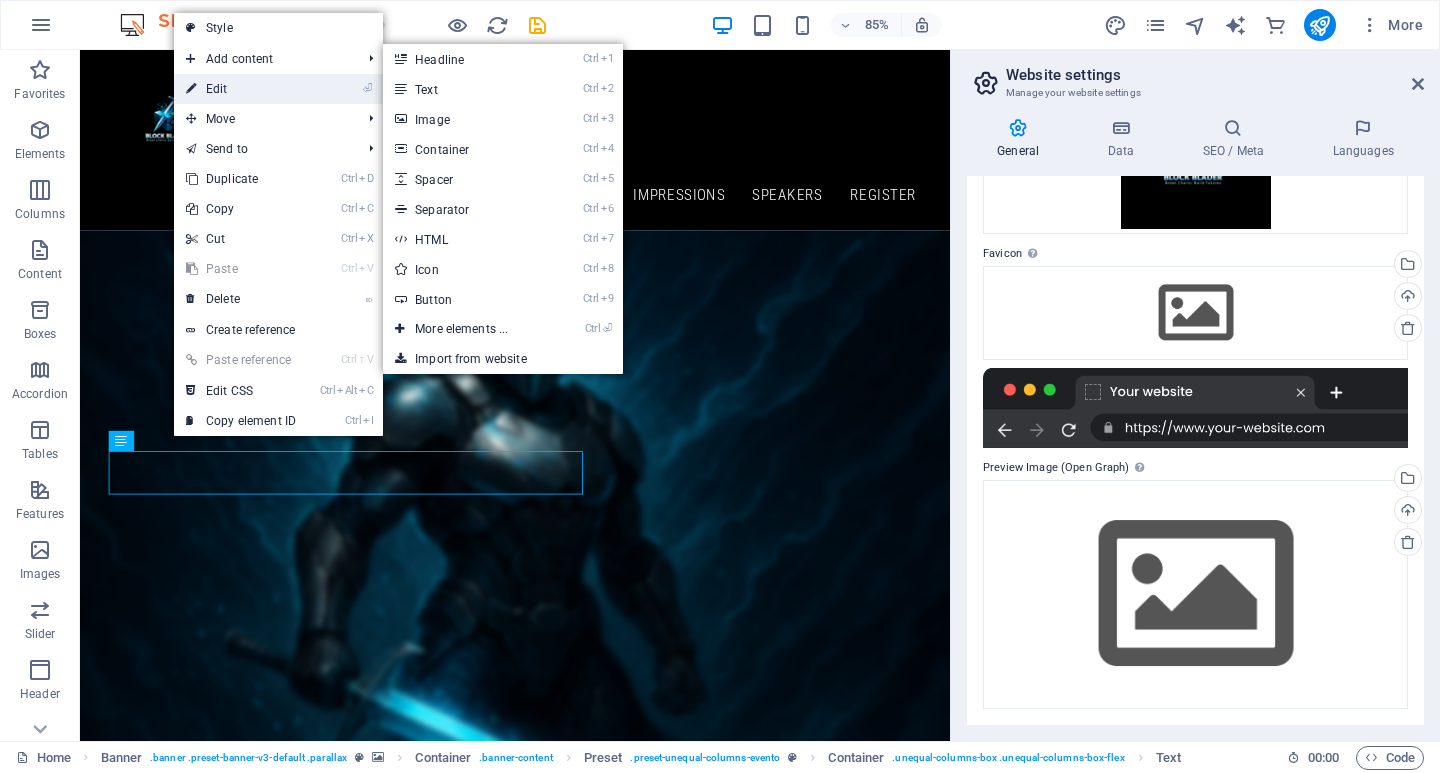 click on "⏎  Edit" at bounding box center [241, 89] 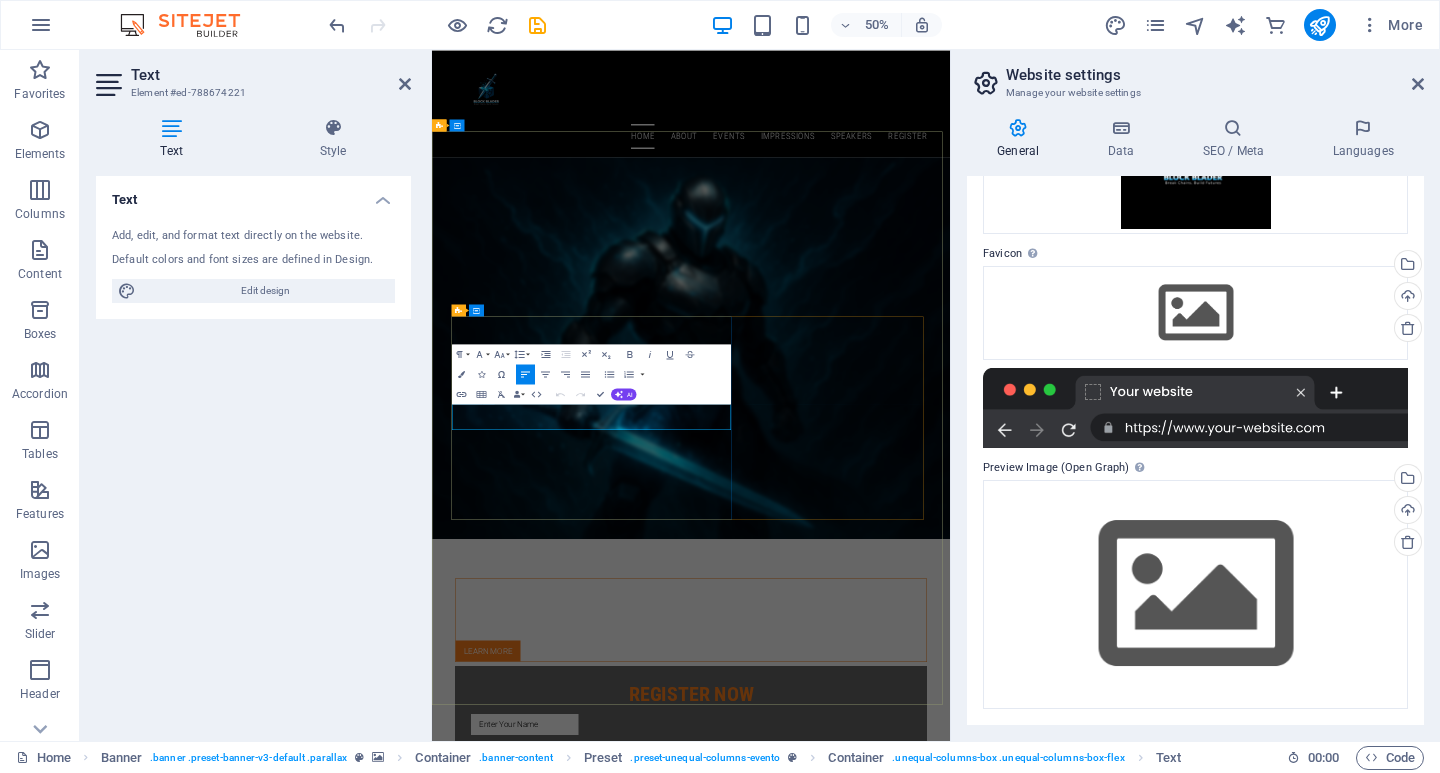 click on "Join our Meetup about Professional Networking and meet people in your local community who share the same interests." at bounding box center (950, 1187) 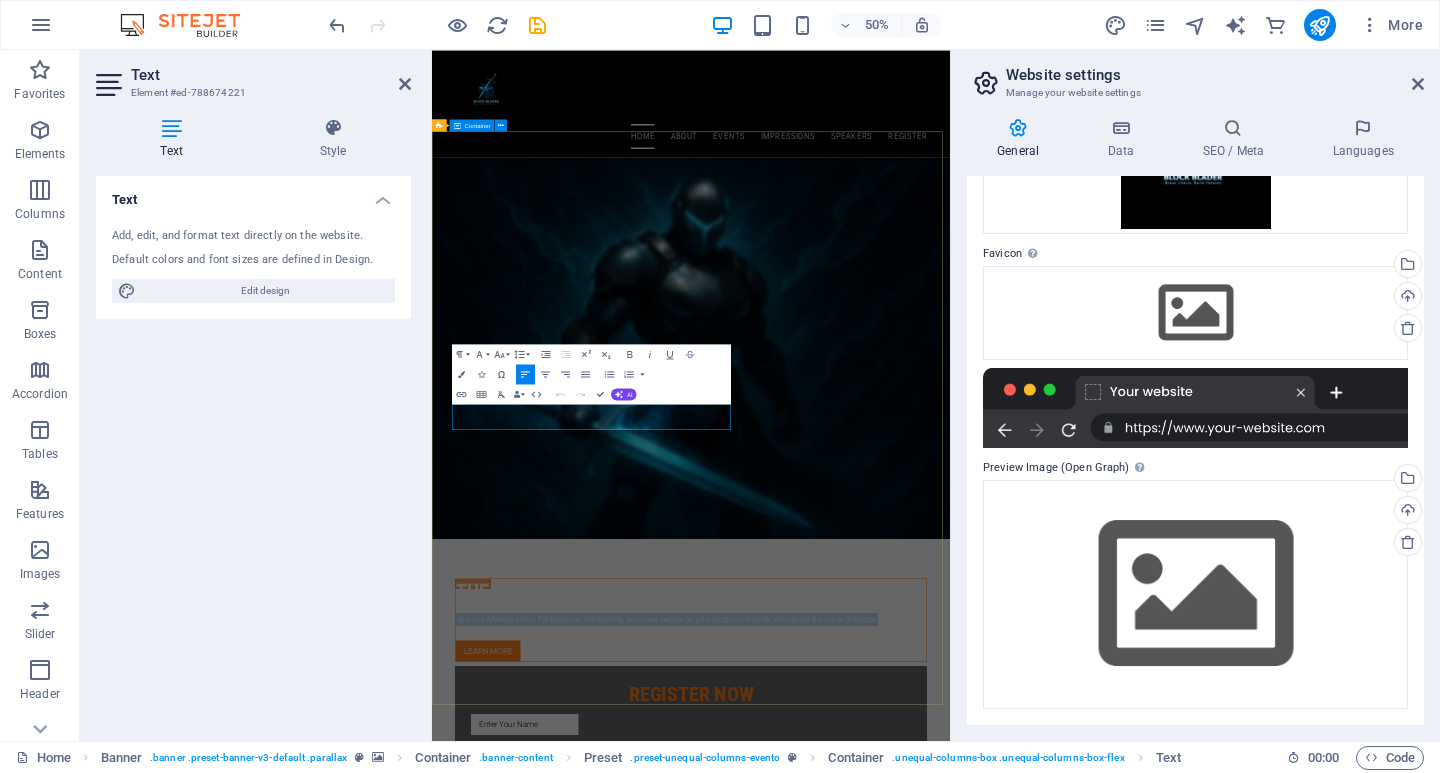 drag, startPoint x: 774, startPoint y: 798, endPoint x: 884, endPoint y: 450, distance: 364.97122 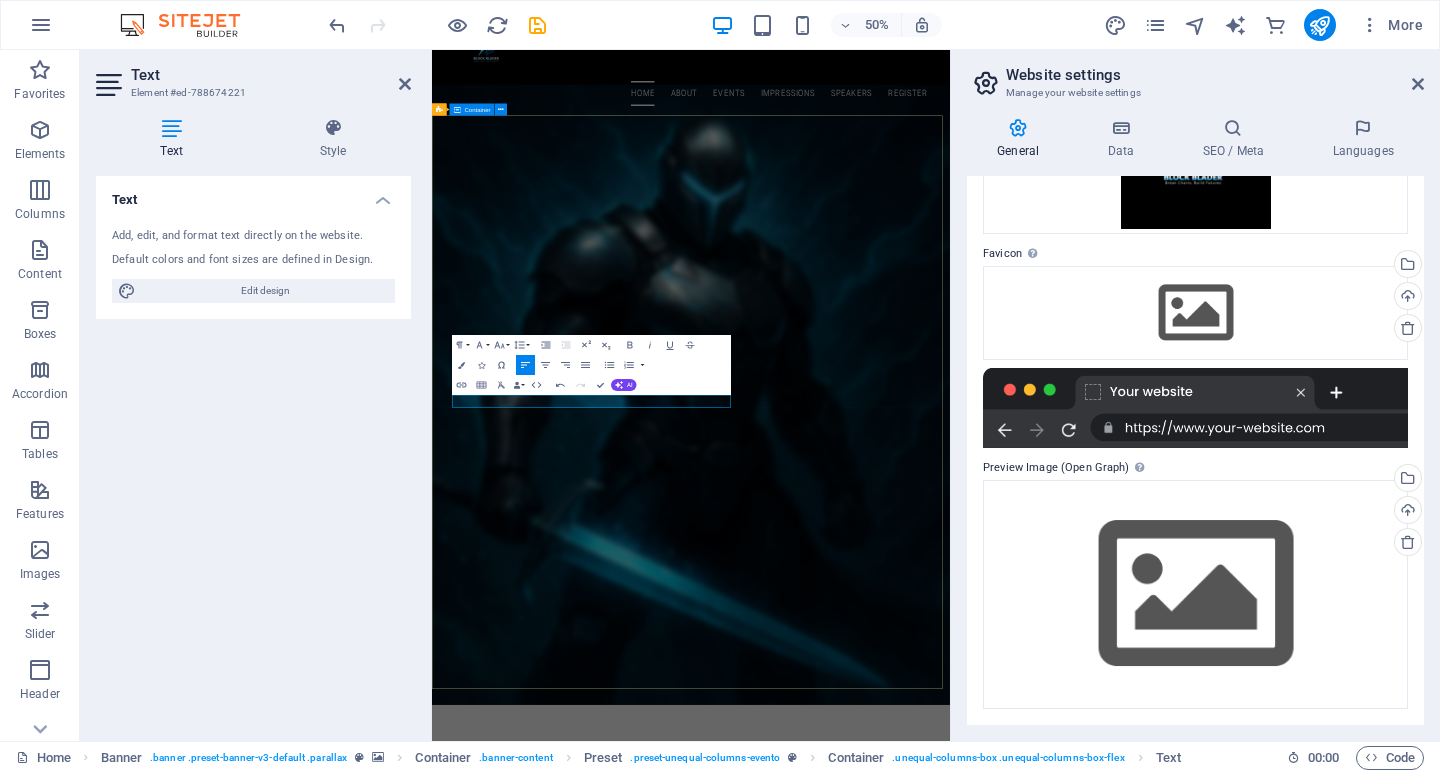 scroll, scrollTop: 0, scrollLeft: 0, axis: both 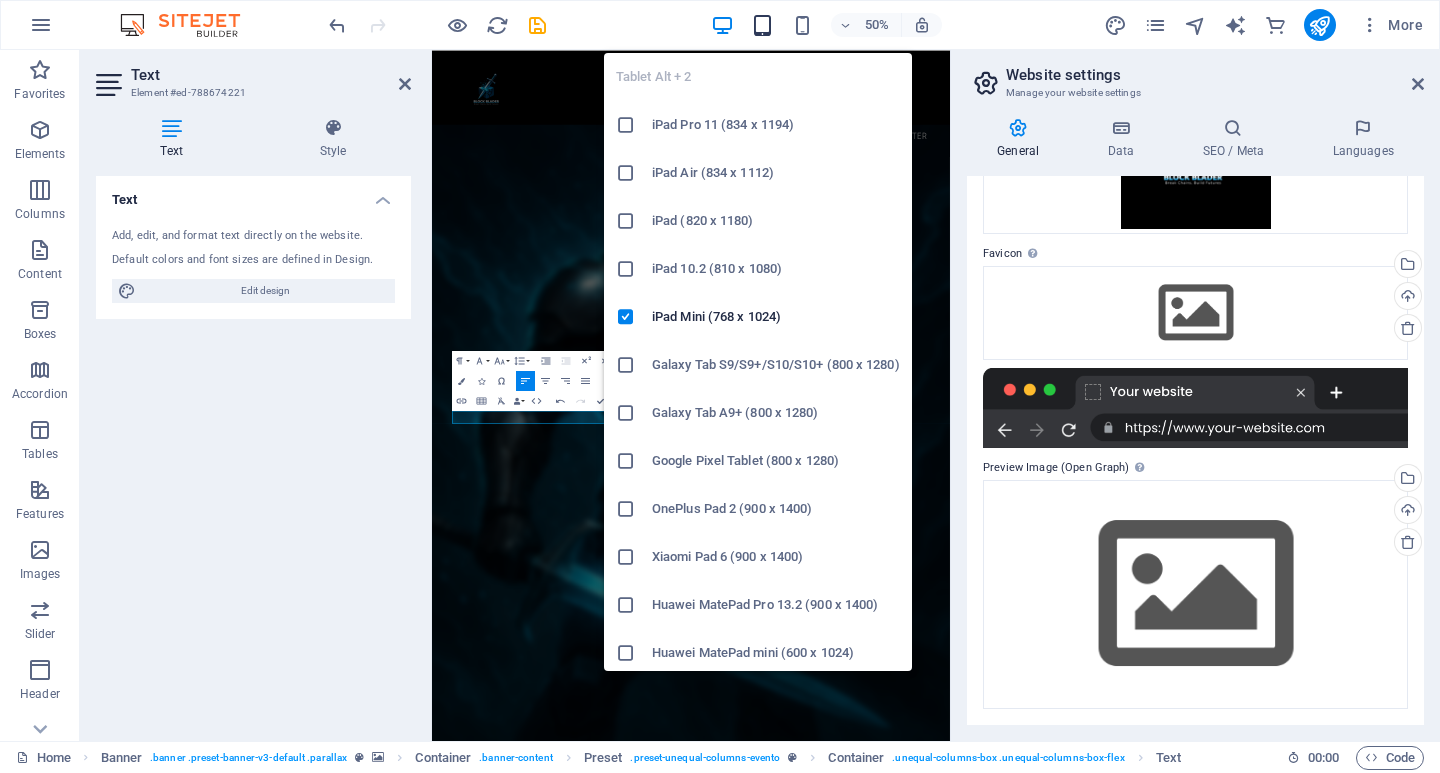click at bounding box center [762, 25] 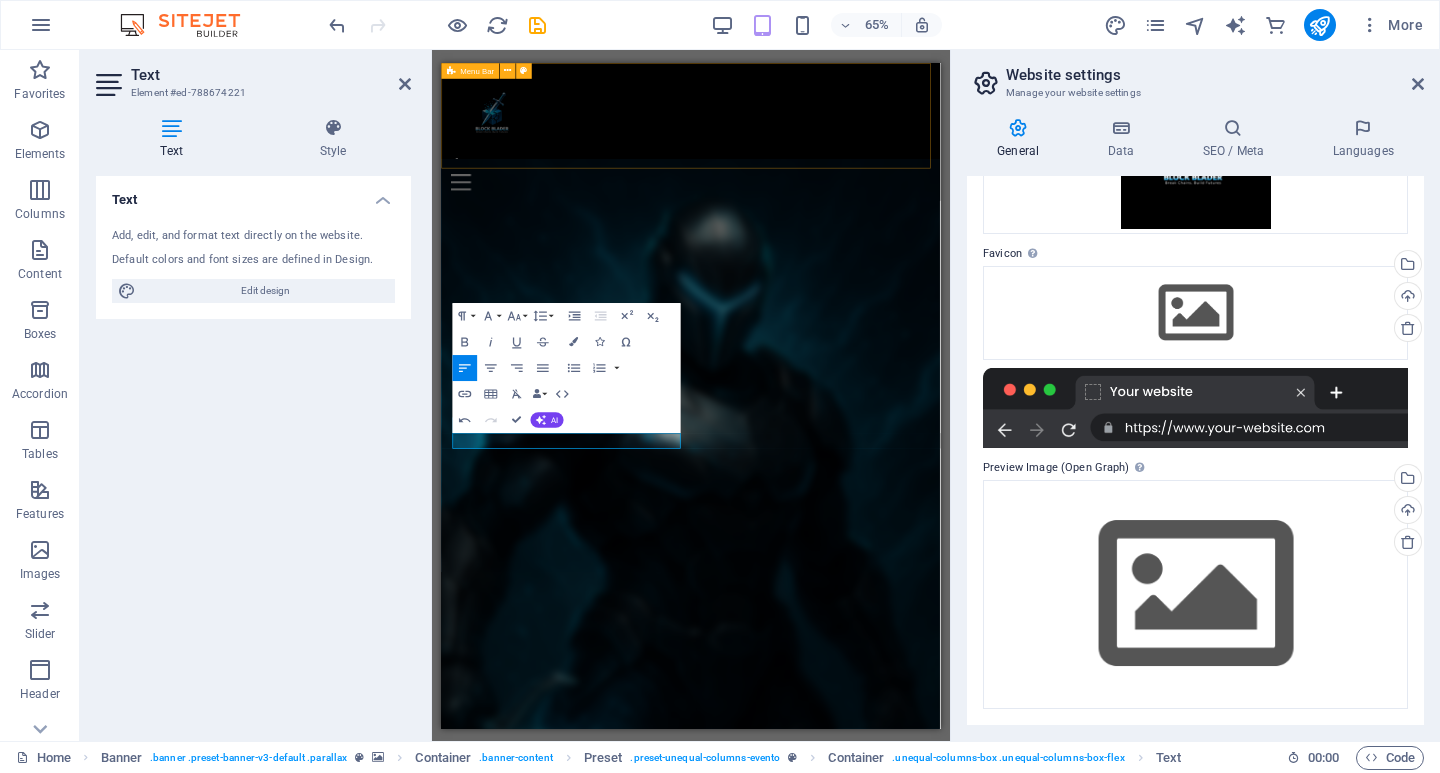 click on "Home About Events Impressions Speakers Register" at bounding box center (825, 168) 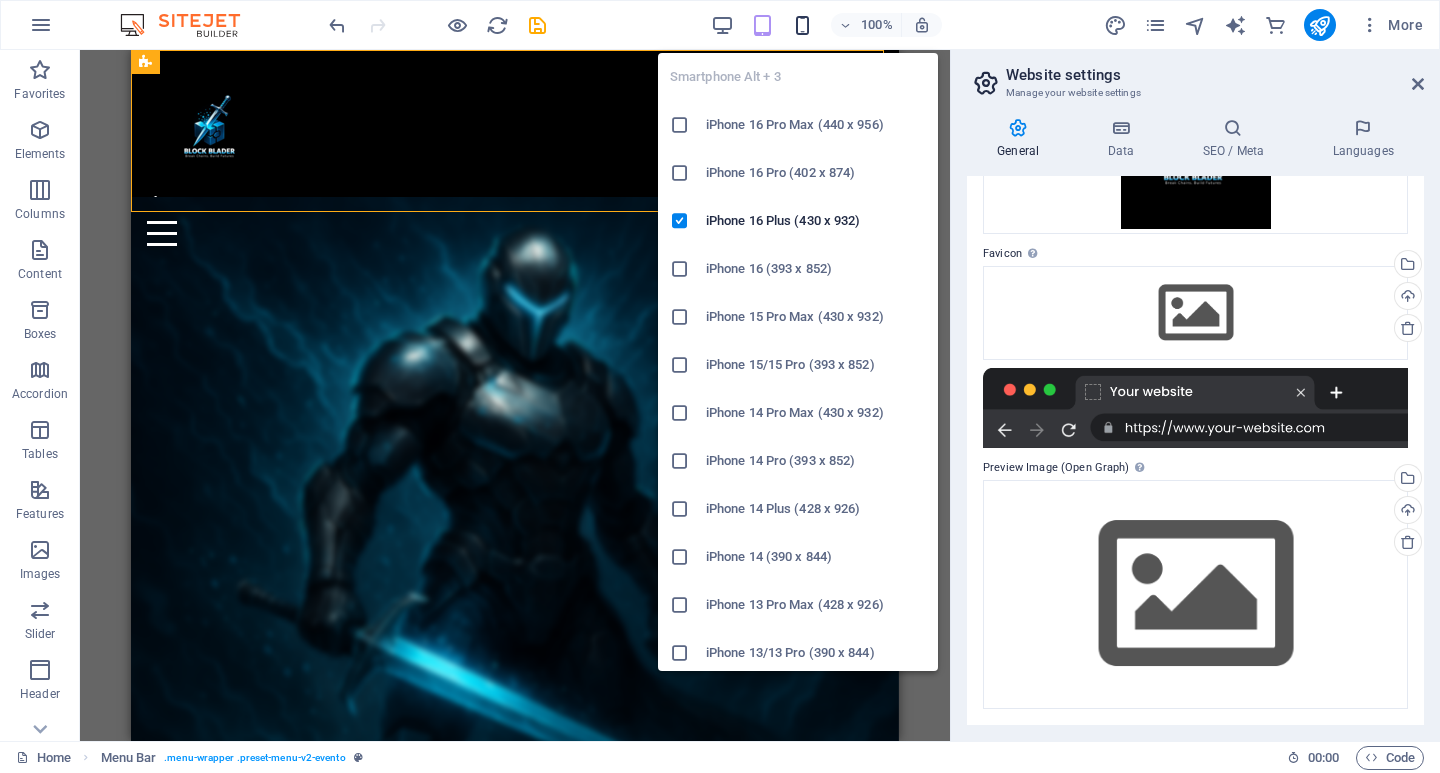 click at bounding box center (802, 25) 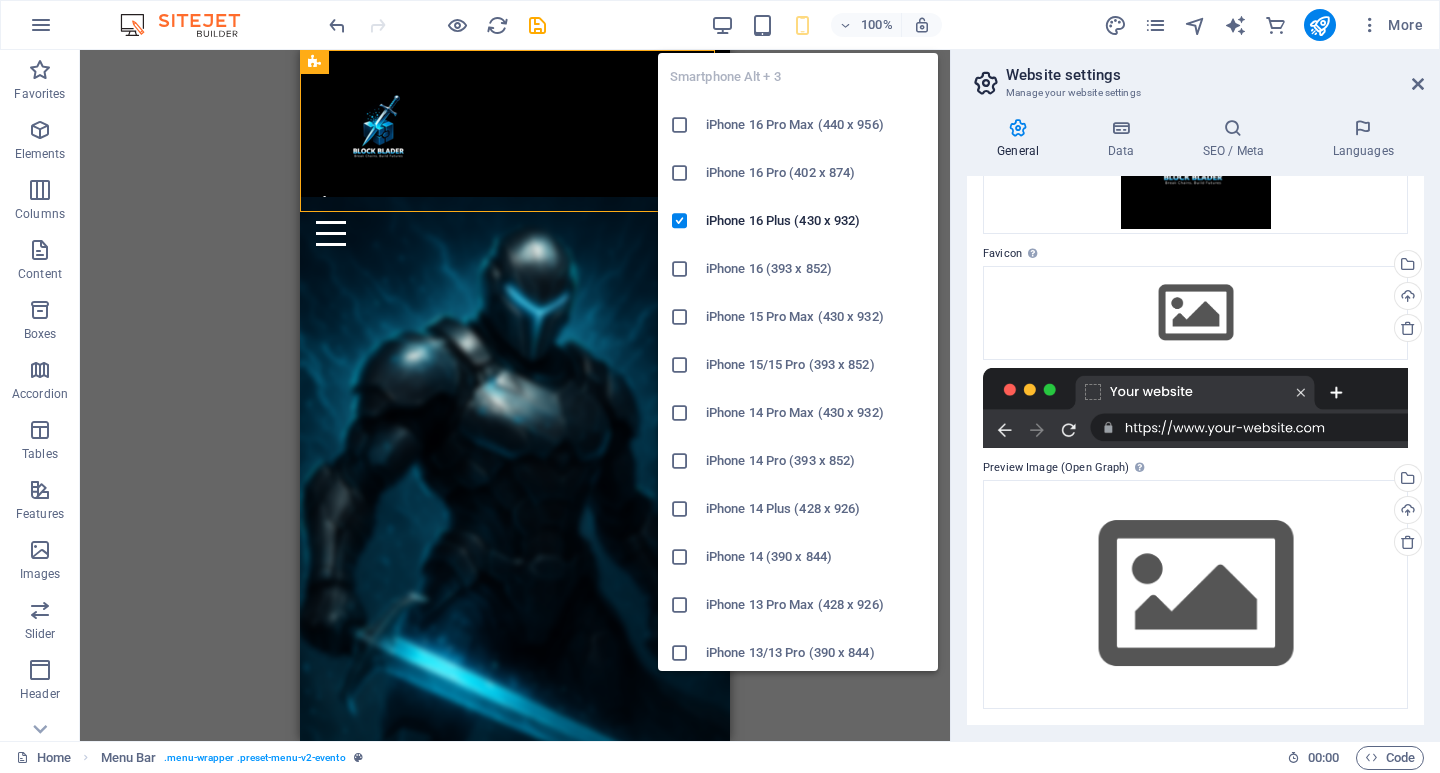 click at bounding box center [802, 25] 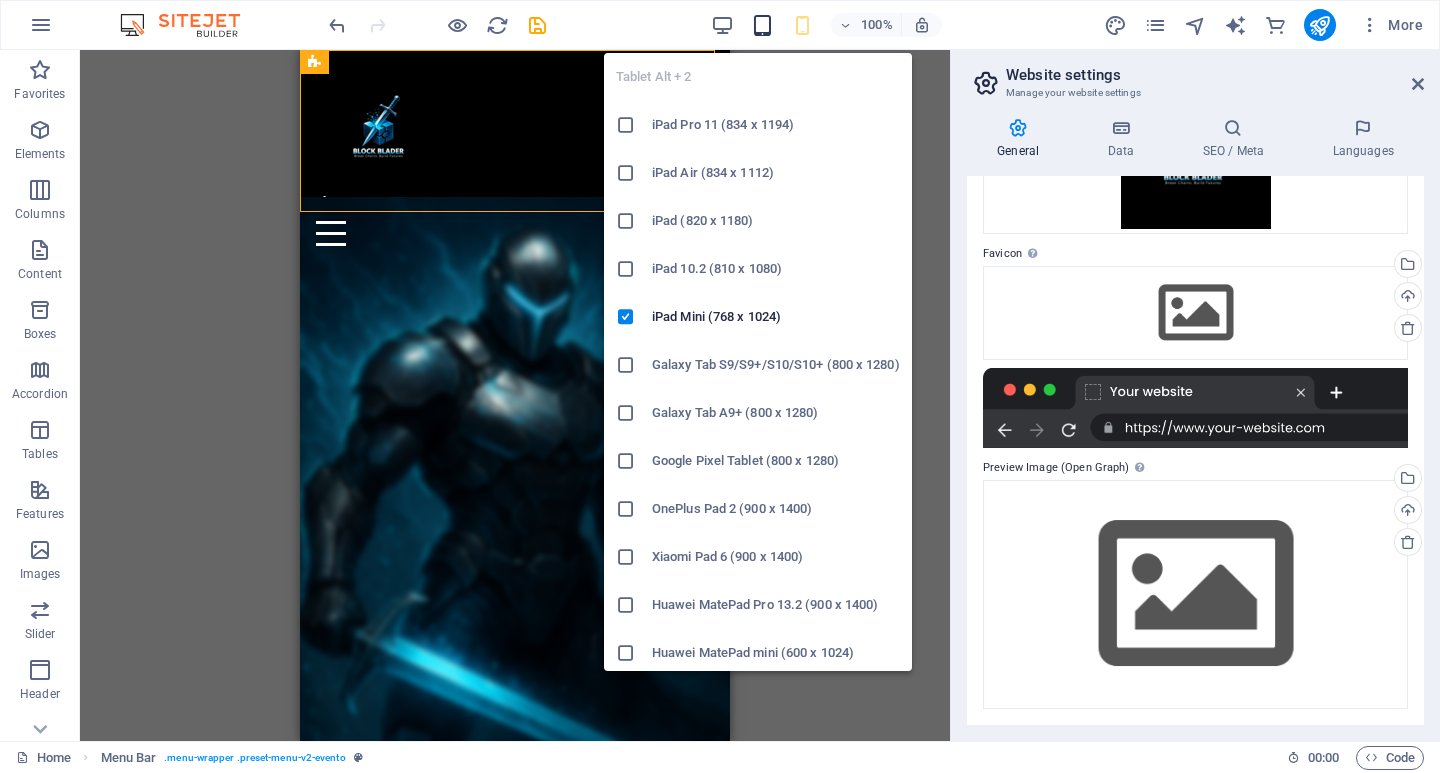 click at bounding box center (762, 25) 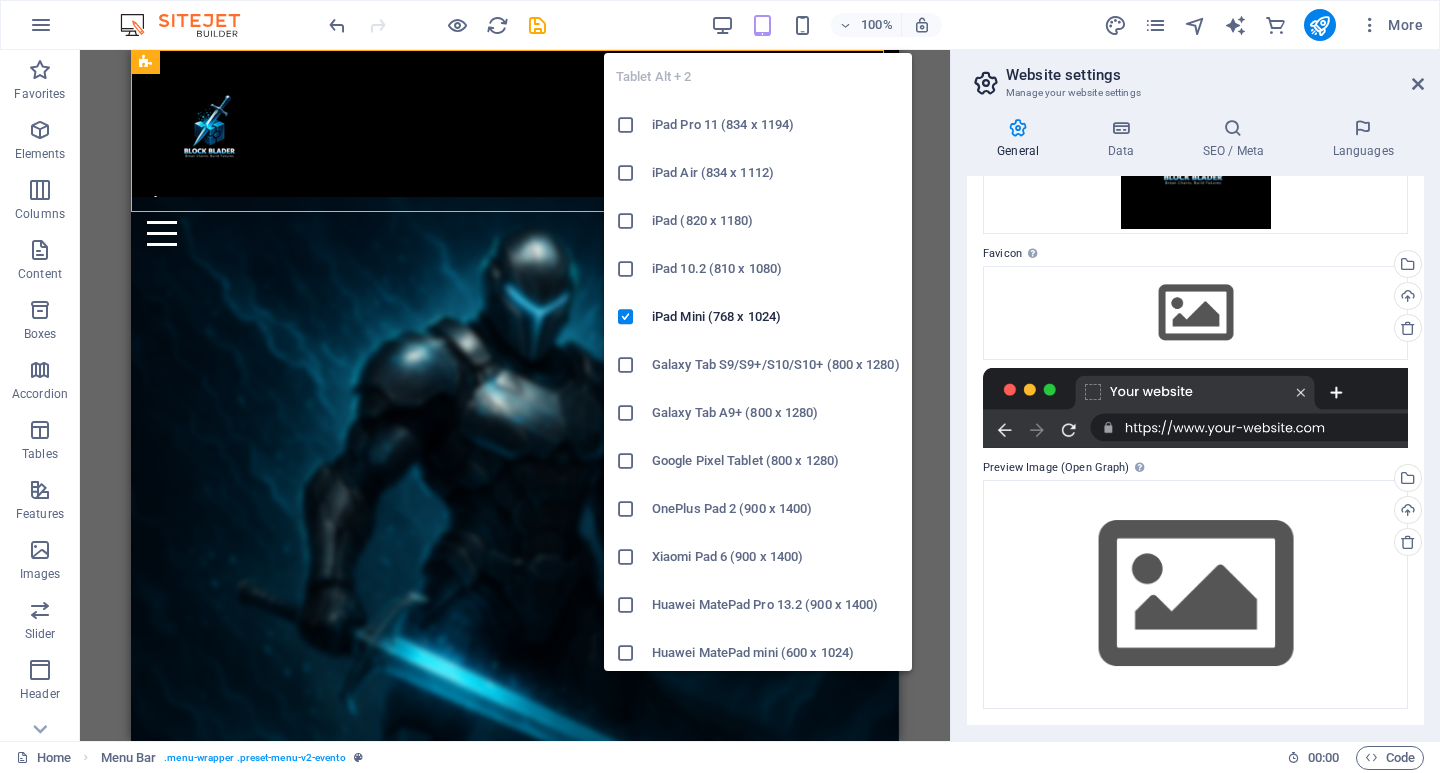 click at bounding box center [762, 25] 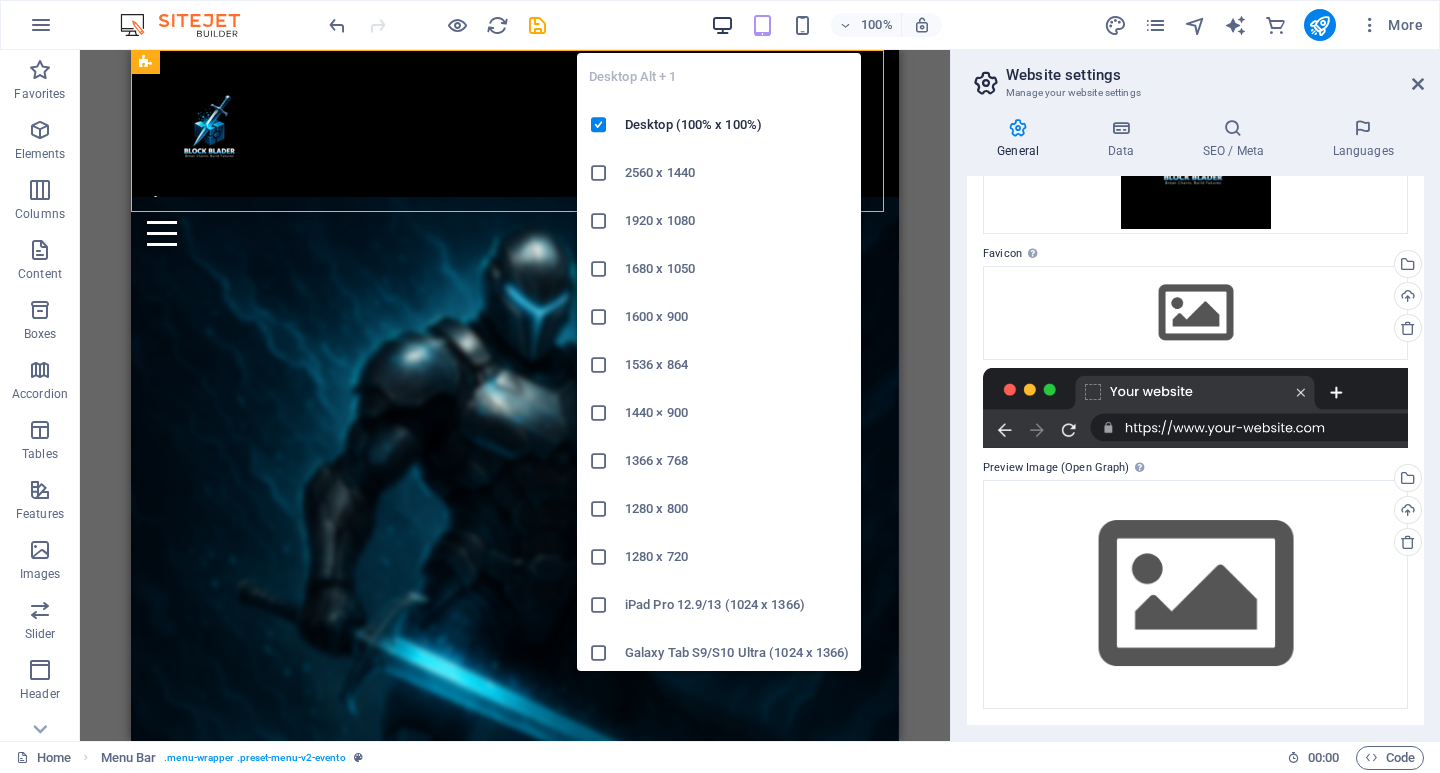 click at bounding box center [722, 25] 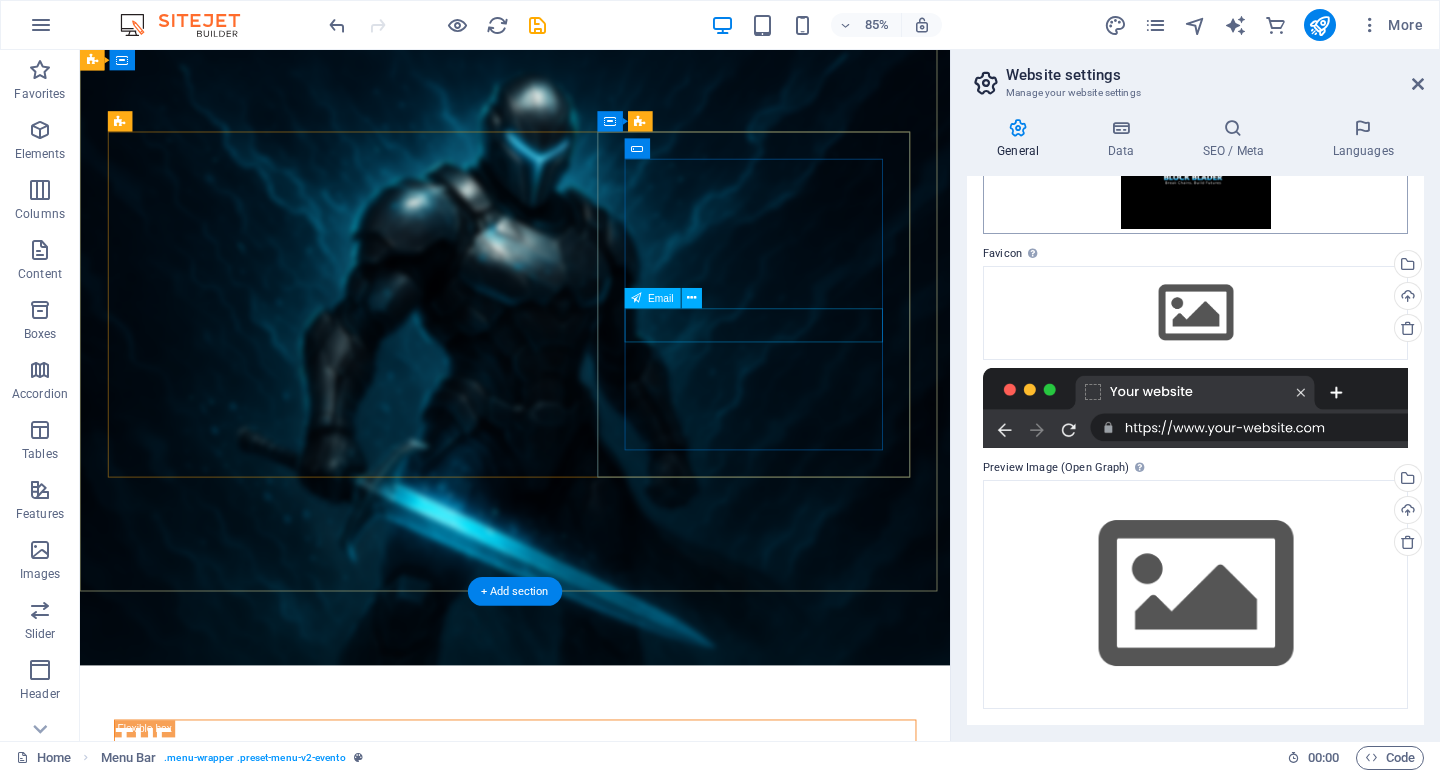scroll, scrollTop: 400, scrollLeft: 0, axis: vertical 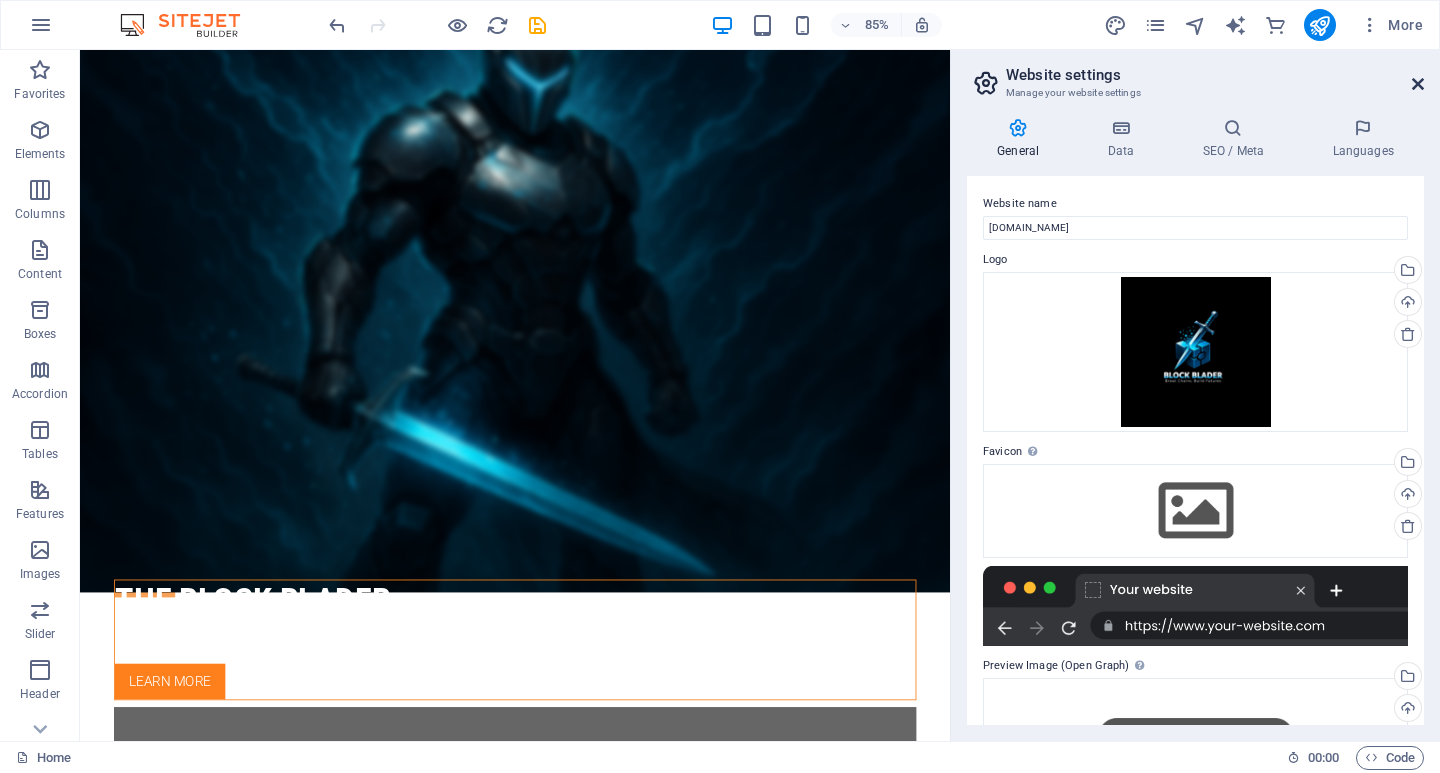 click at bounding box center [1418, 84] 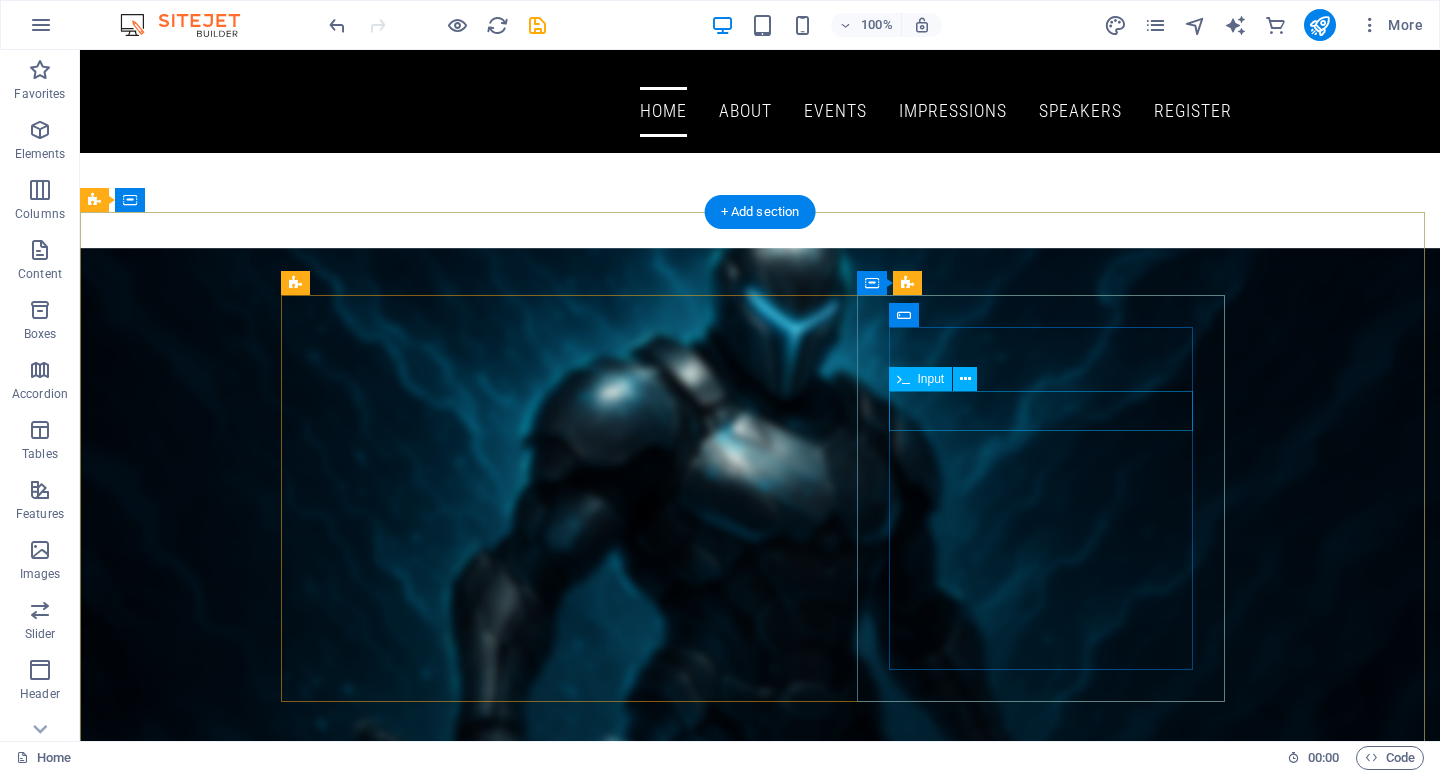 scroll, scrollTop: 0, scrollLeft: 0, axis: both 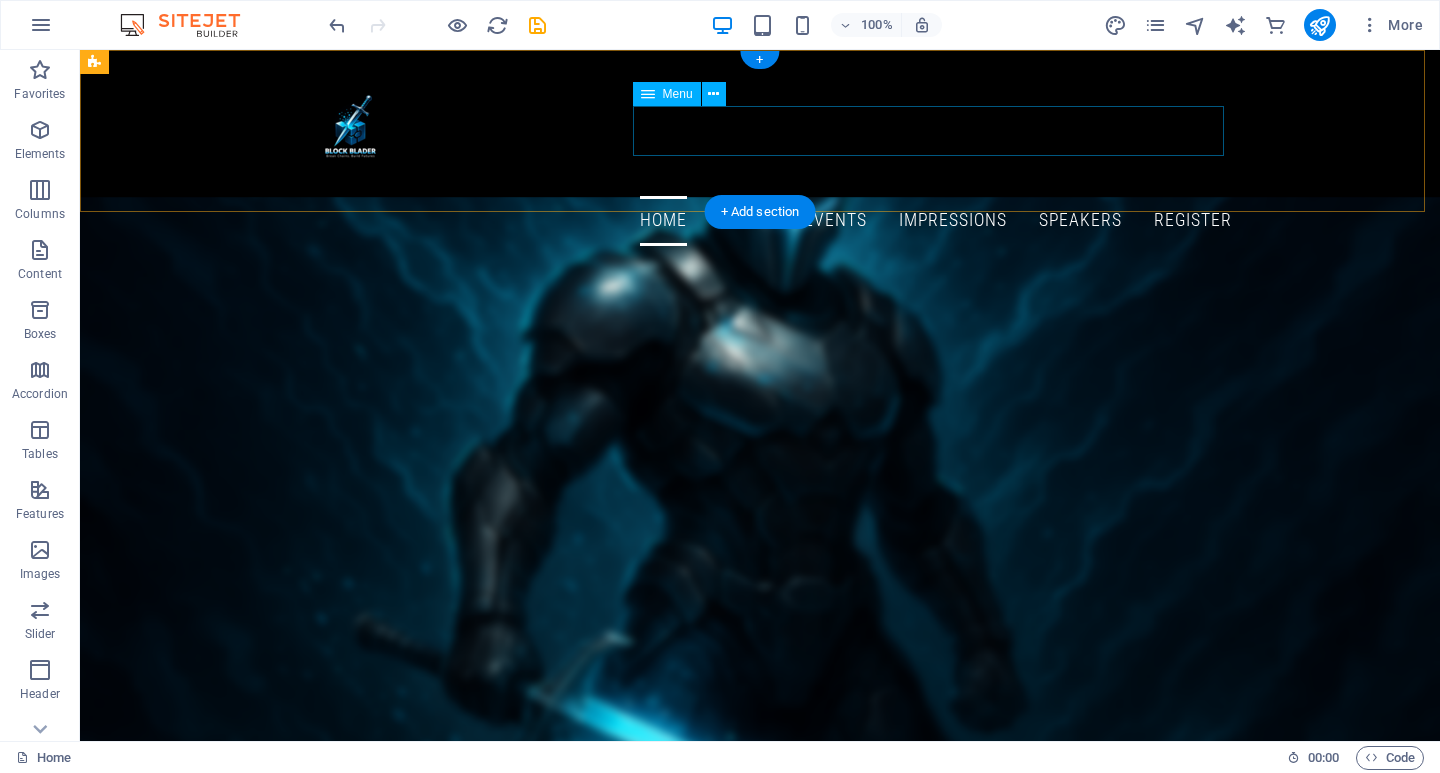 click on "Home About Events Impressions Speakers Register" at bounding box center [760, 221] 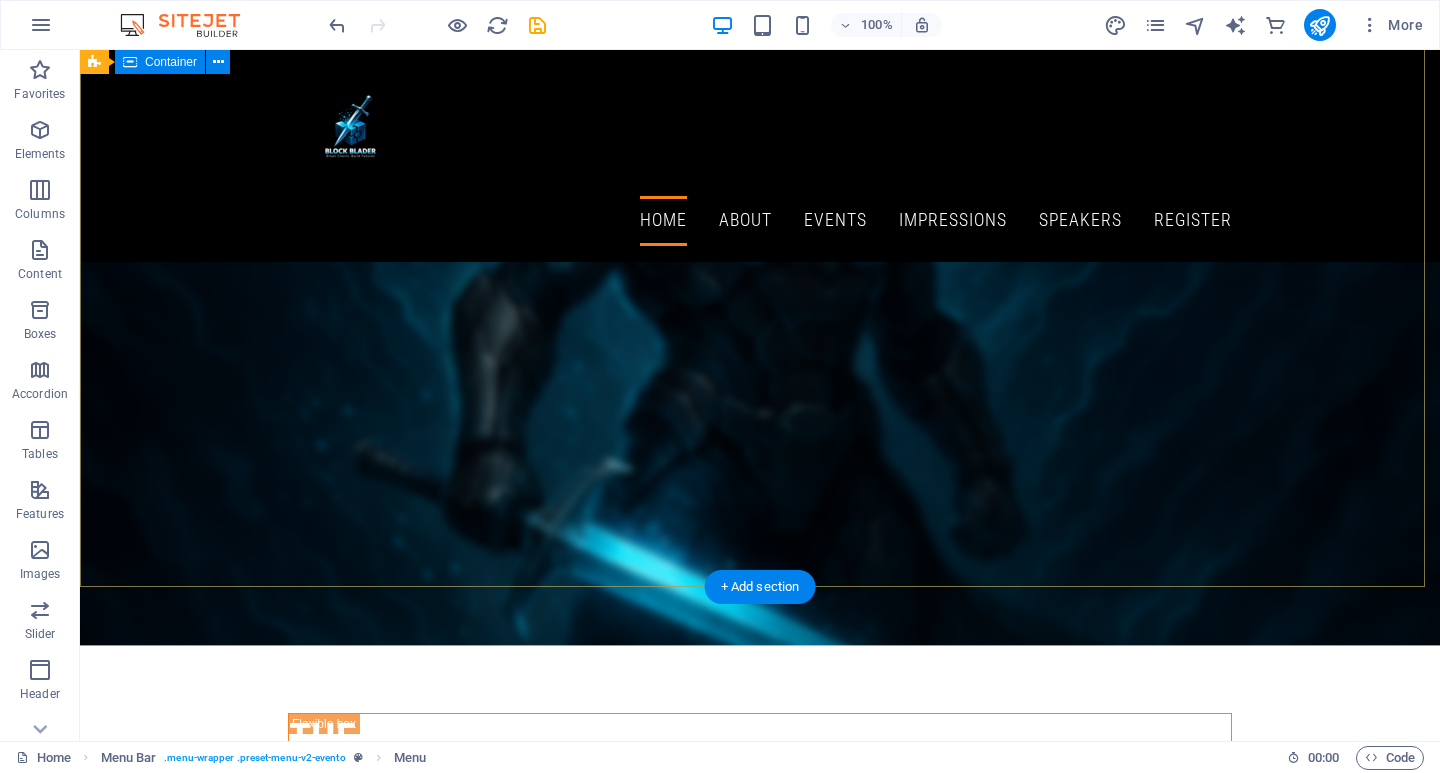scroll, scrollTop: 0, scrollLeft: 0, axis: both 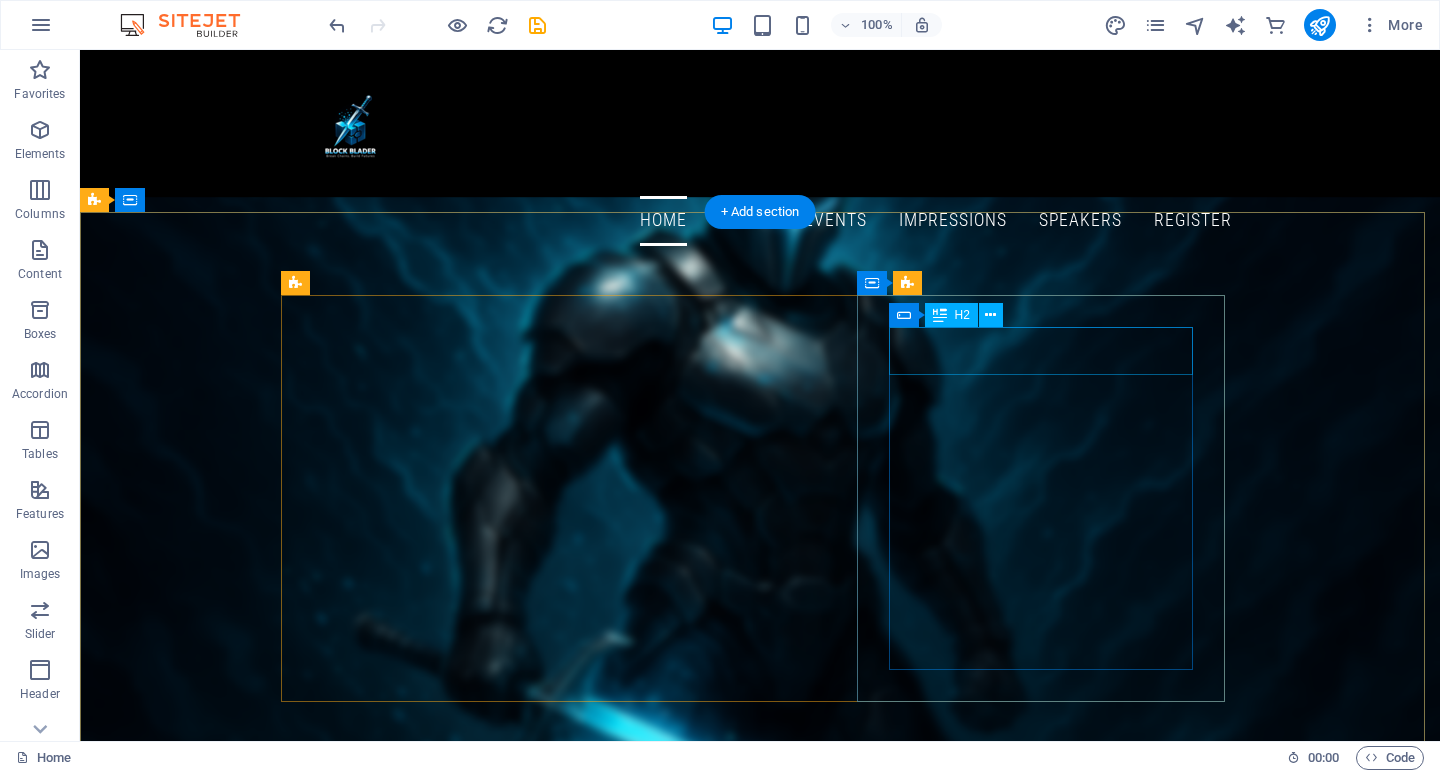 click on "Register Now" at bounding box center (760, 1169) 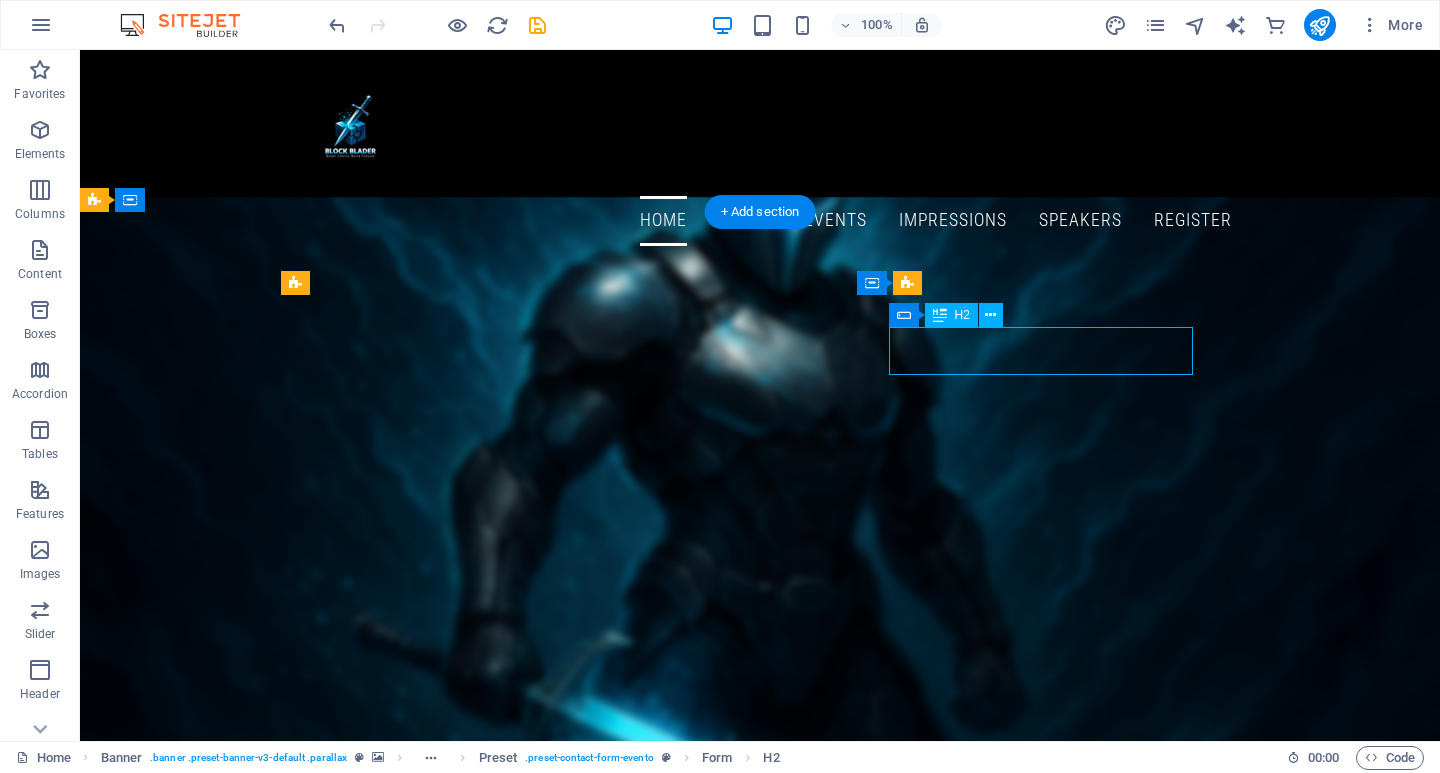 click on "Register Now" at bounding box center [760, 1169] 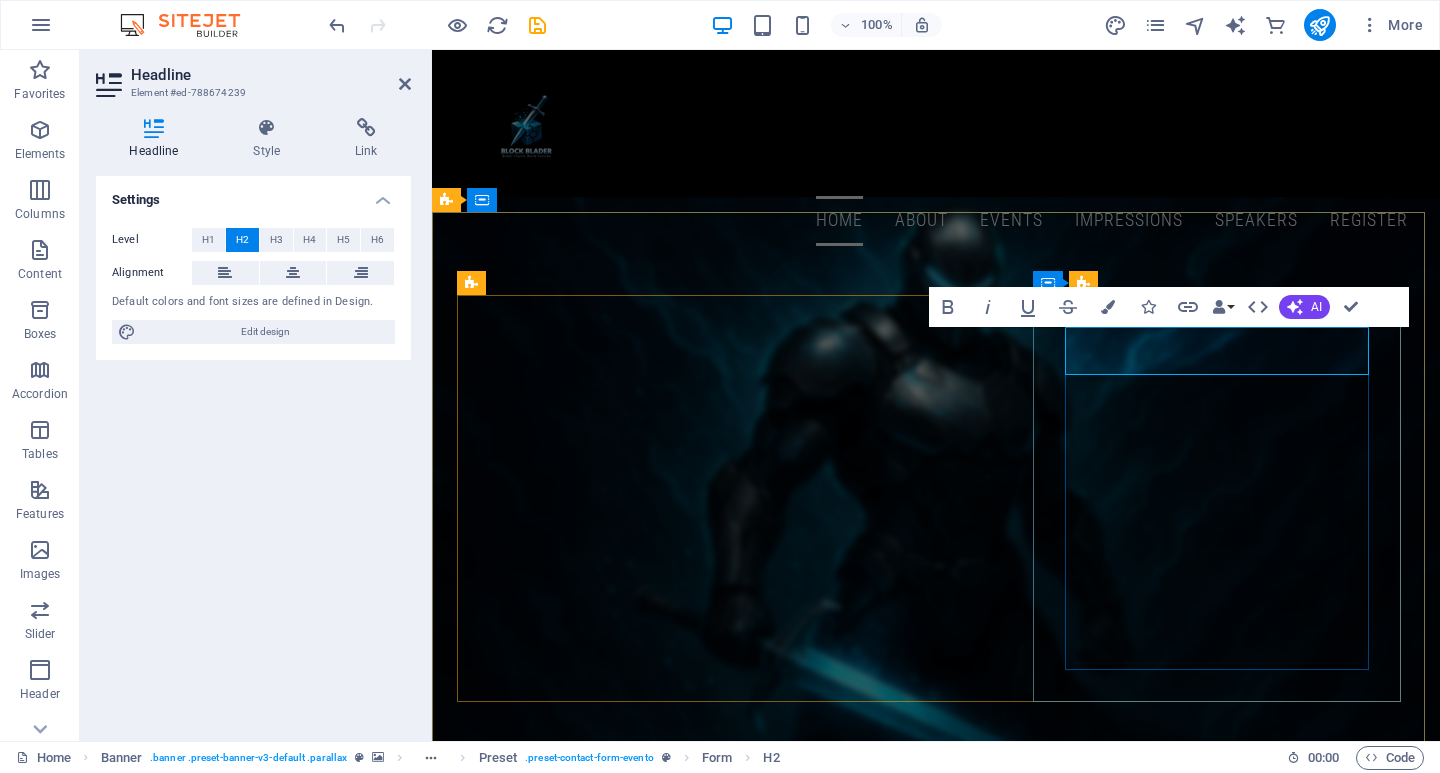 click on "Register Now" at bounding box center (936, 1169) 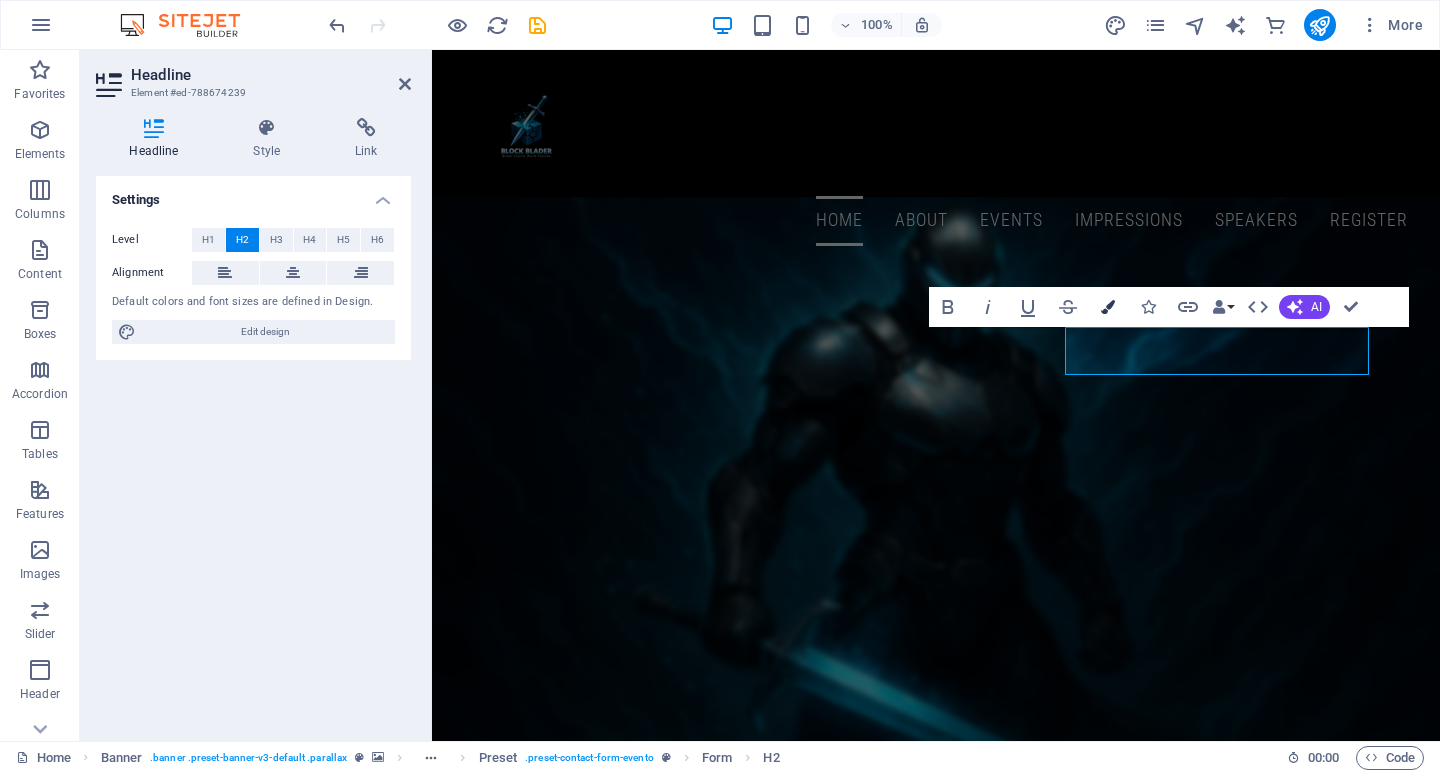 click at bounding box center [1108, 307] 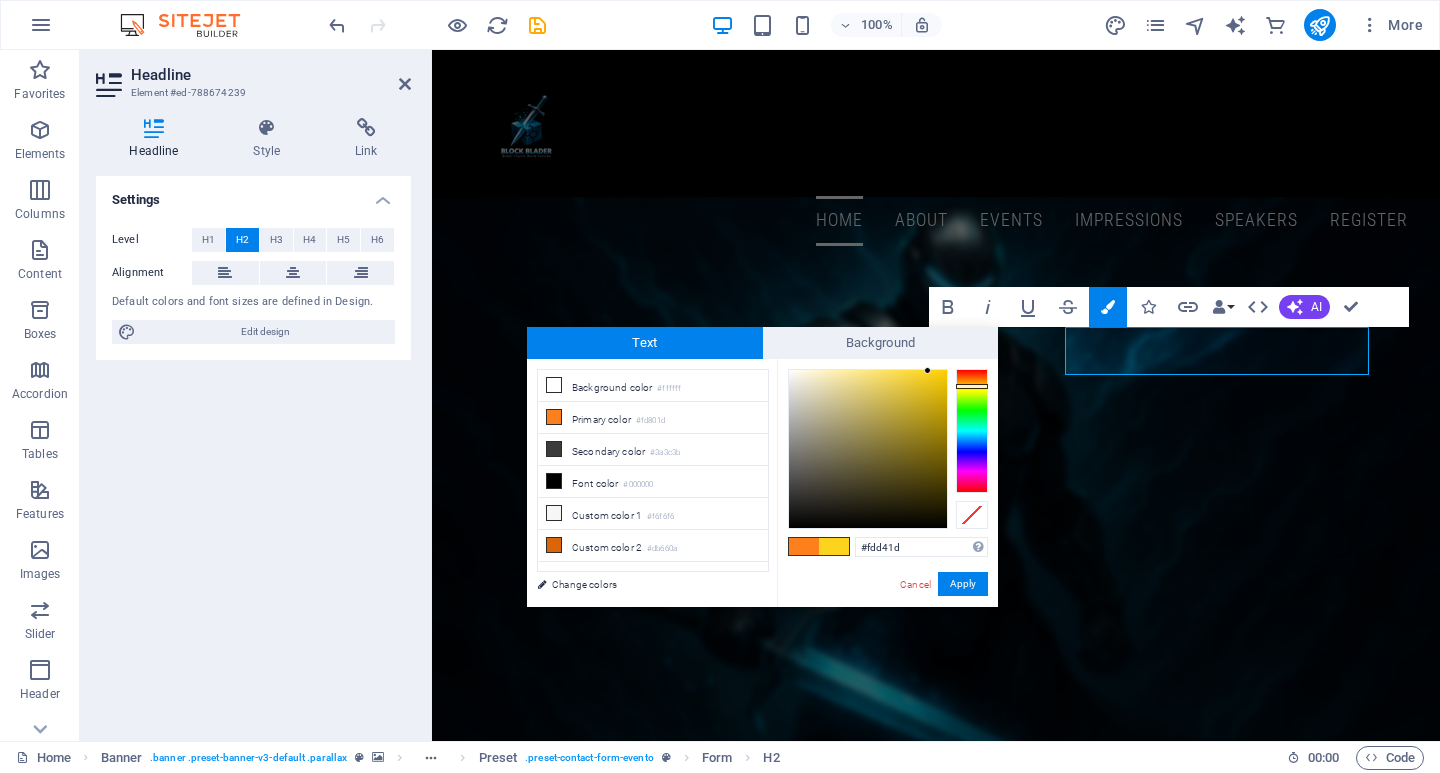click at bounding box center (972, 431) 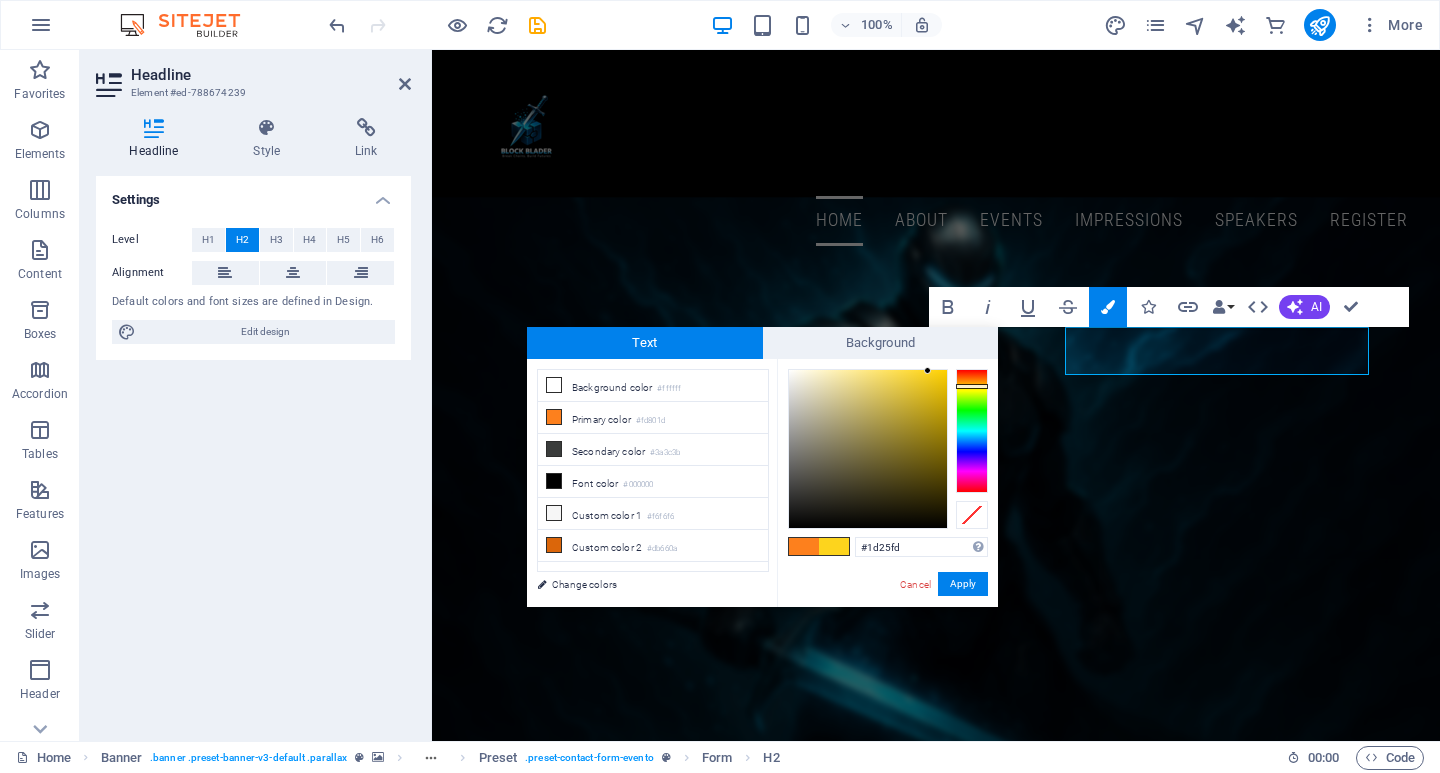 click at bounding box center [972, 431] 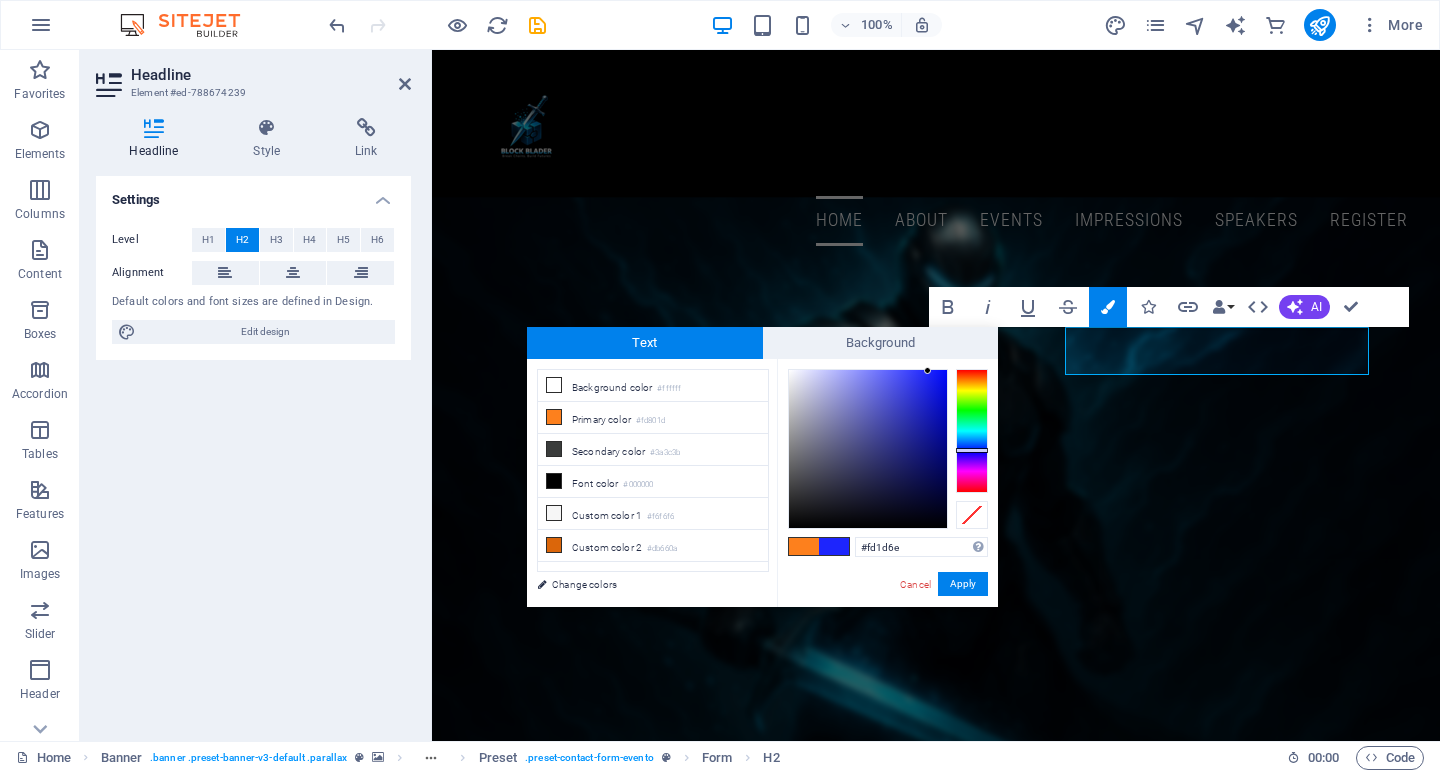 click at bounding box center [972, 431] 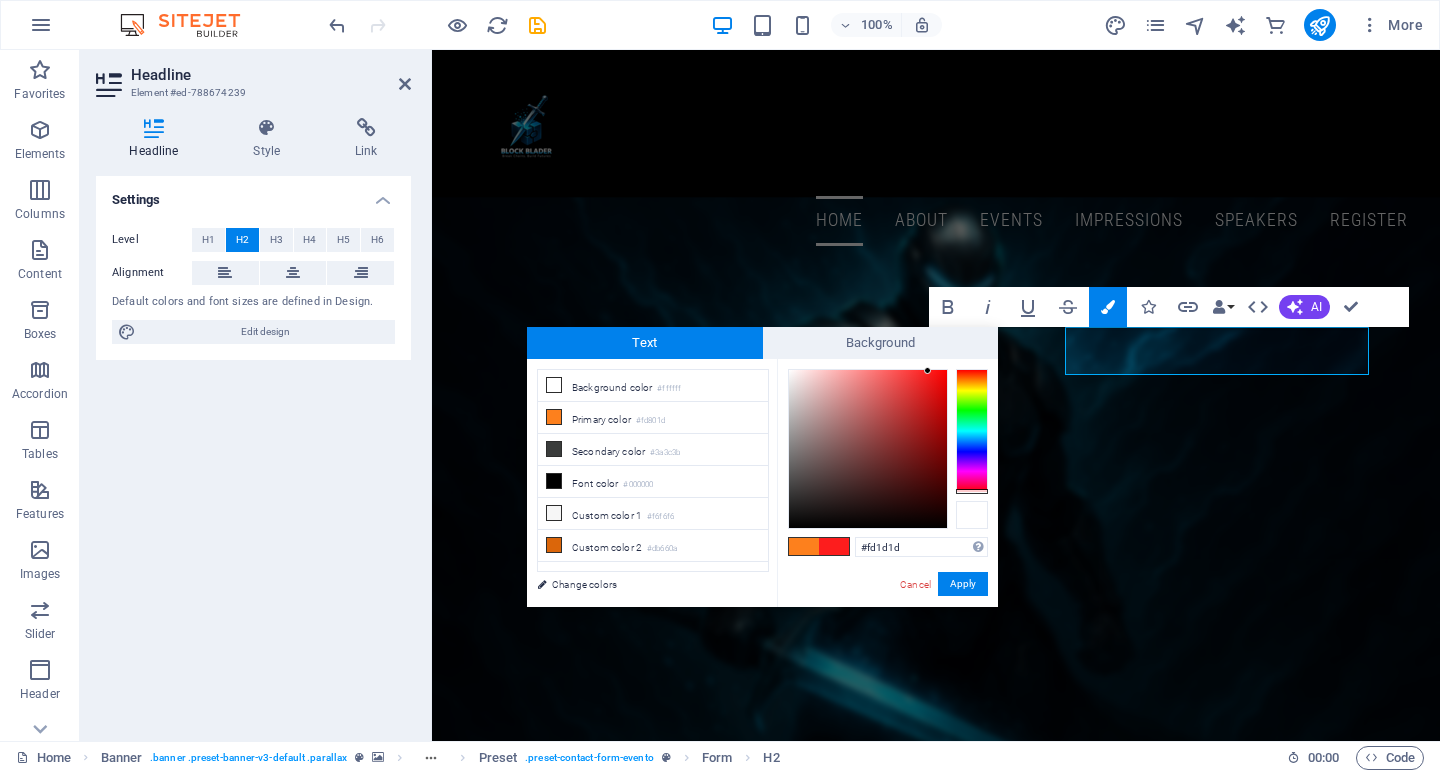 drag, startPoint x: 973, startPoint y: 486, endPoint x: 980, endPoint y: 502, distance: 17.464249 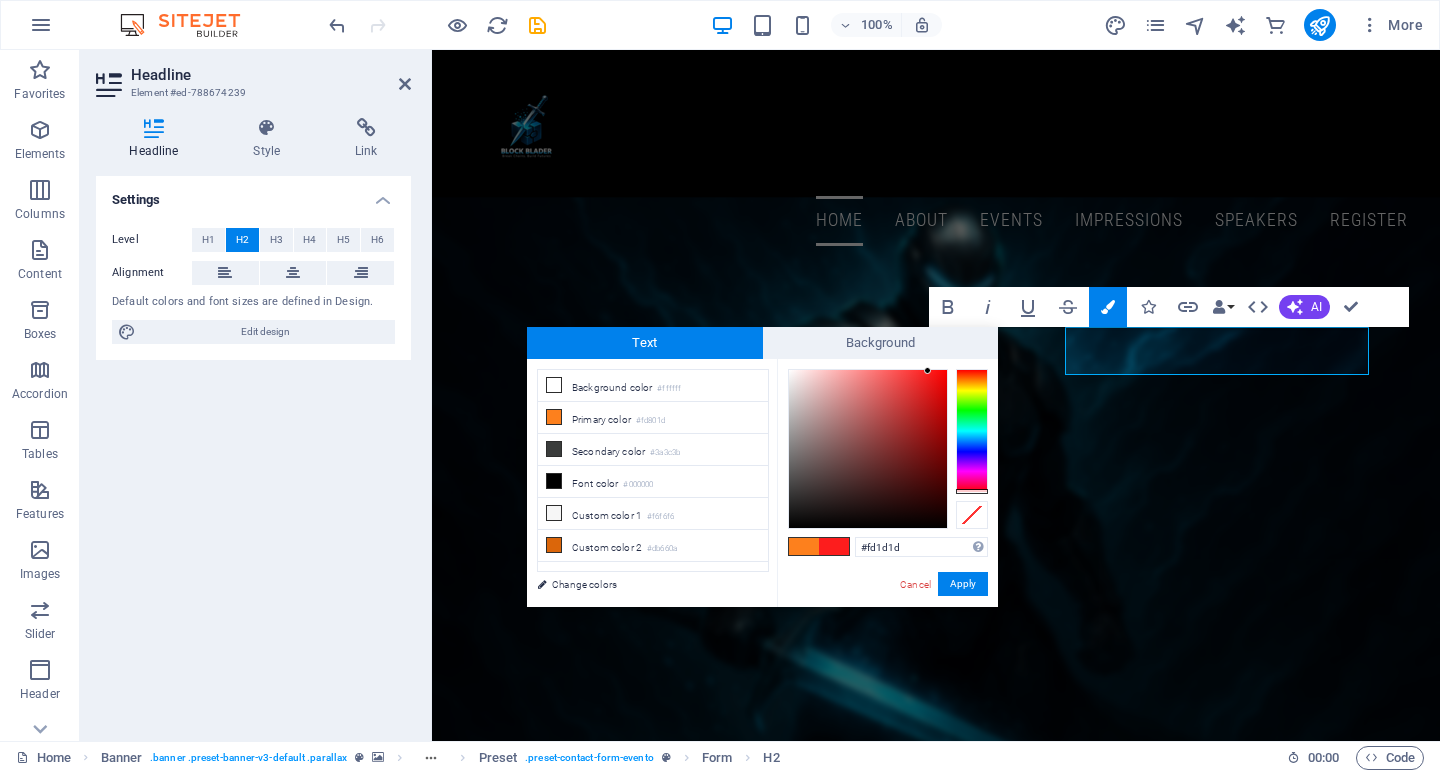 click at bounding box center [888, 449] 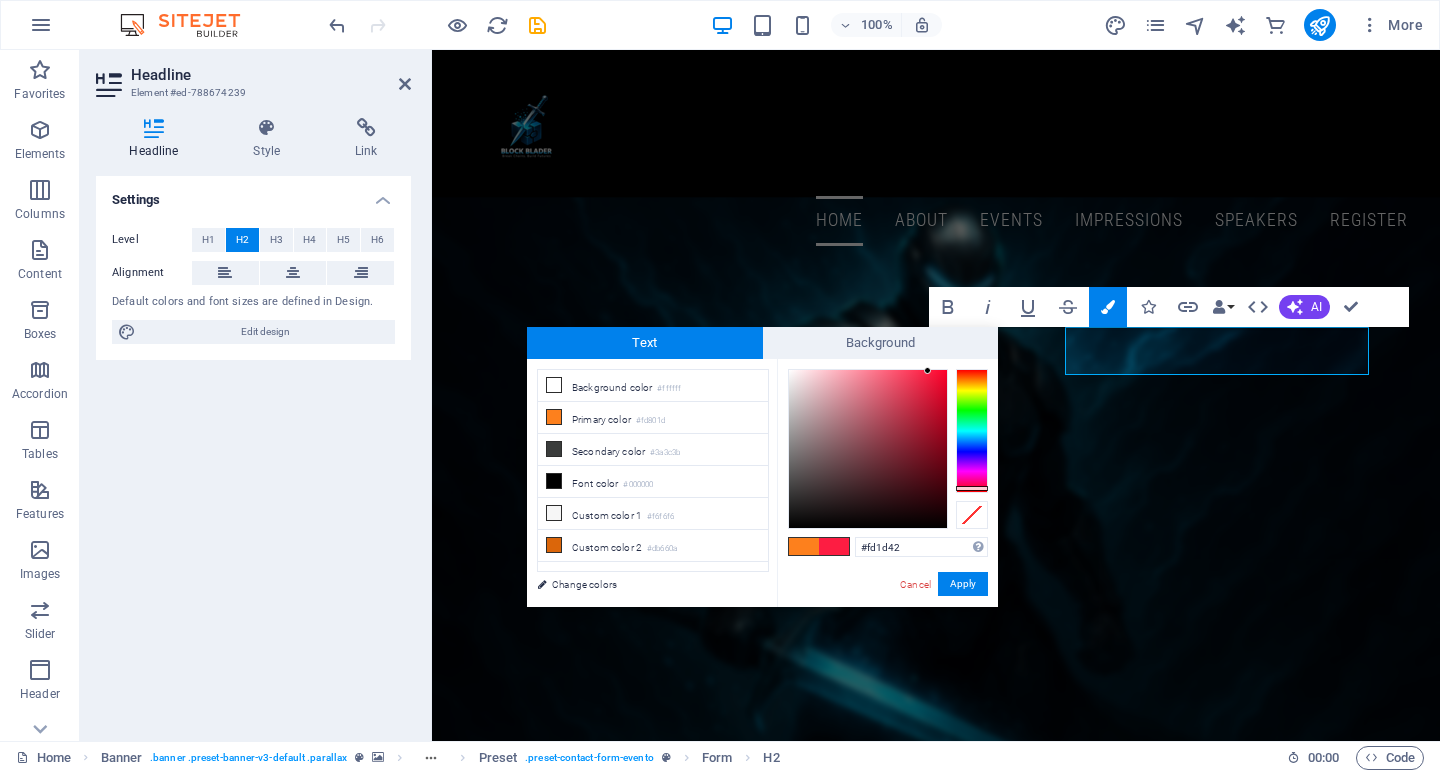 click at bounding box center (972, 488) 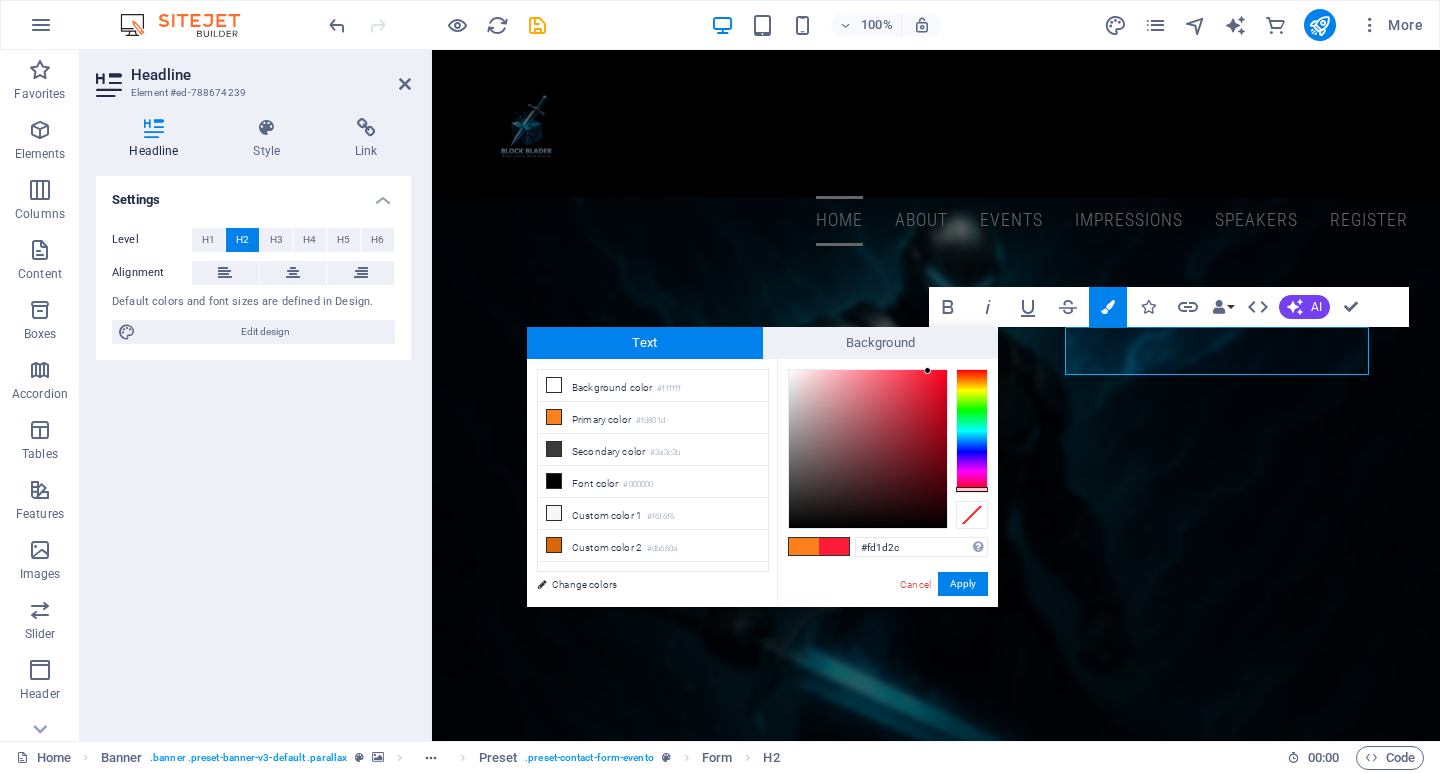 click at bounding box center [972, 431] 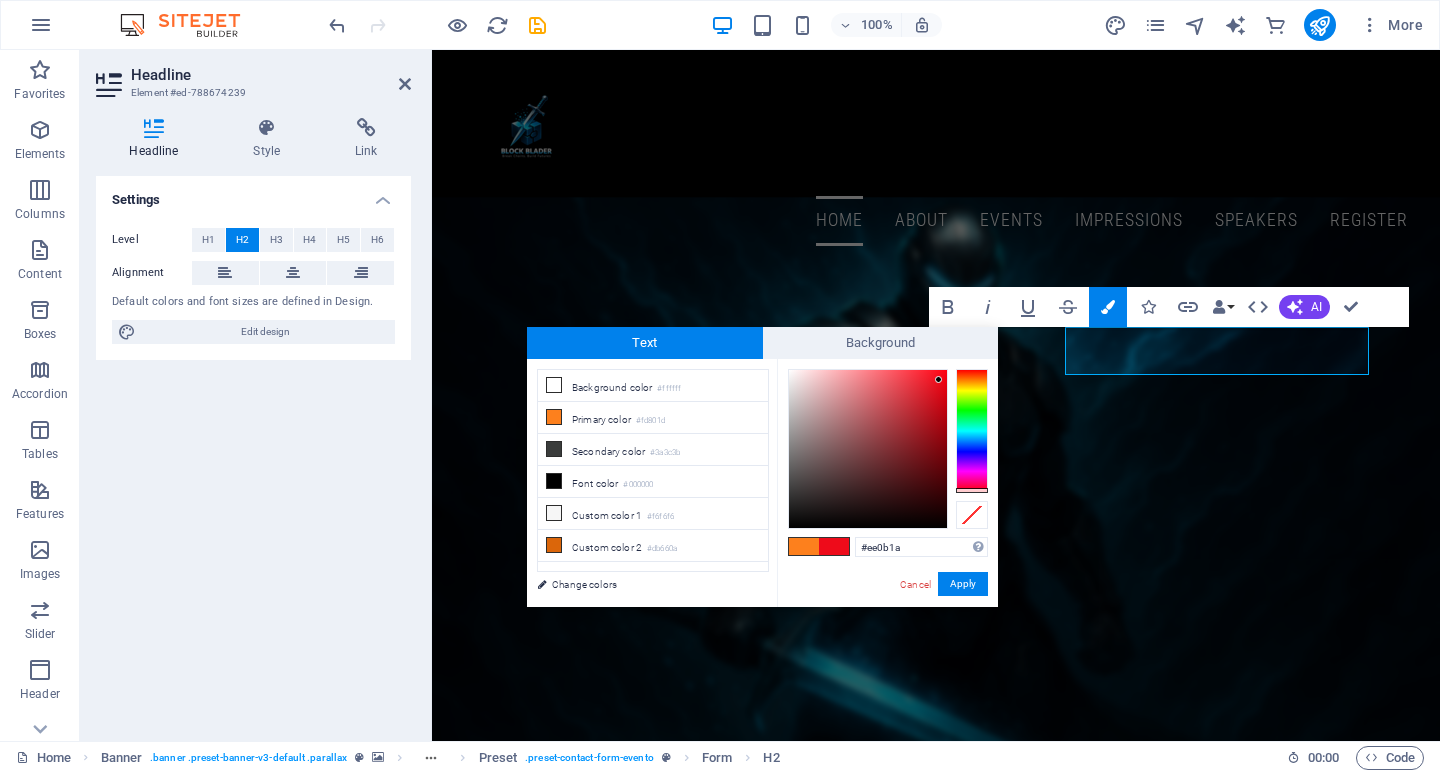 type on "#ef0919" 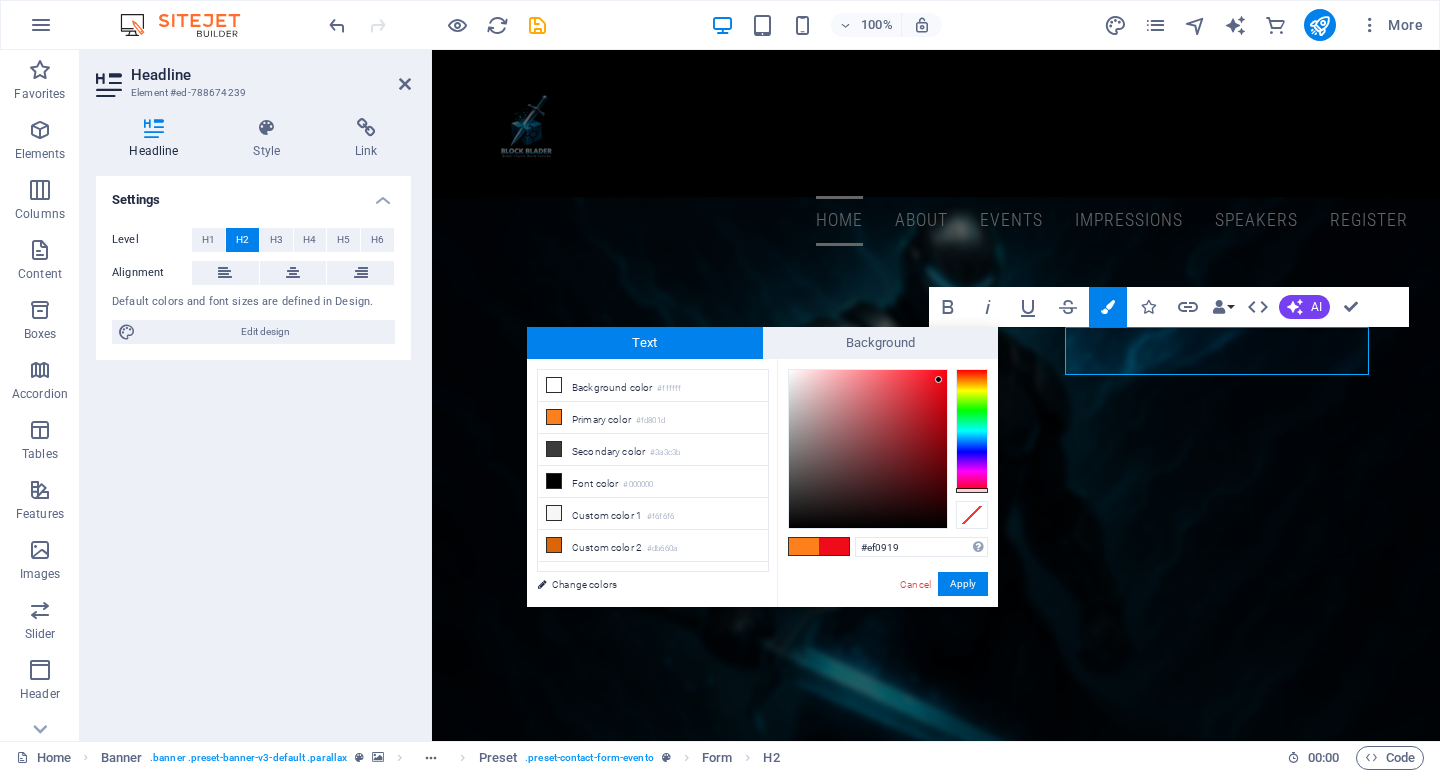 click at bounding box center (868, 449) 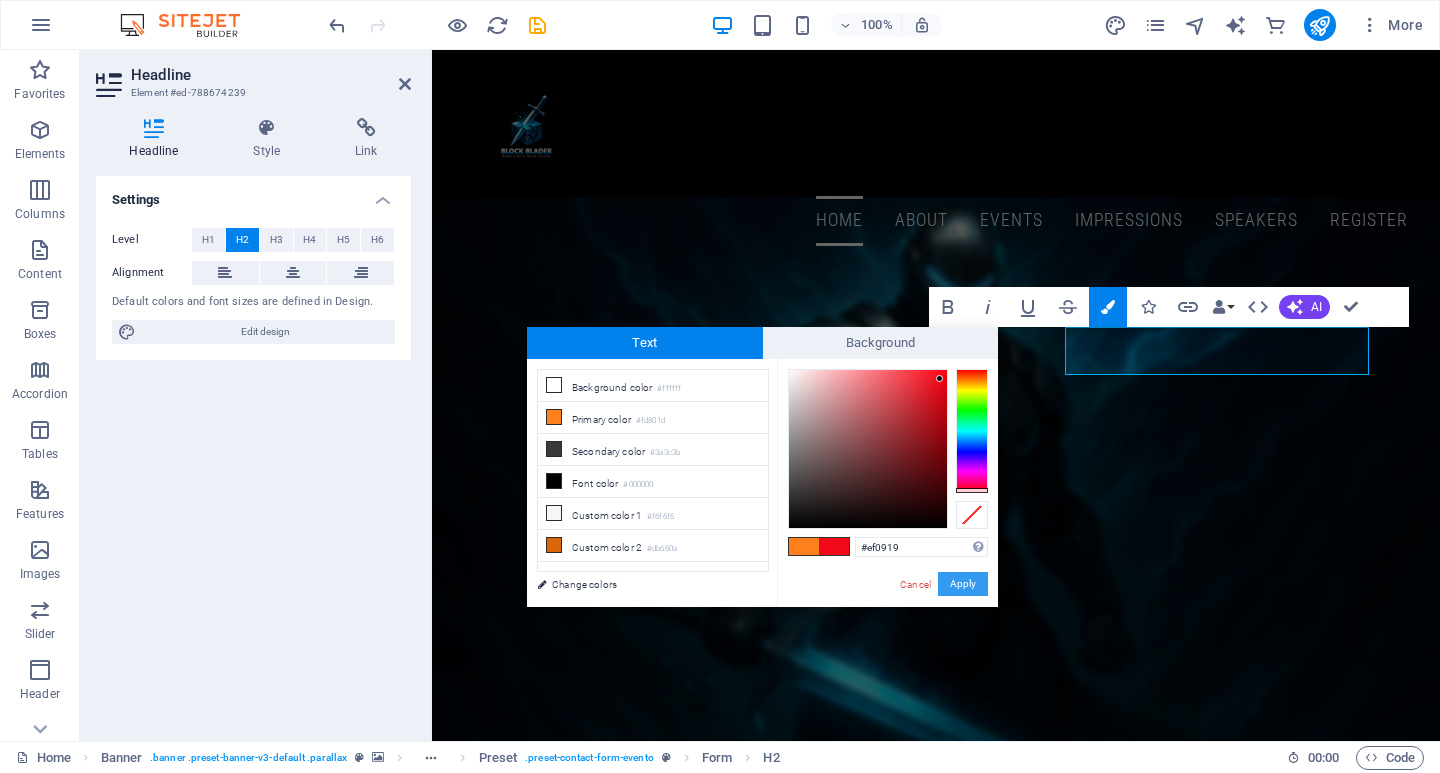click on "Apply" at bounding box center [963, 584] 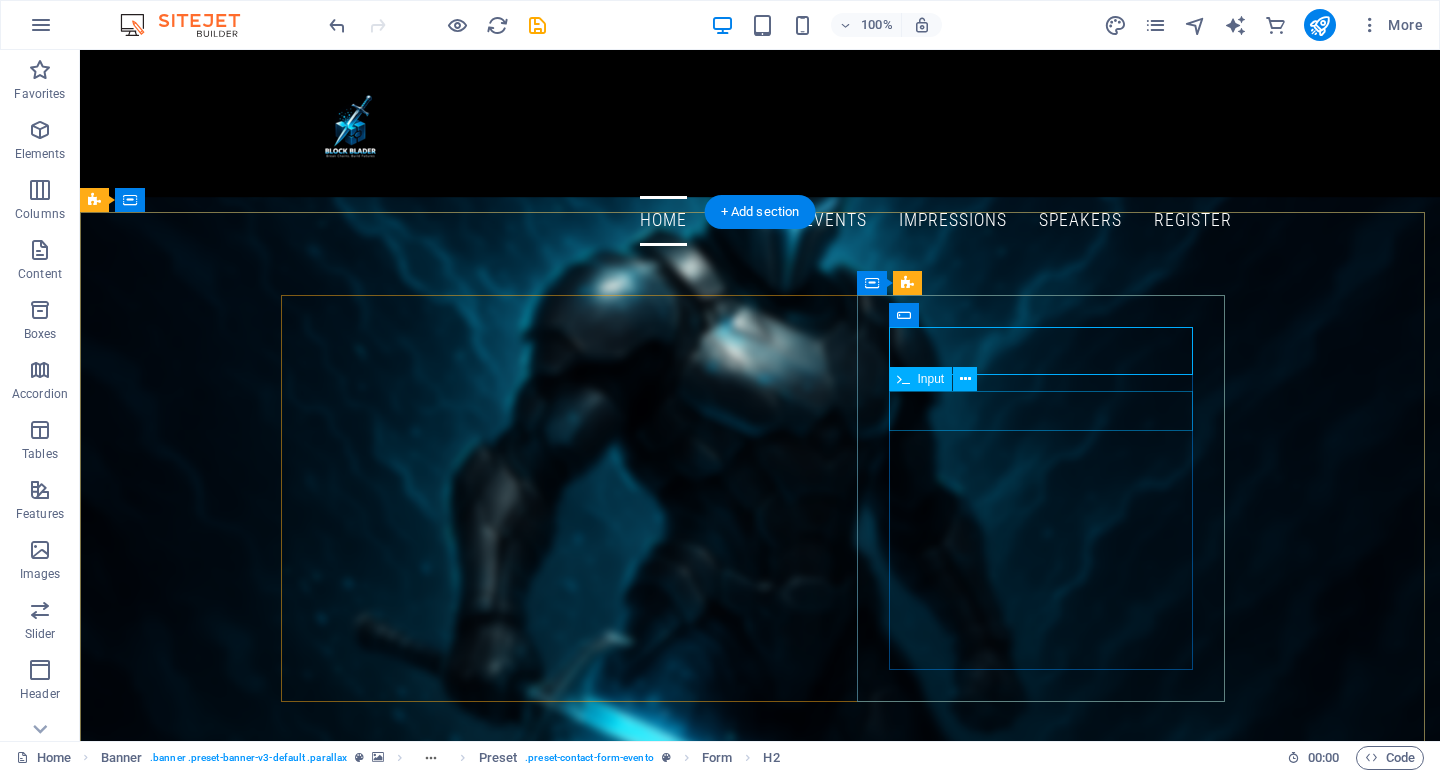 click at bounding box center [760, 1230] 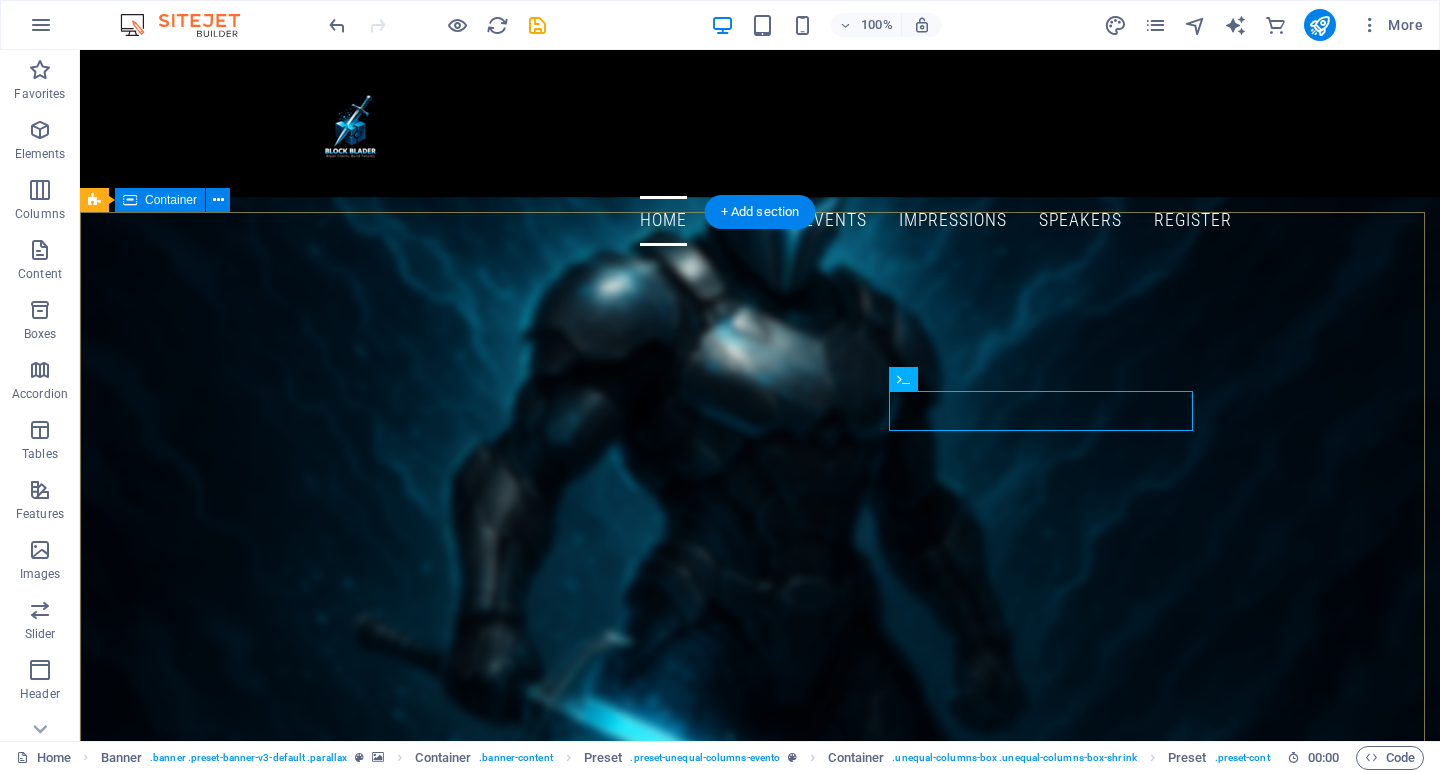 click on "The Block Blader Learn more Register Now   I have read and understand the privacy policy. Unreadable? Regenerate Sign up" at bounding box center (760, 1231) 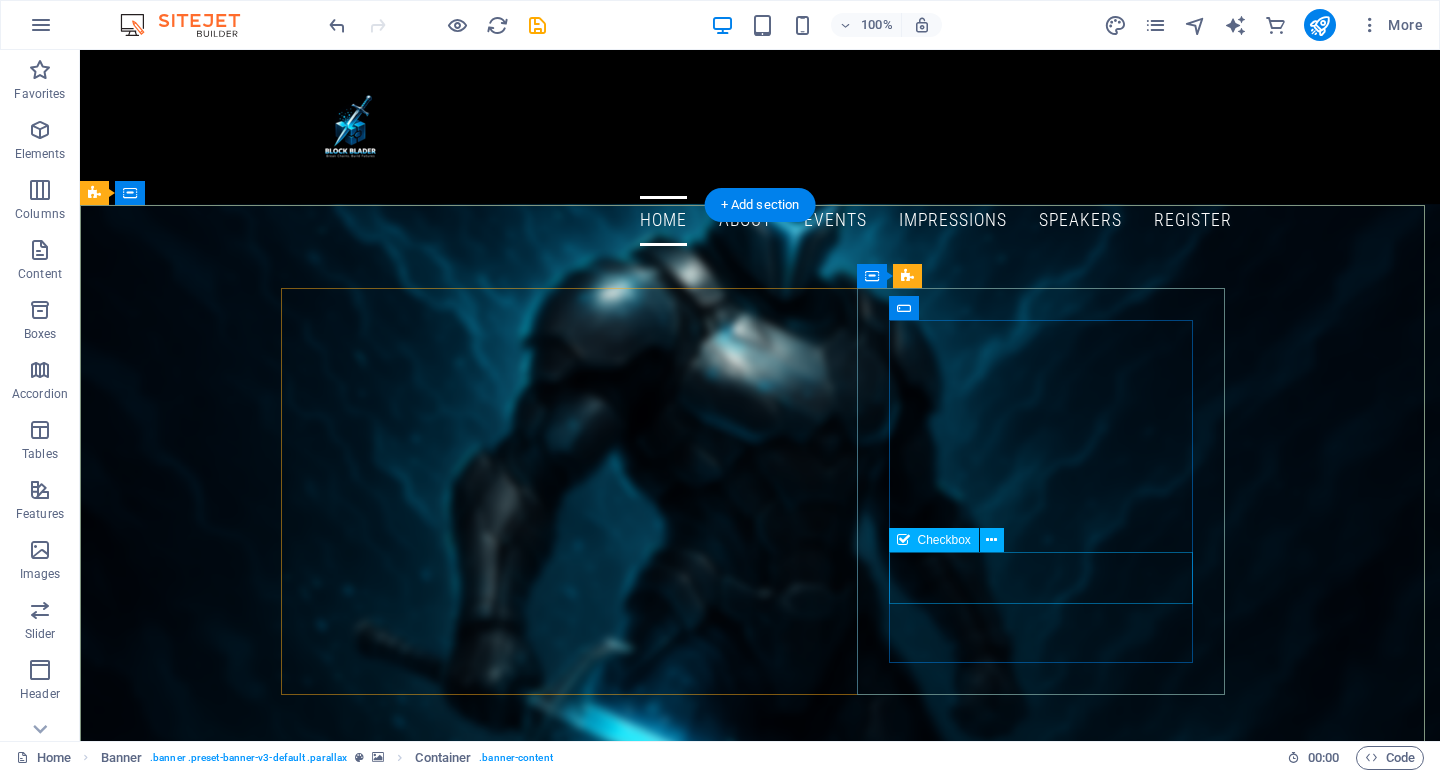 scroll, scrollTop: 200, scrollLeft: 0, axis: vertical 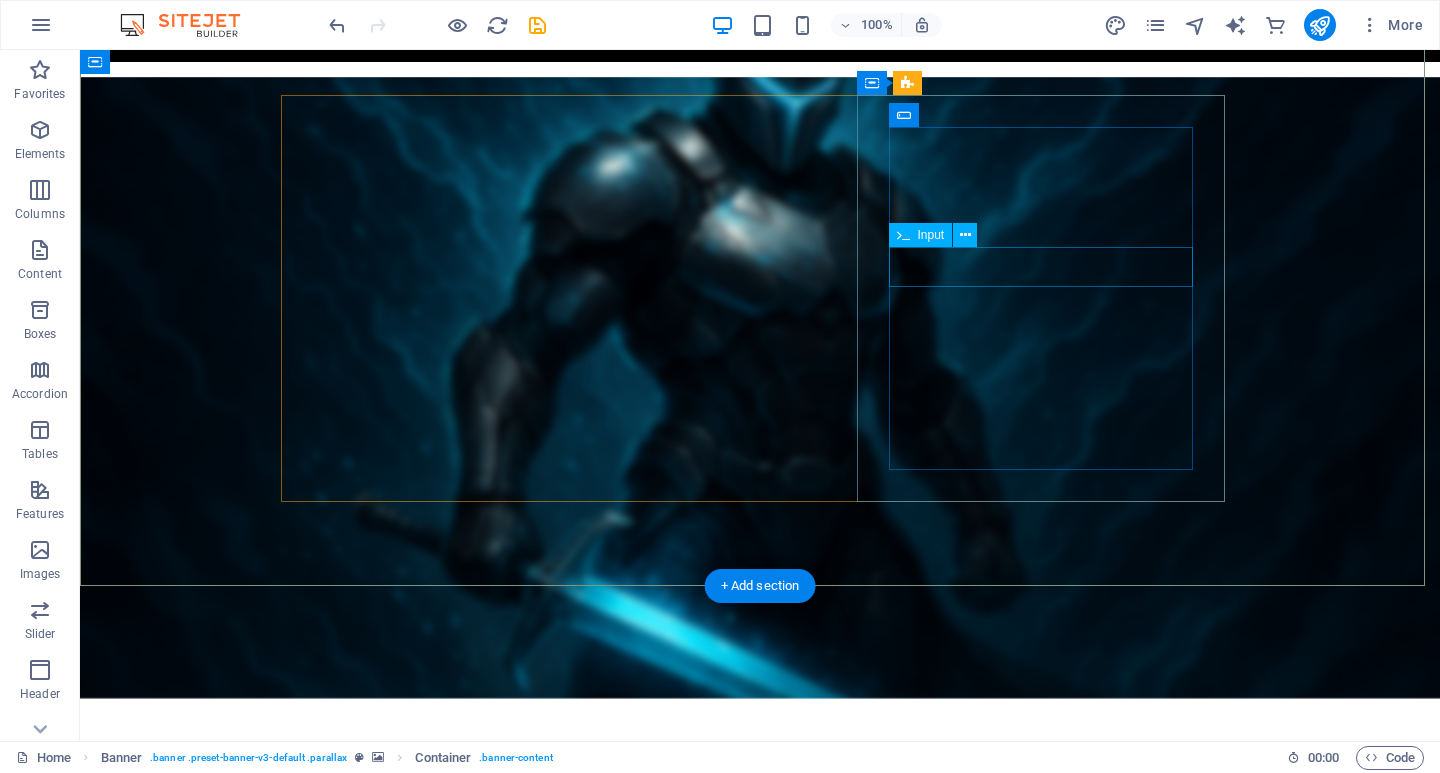 click at bounding box center [760, 1087] 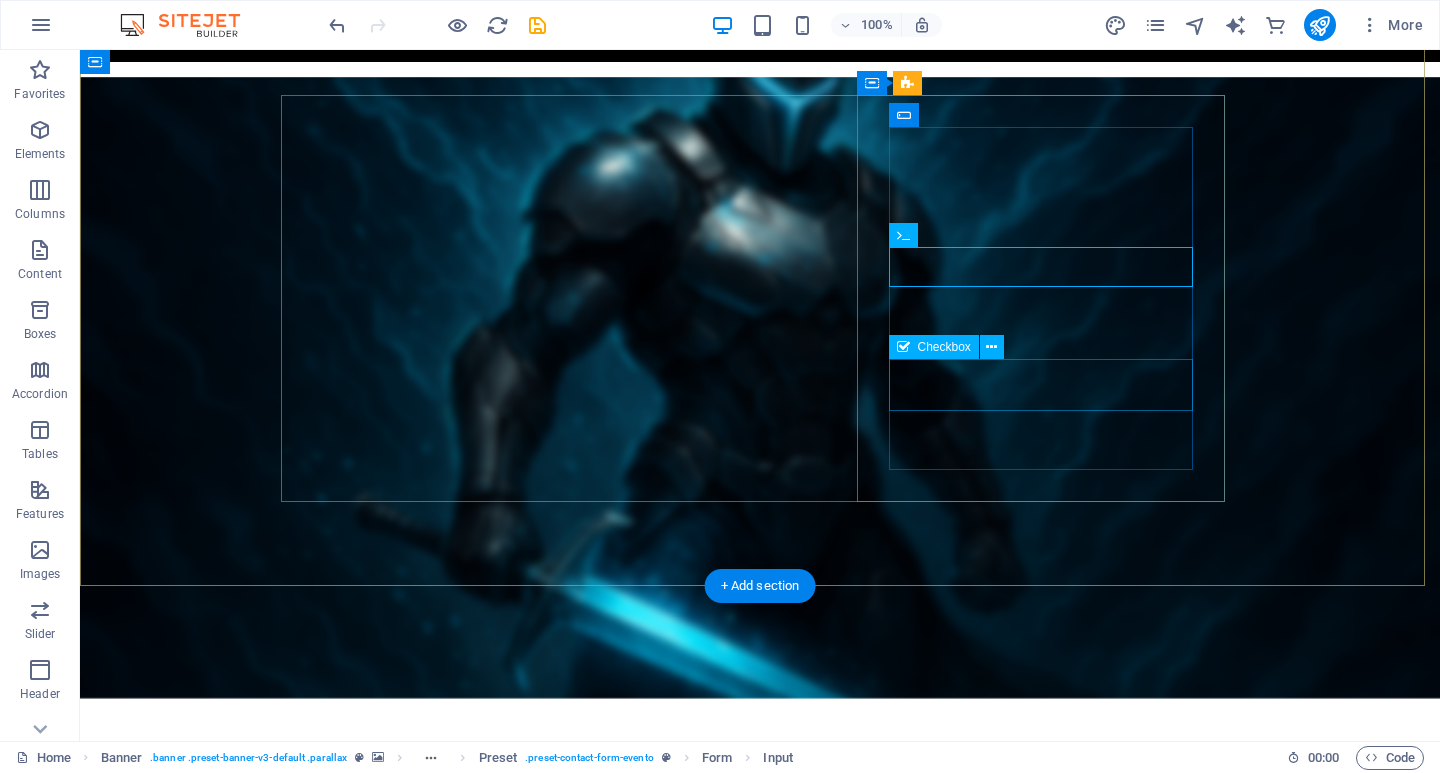 click on "I have read and understand the privacy policy." at bounding box center (760, 1194) 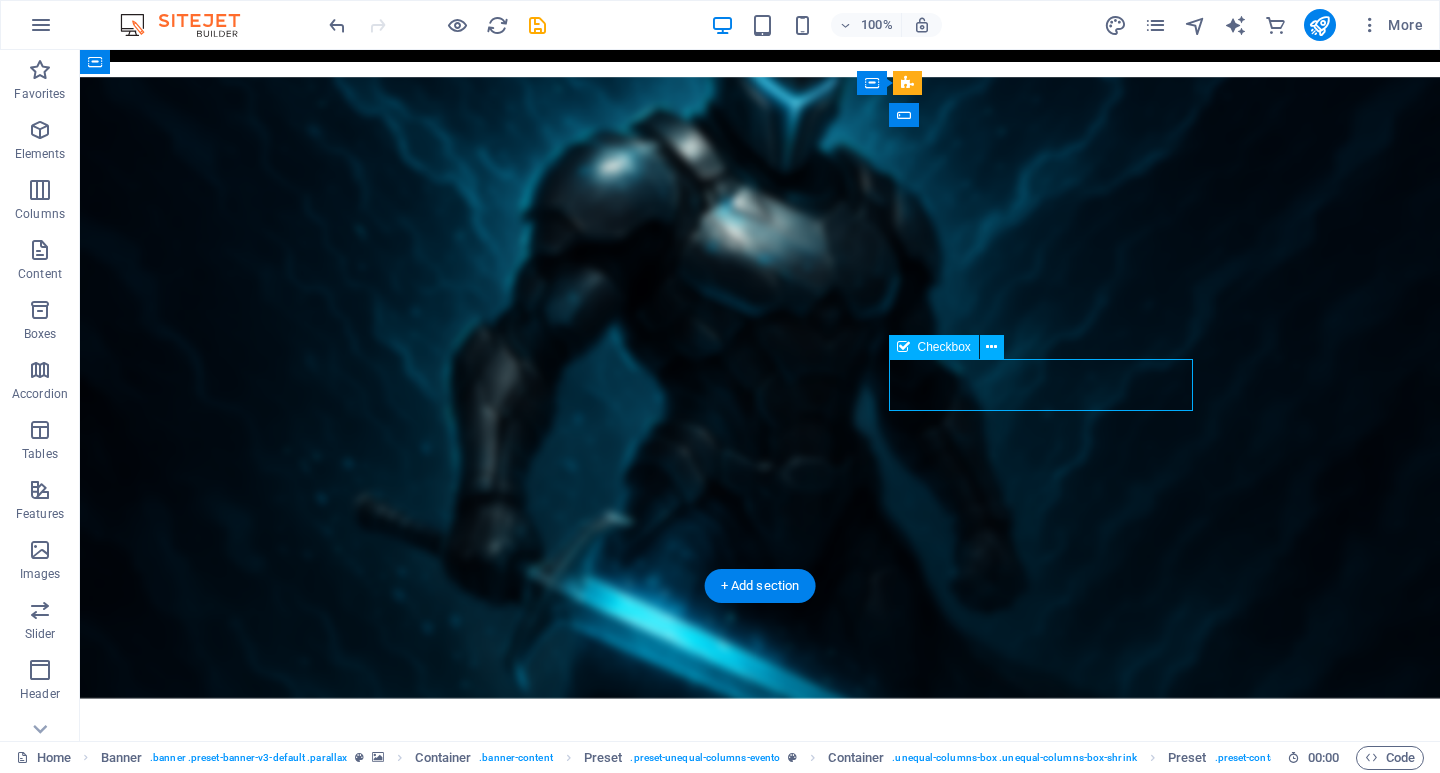 click on "I have read and understand the privacy policy." at bounding box center (760, 1194) 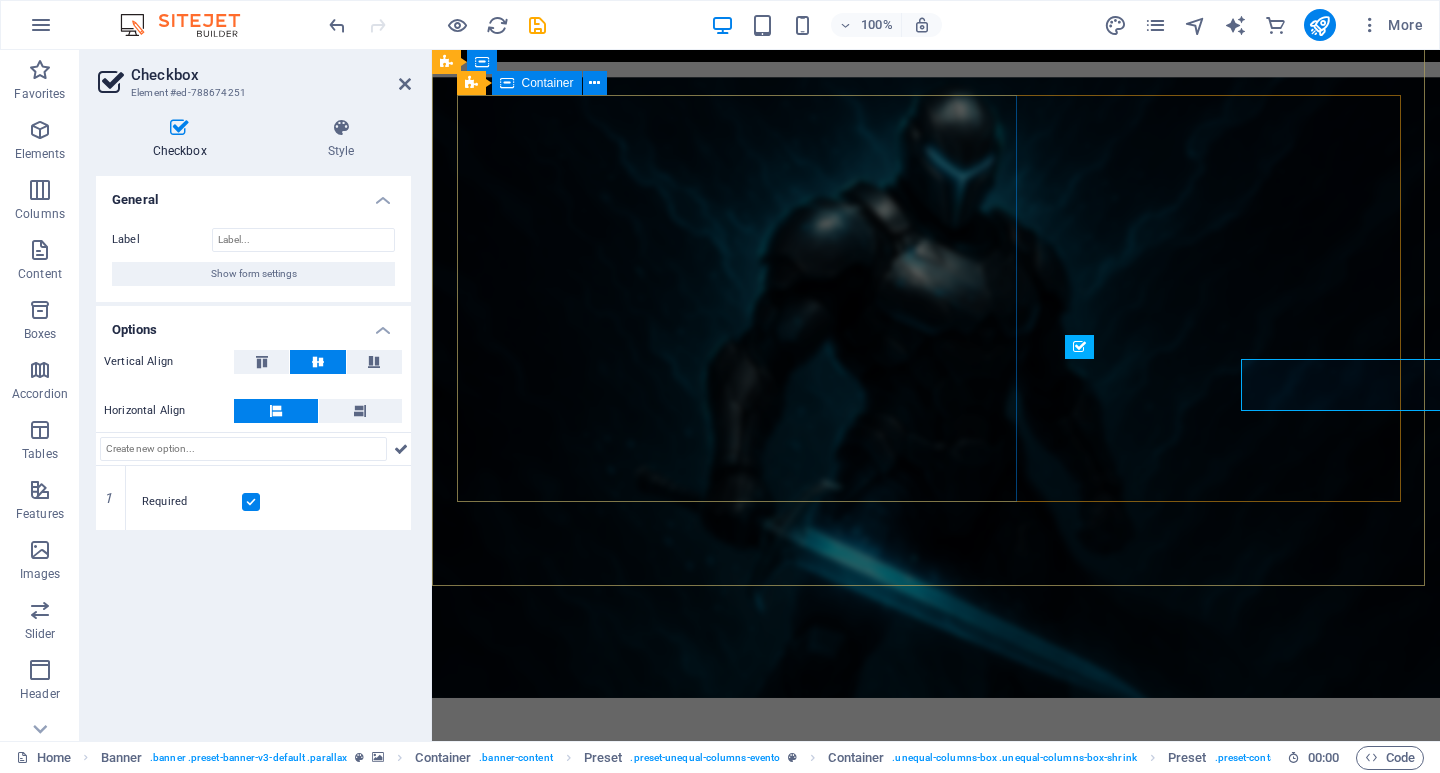 click on "The Block Blader Learn more" at bounding box center [936, 834] 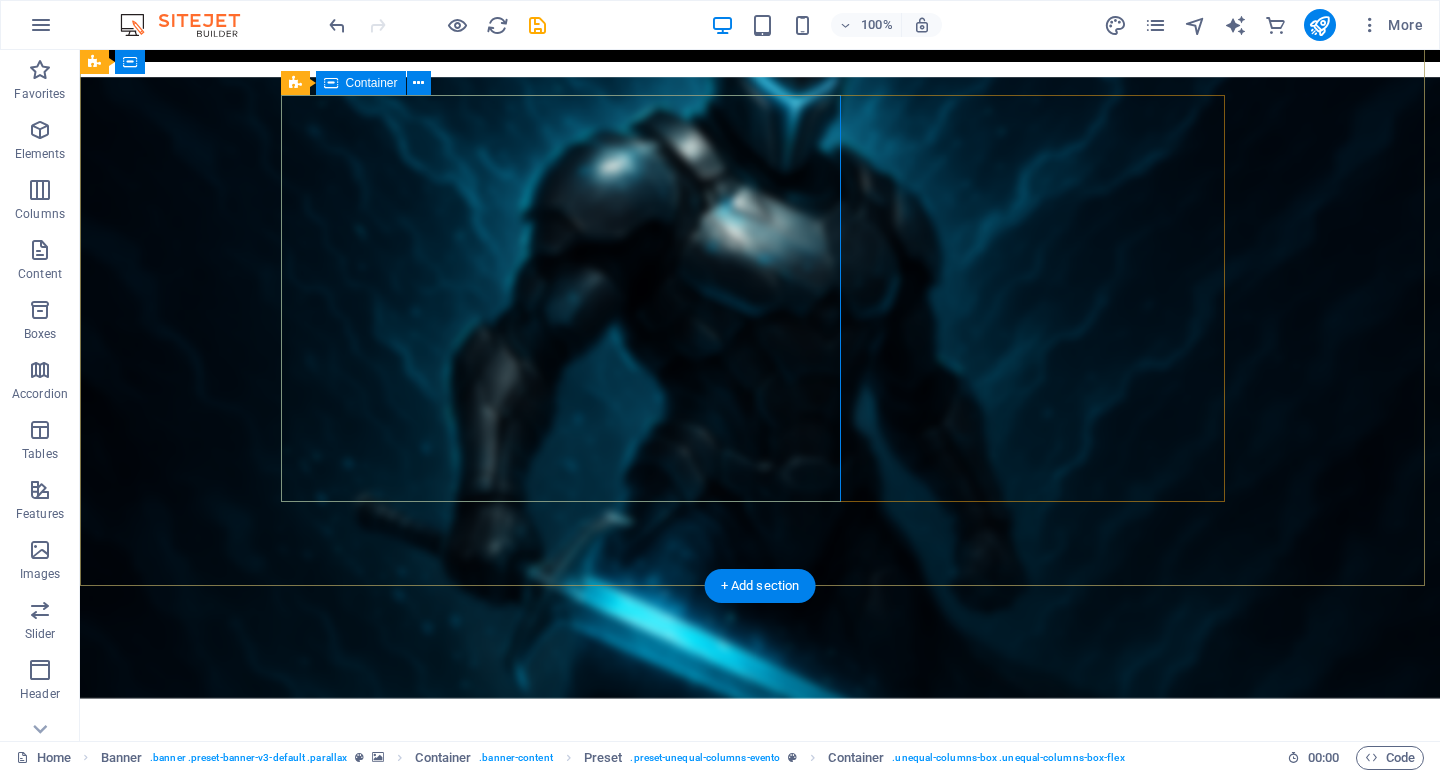 click on "The Block Blader Learn more" at bounding box center [760, 834] 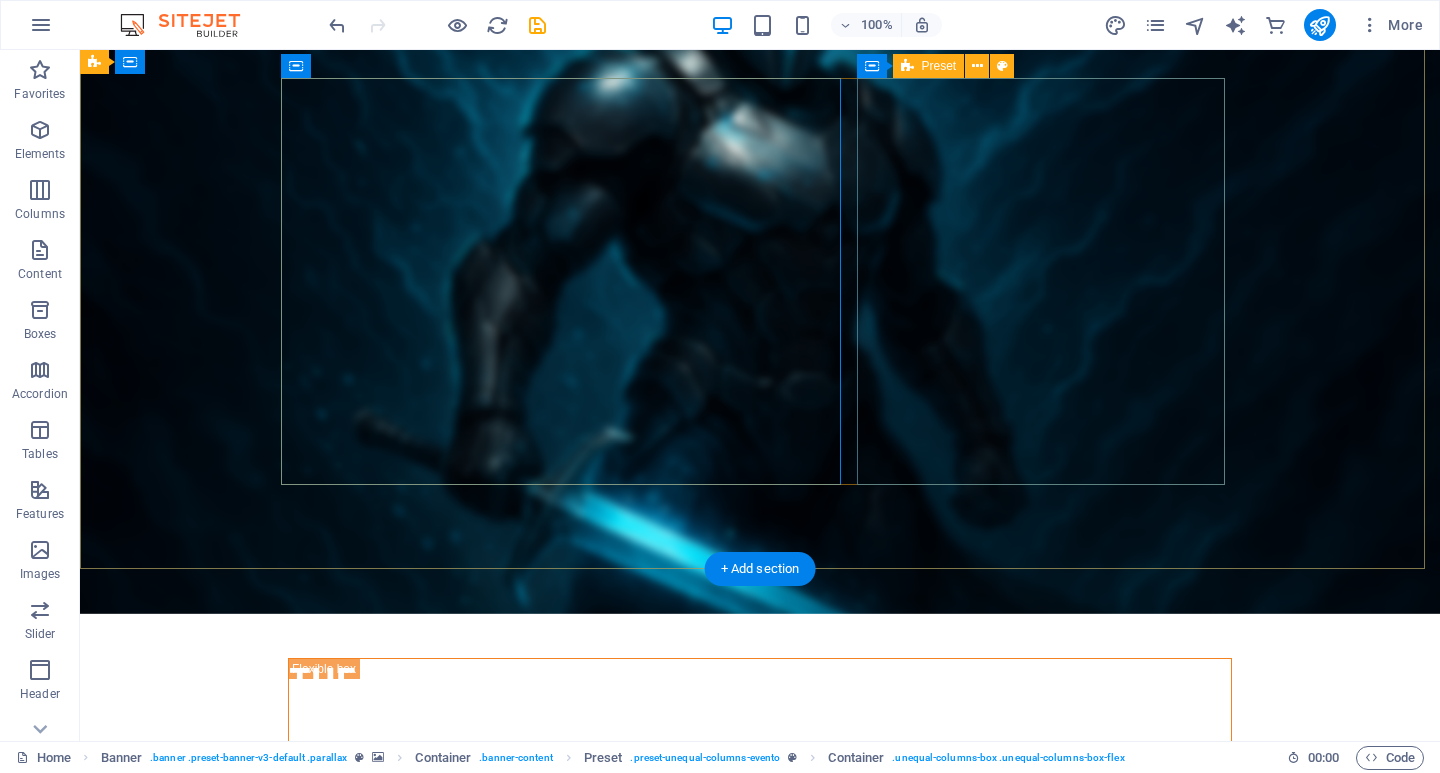 scroll, scrollTop: 400, scrollLeft: 0, axis: vertical 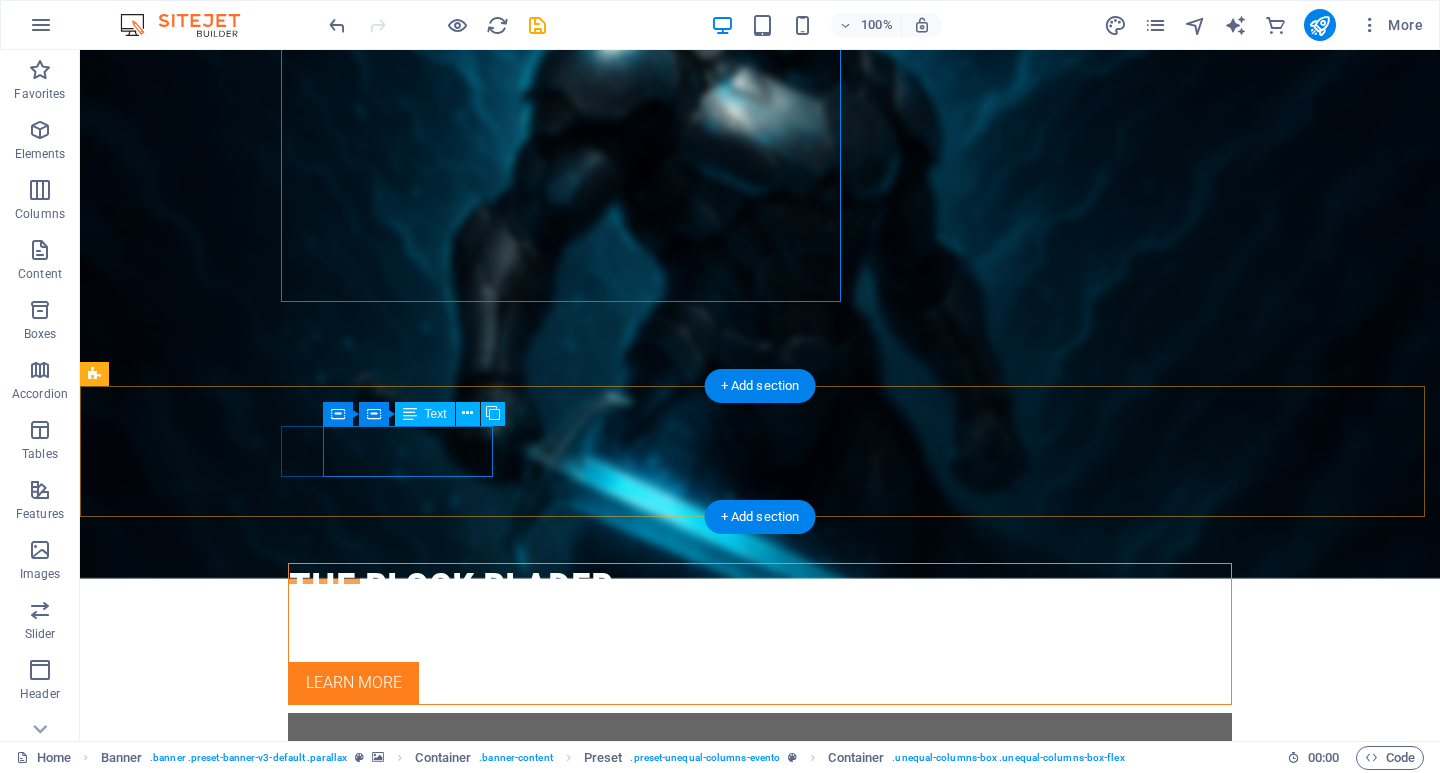 click on "Latest Event [DATE] 08 - 11 am" at bounding box center (568, 1276) 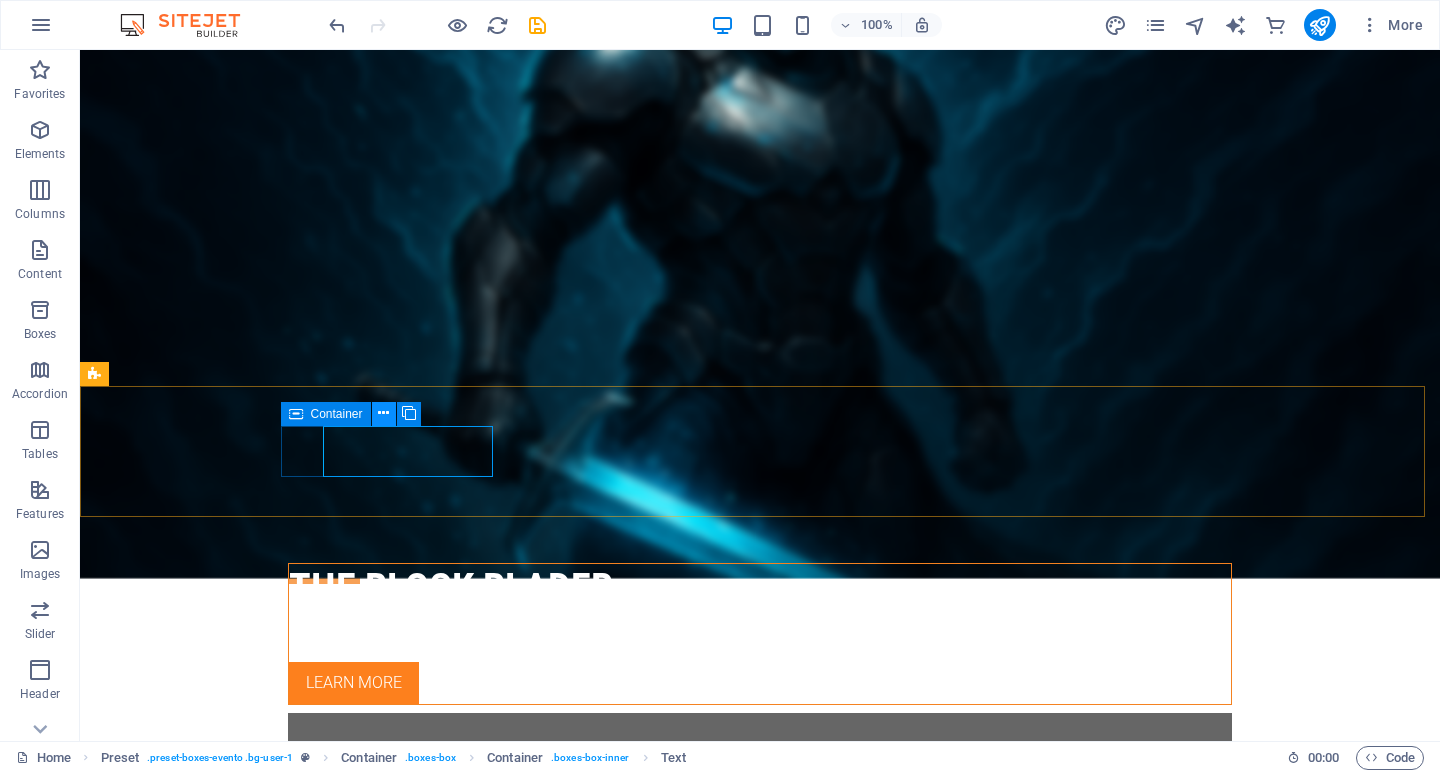 click at bounding box center (383, 413) 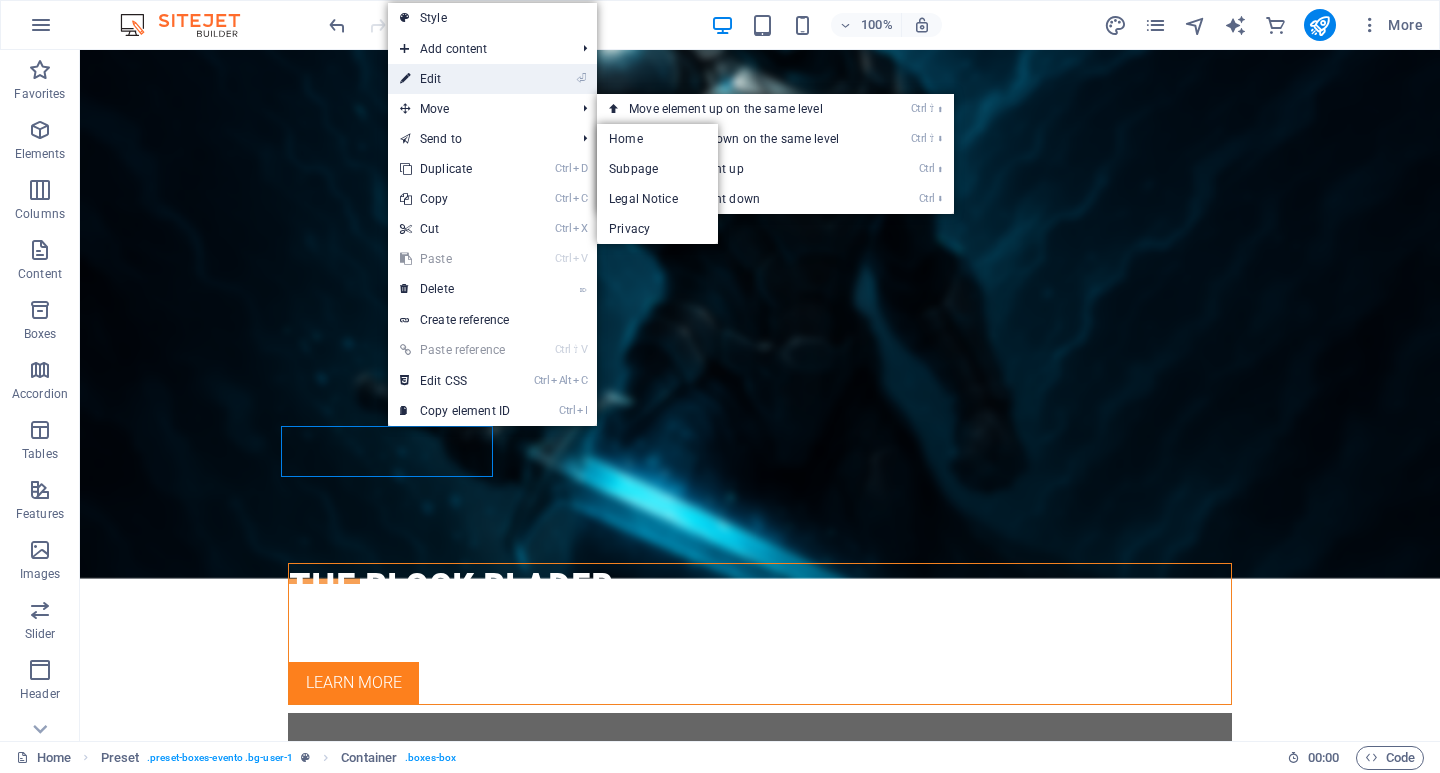 click on "⏎  Edit" at bounding box center (455, 79) 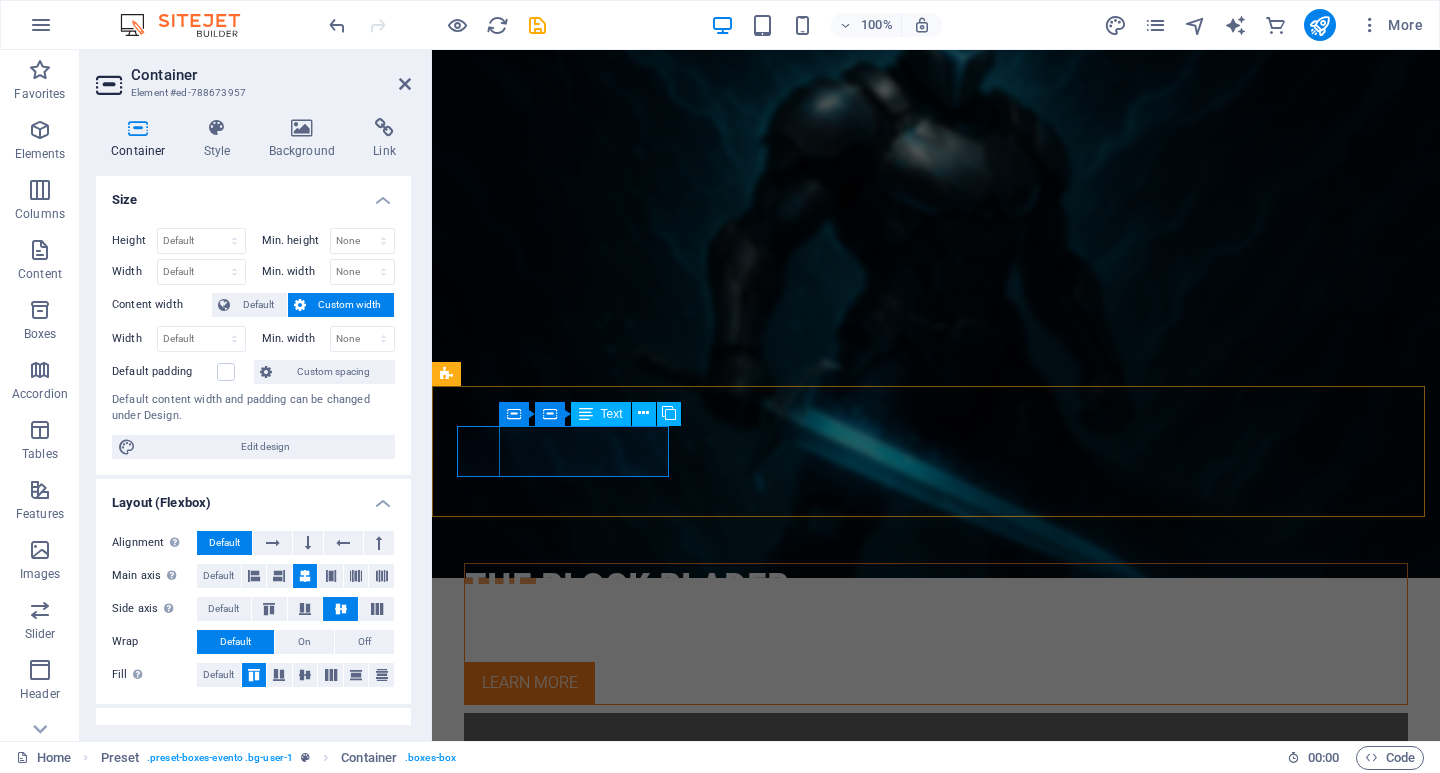 click on "Latest Event [DATE] 08 - 11 am" at bounding box center [920, 1276] 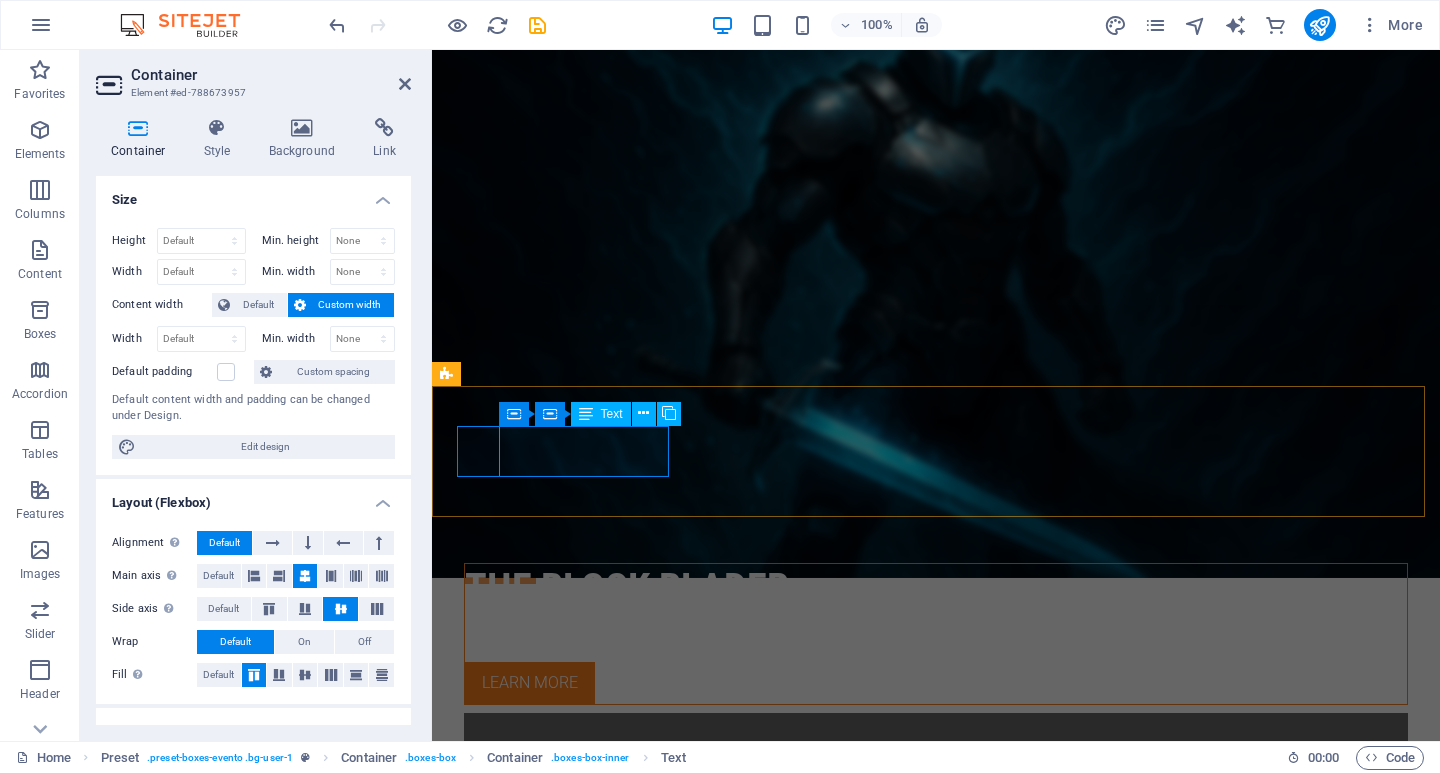 click on "Latest Event [DATE] 08 - 11 am" at bounding box center [920, 1276] 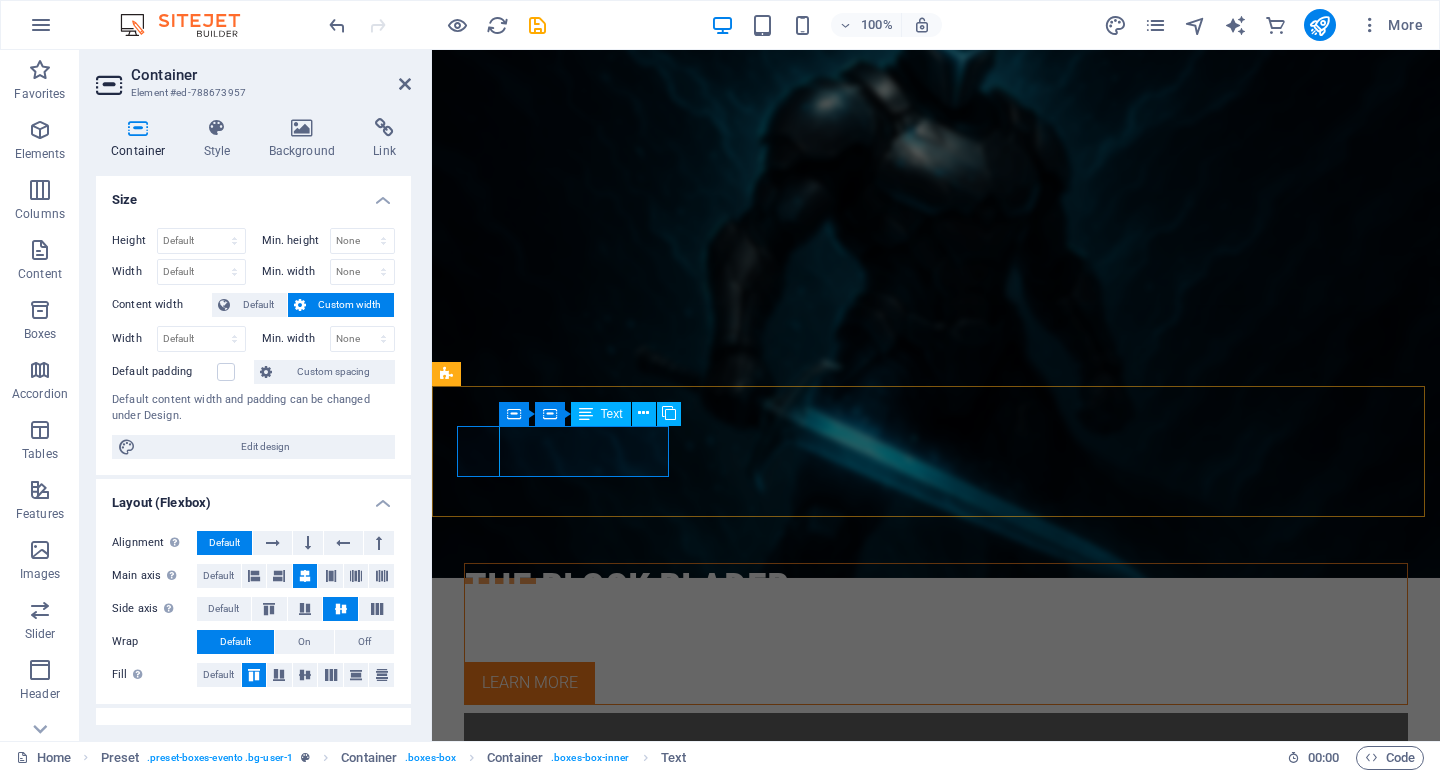 click on "Latest Event [DATE] 08 - 11 am" at bounding box center [920, 1276] 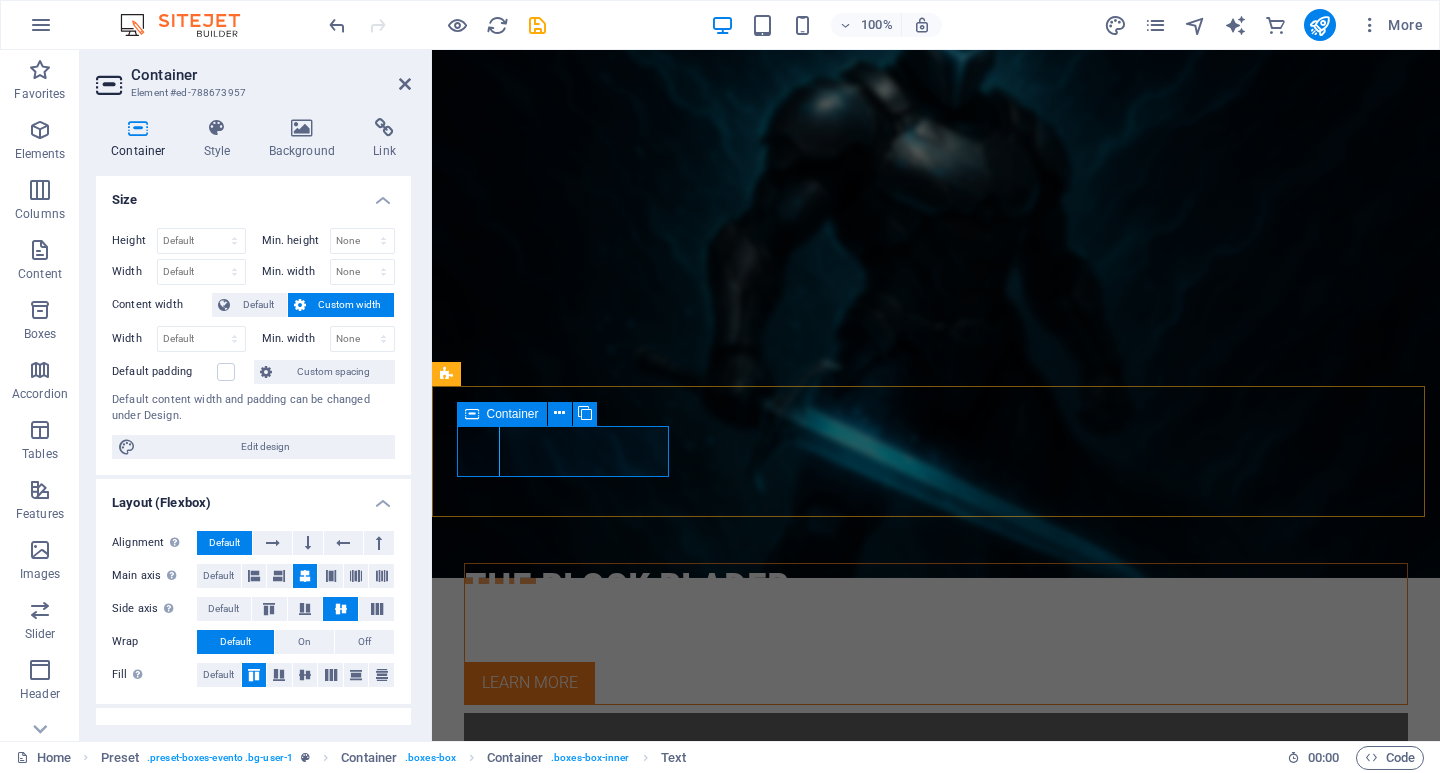 click on "Container" at bounding box center [513, 414] 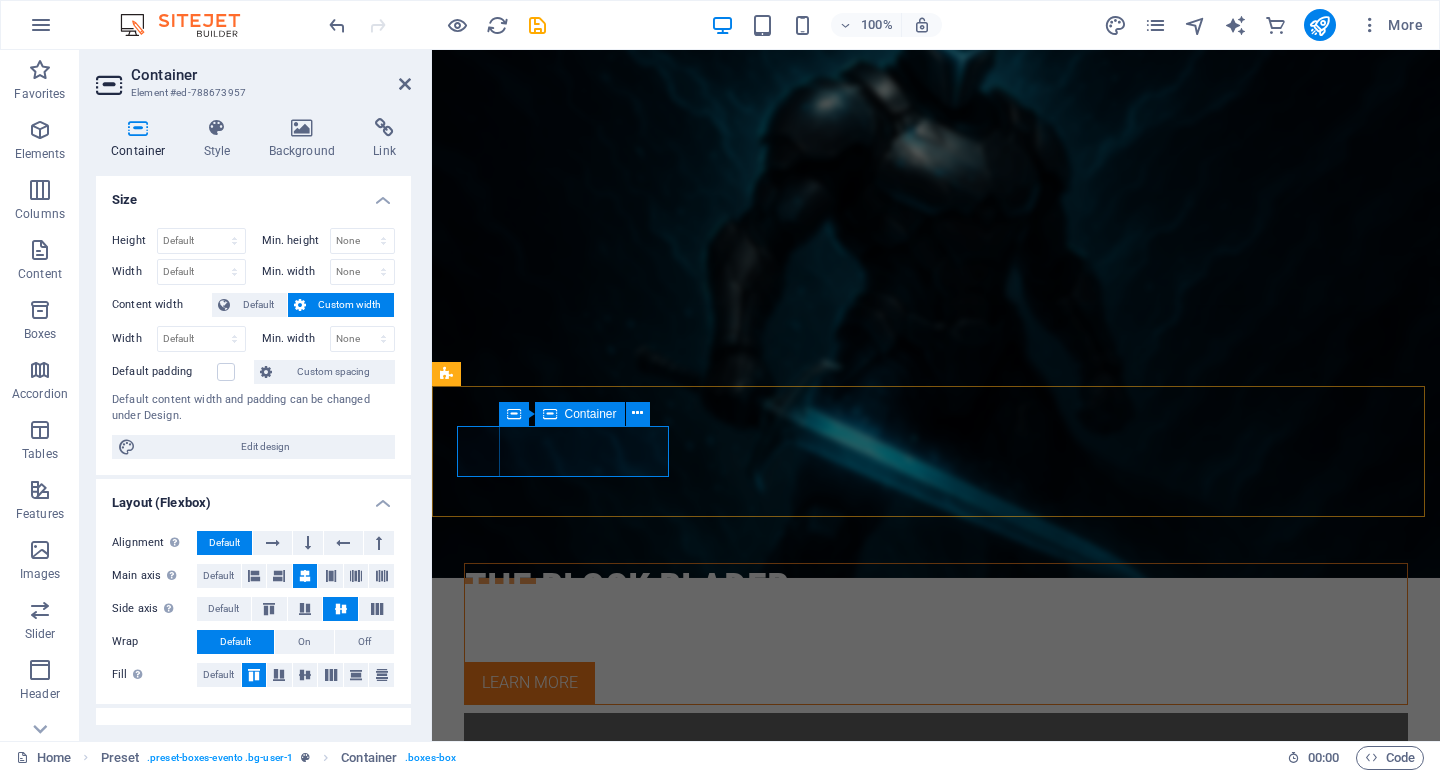 click at bounding box center (550, 414) 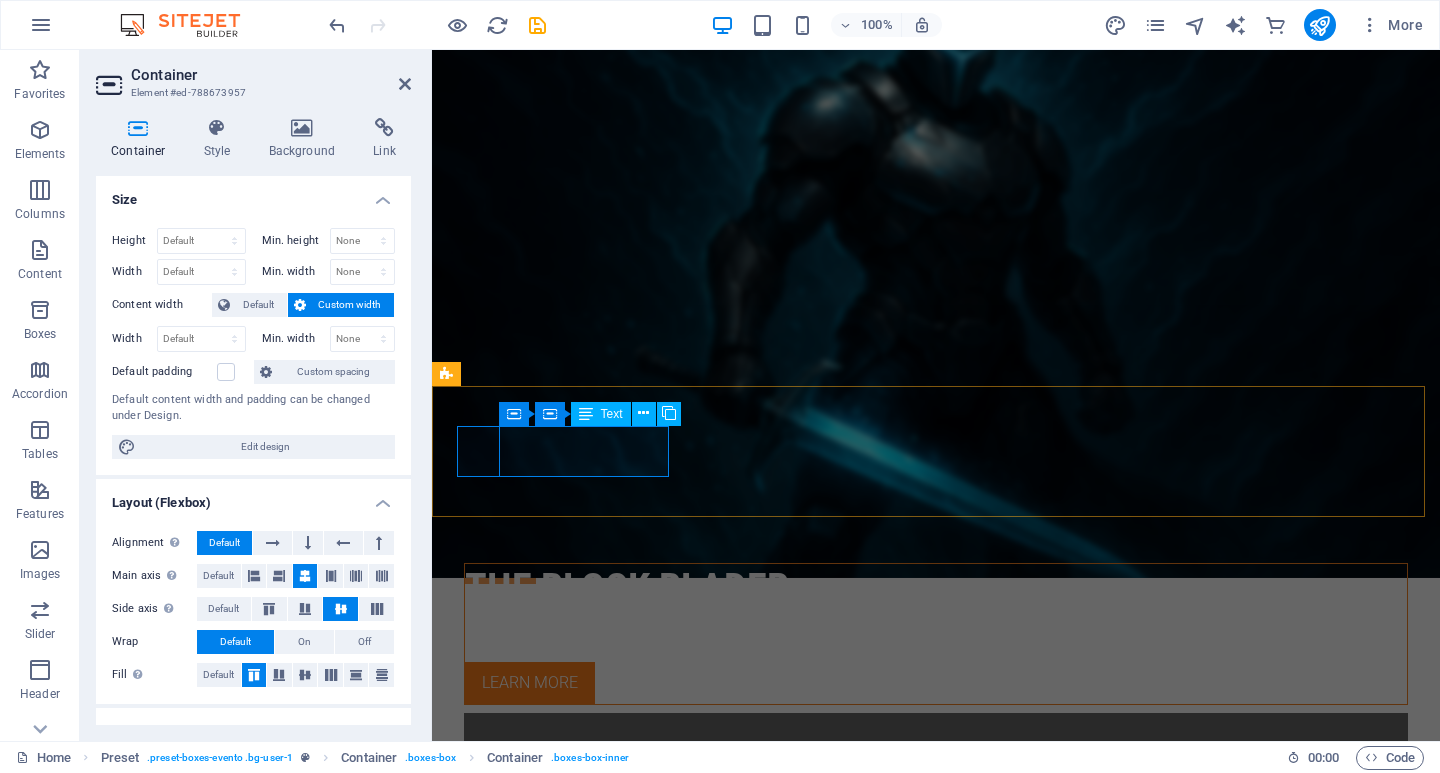 click on "Latest Event [DATE] 08 - 11 am" at bounding box center (920, 1276) 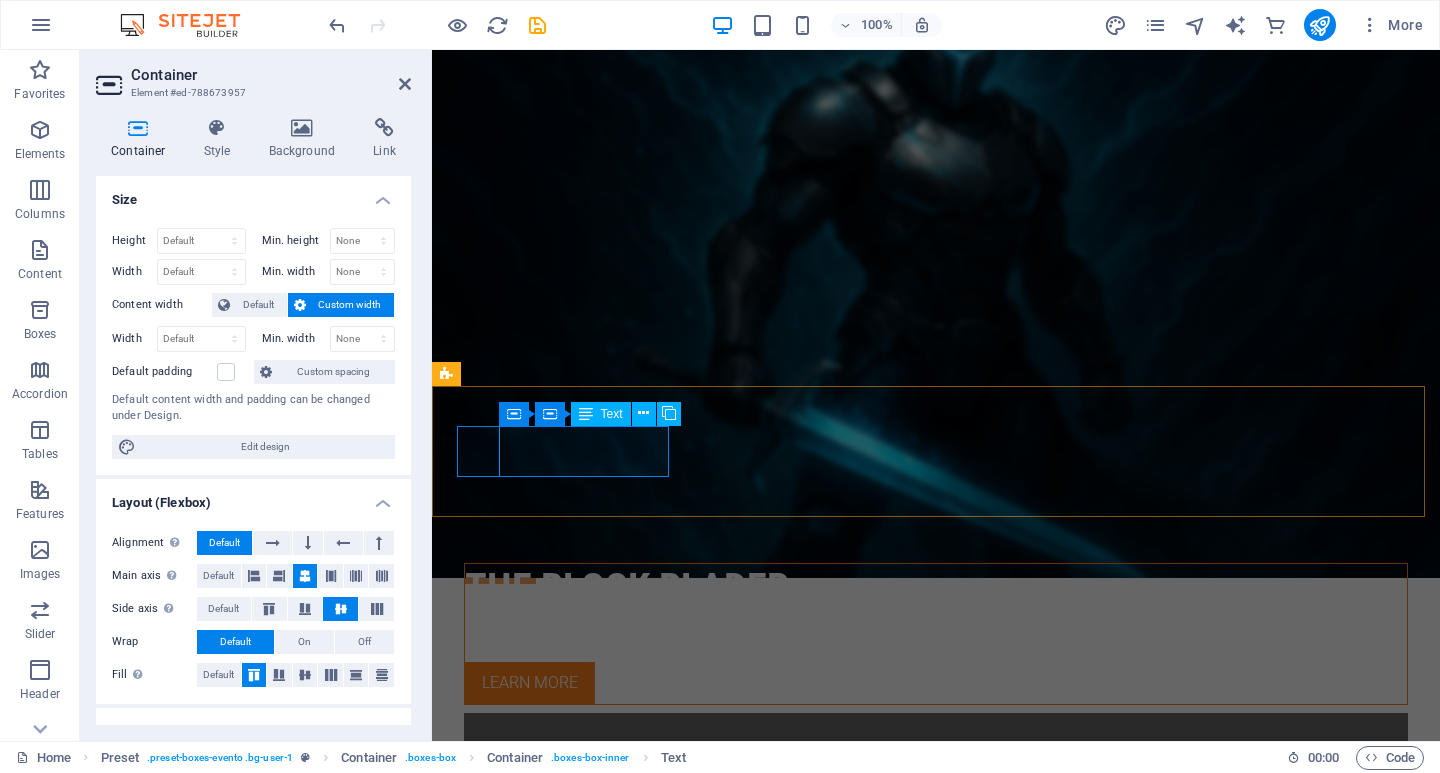 click at bounding box center [586, 414] 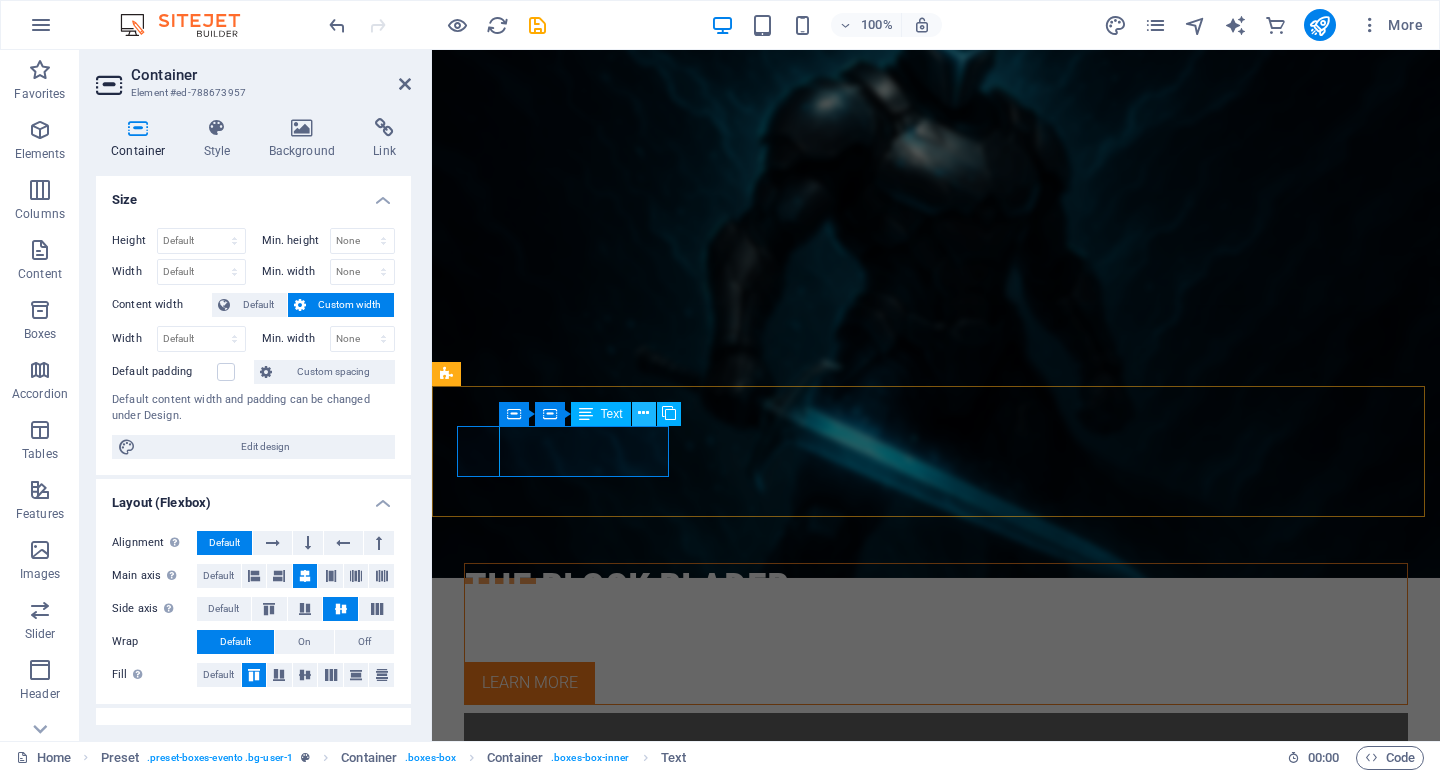 click at bounding box center (643, 413) 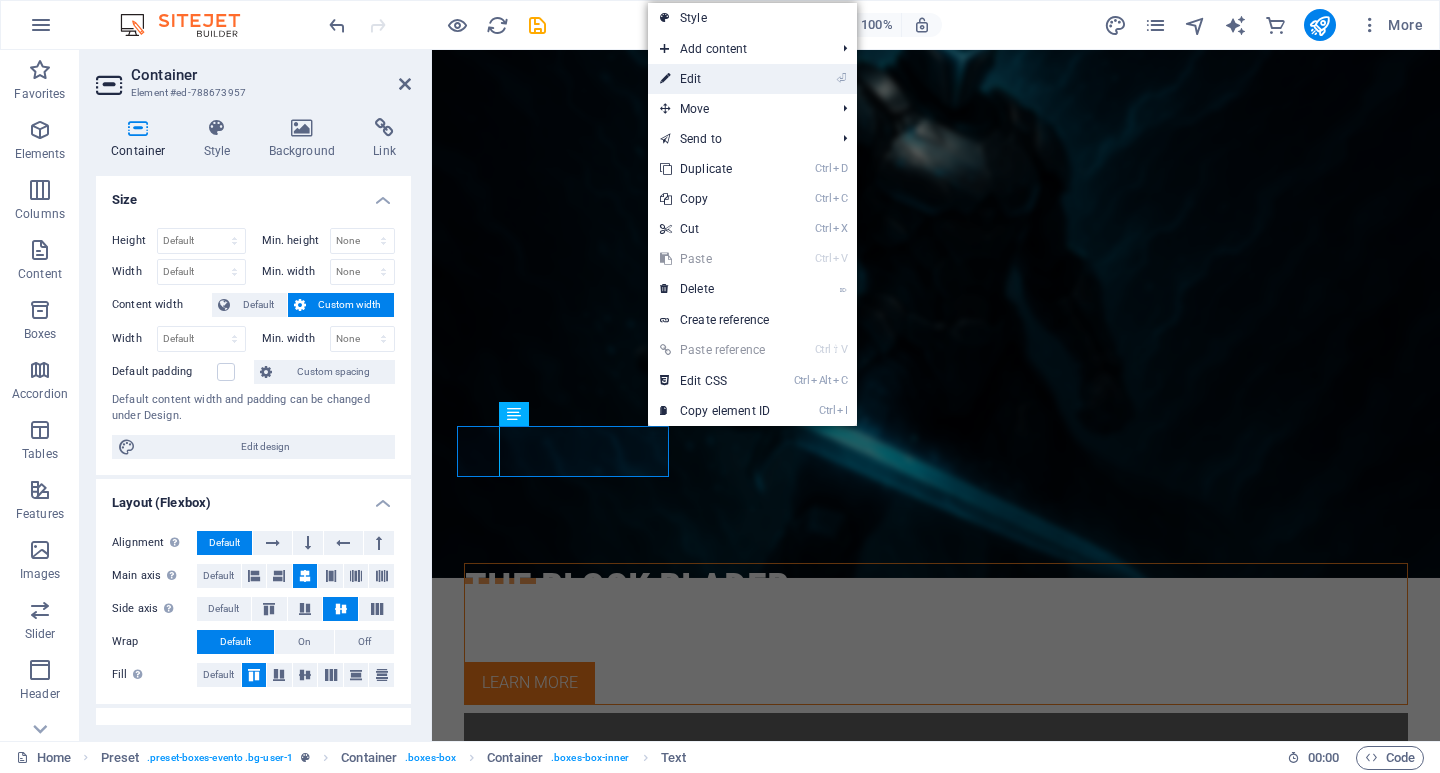 click on "⏎  Edit" at bounding box center (715, 79) 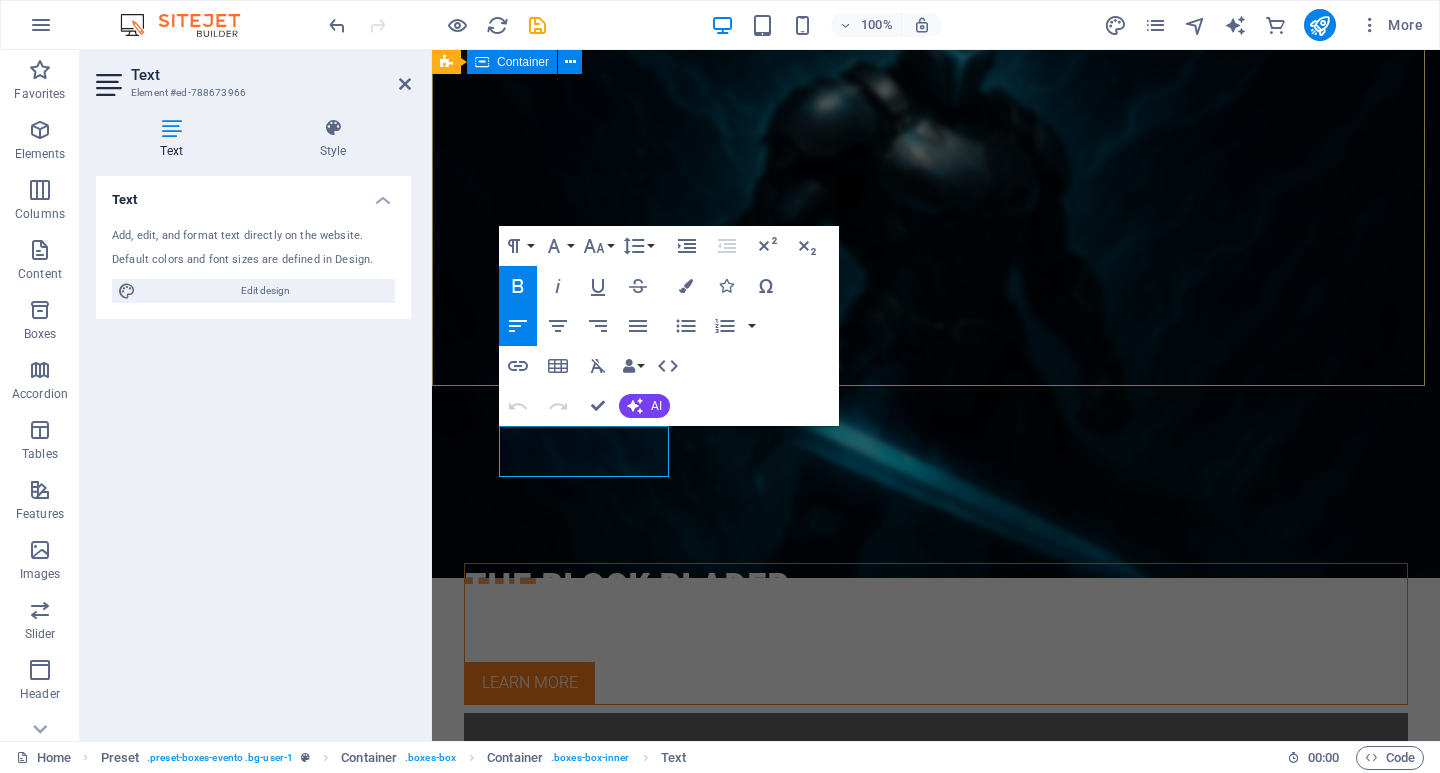 click on "The Block Blader Learn more Register Now   I have read and understand the privacy policy. Unreadable? Regenerate Sign up" at bounding box center (936, 831) 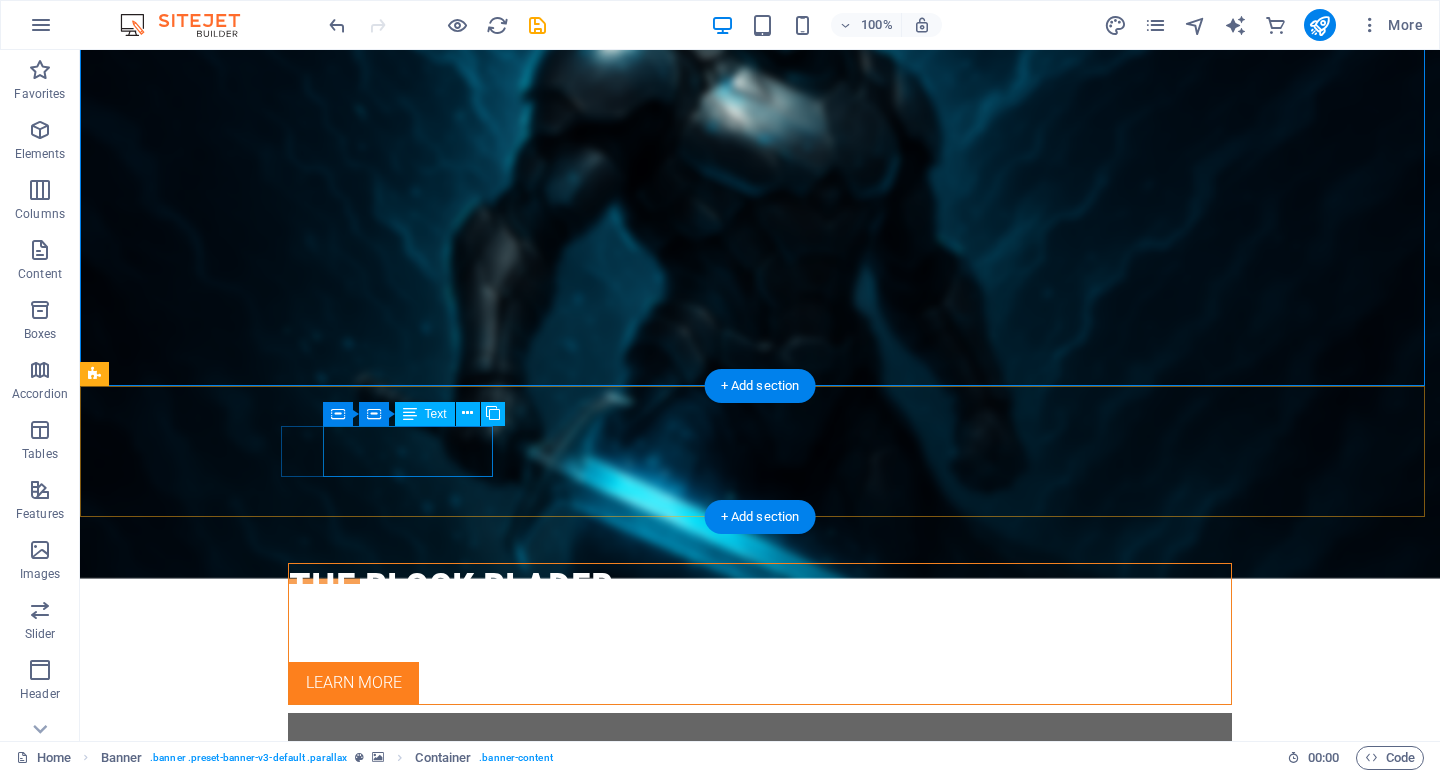 click on "Latest Event [DATE] 08 - 11 am" at bounding box center (568, 1276) 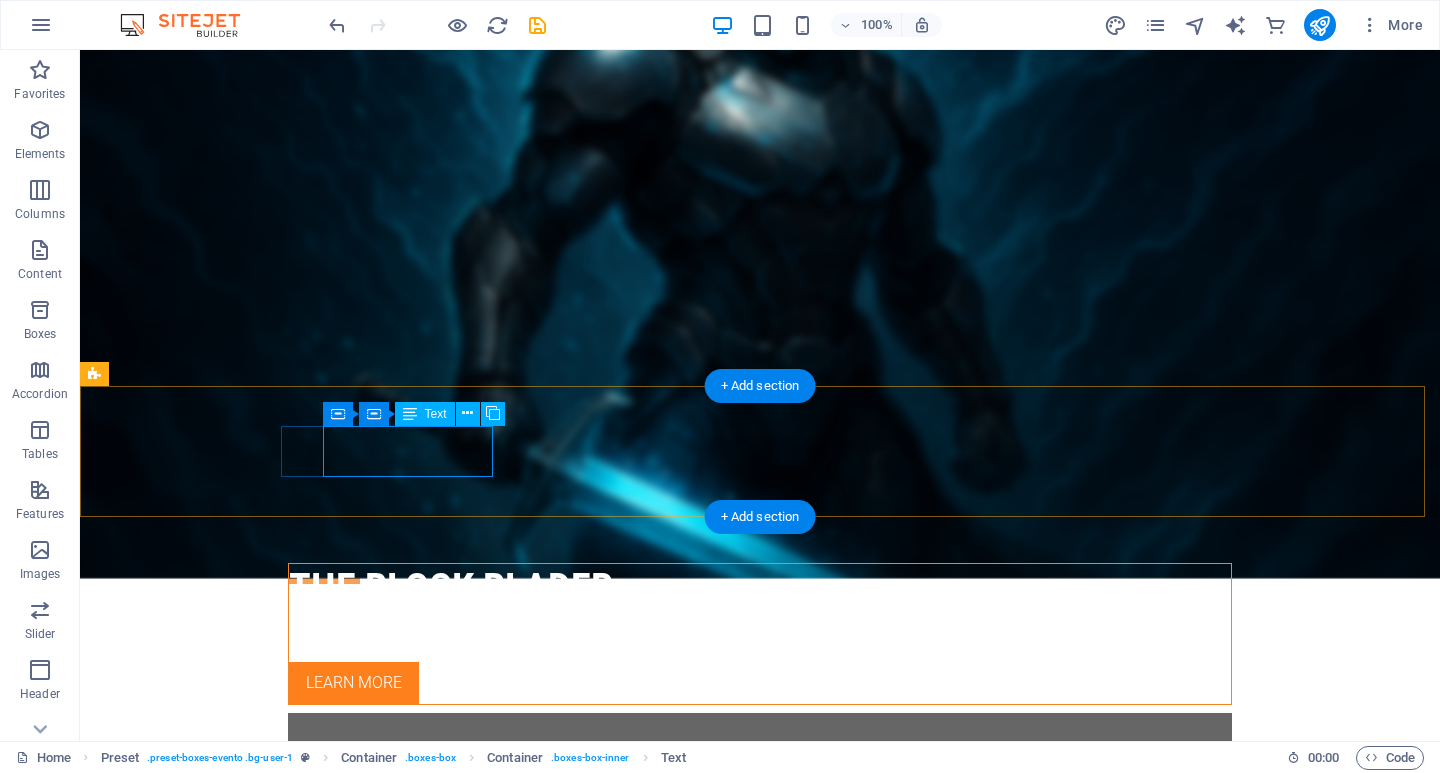 click on "Latest Event [DATE] 08 - 11 am" at bounding box center [568, 1276] 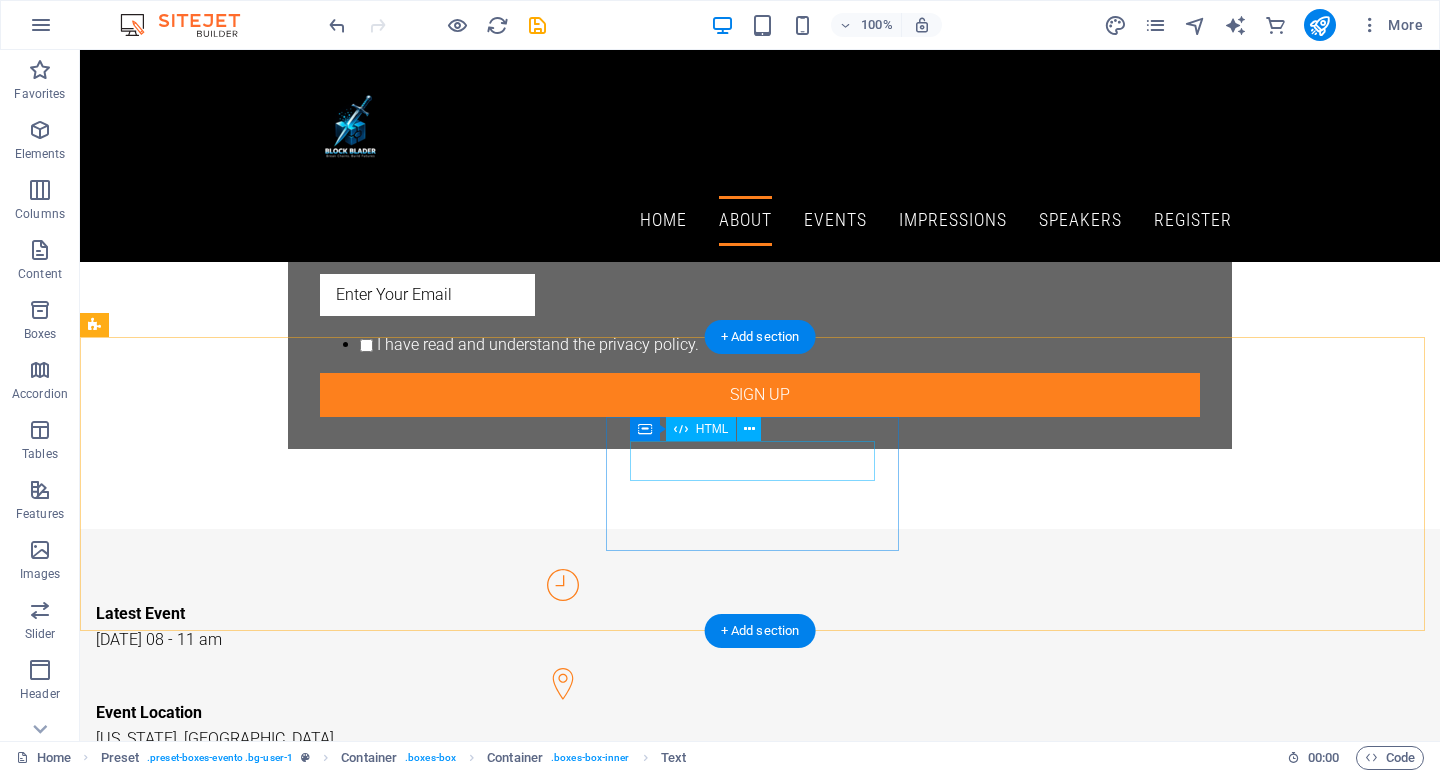 scroll, scrollTop: 700, scrollLeft: 0, axis: vertical 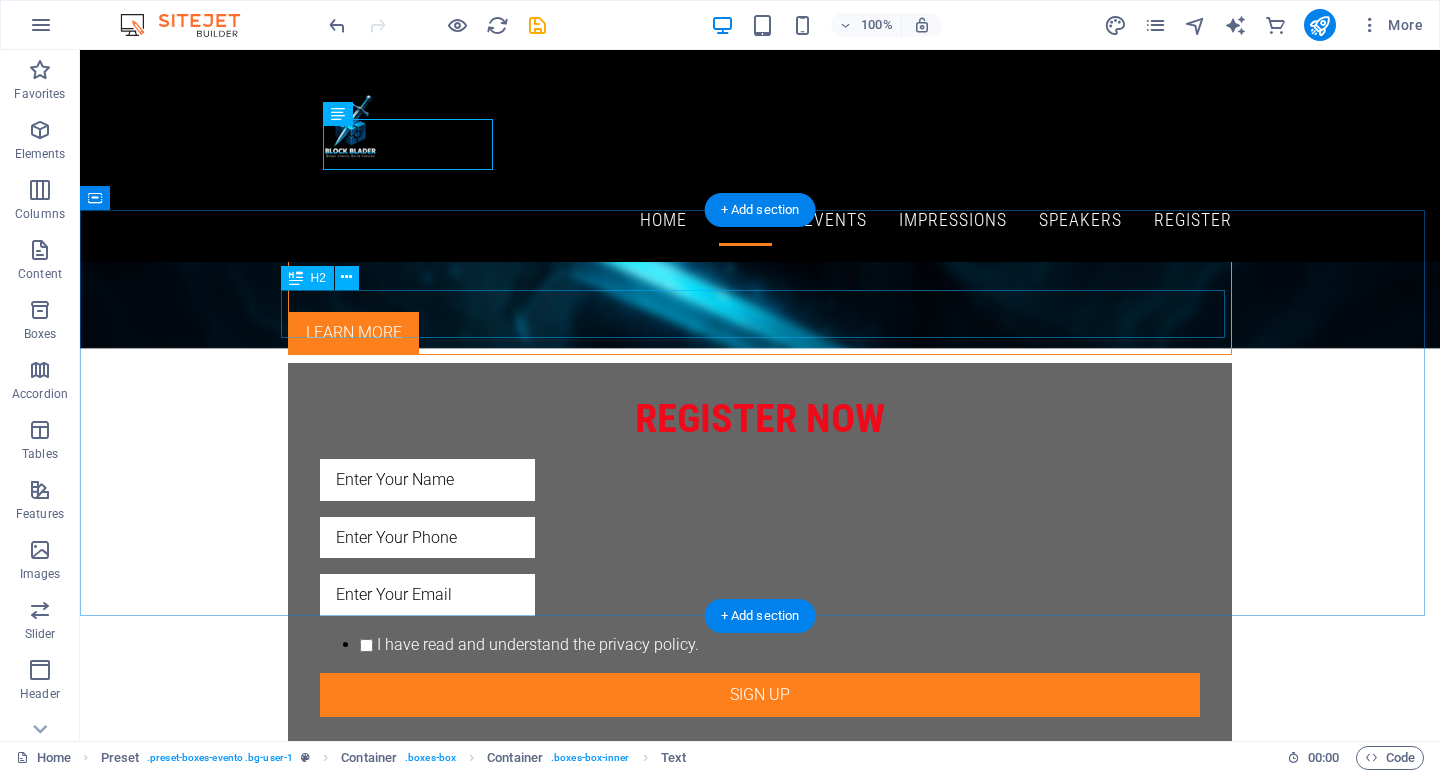 click on "Networking Meetup" at bounding box center [760, 1394] 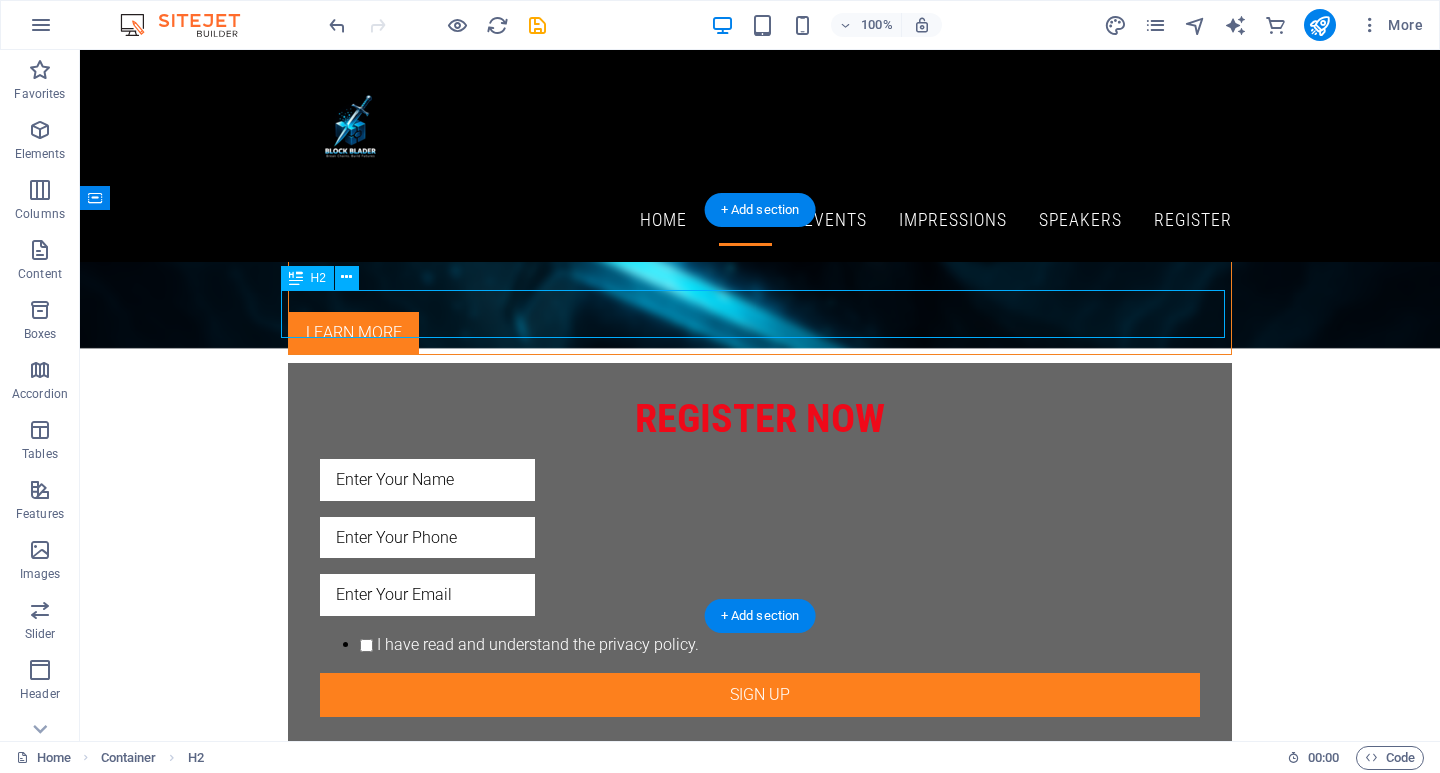 click on "Networking Meetup" at bounding box center [760, 1394] 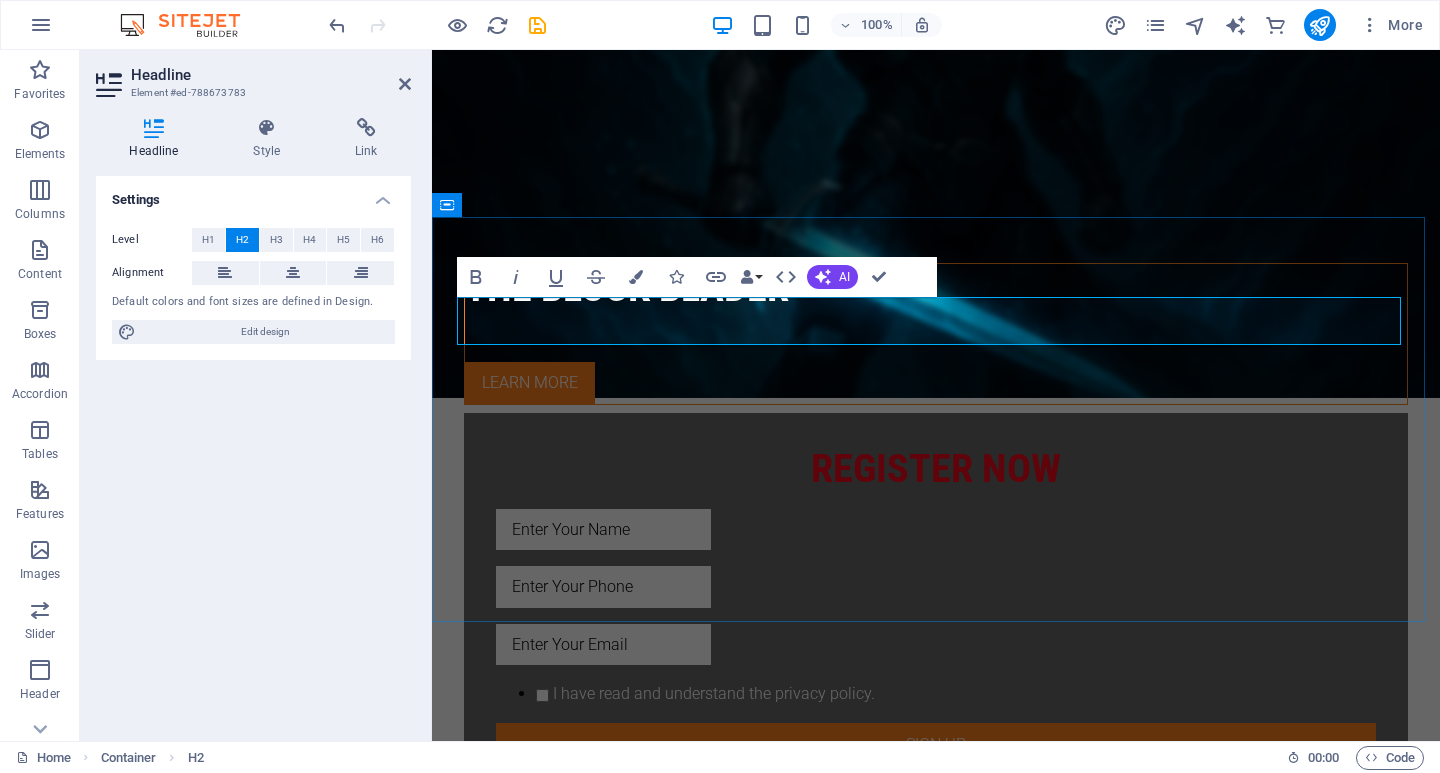click on "Networking Meetup" at bounding box center (936, 1443) 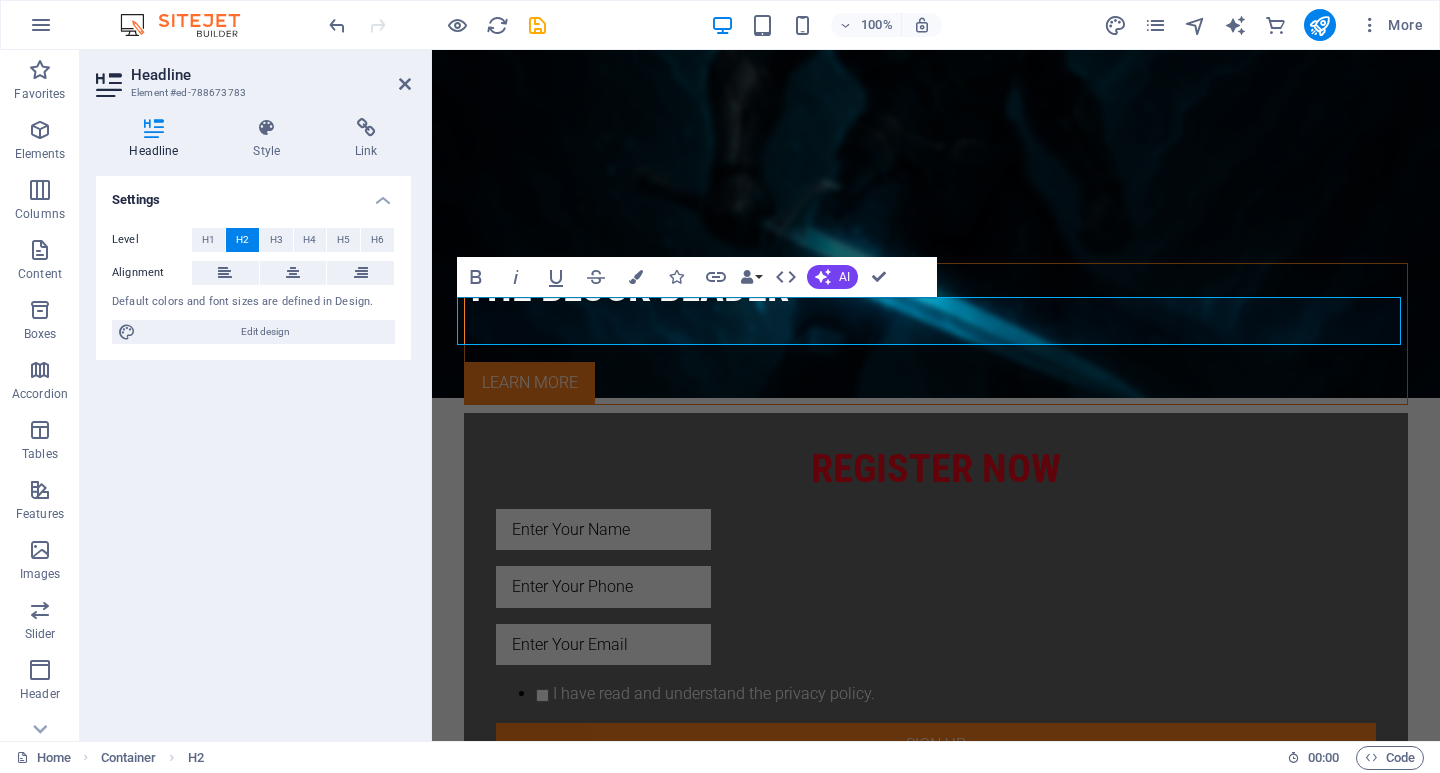 type 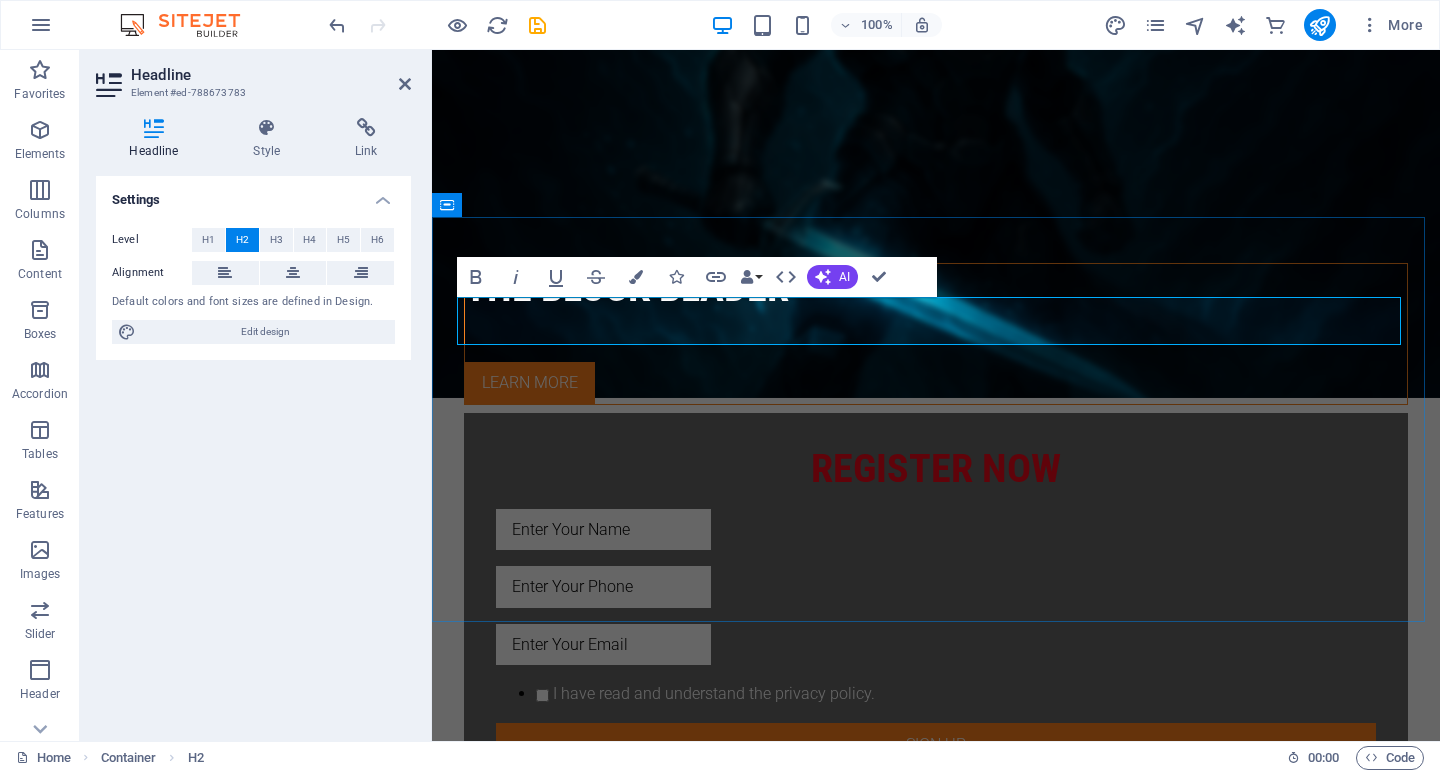 click on "the block Bladetr [PERSON_NAME]" at bounding box center [936, 1443] 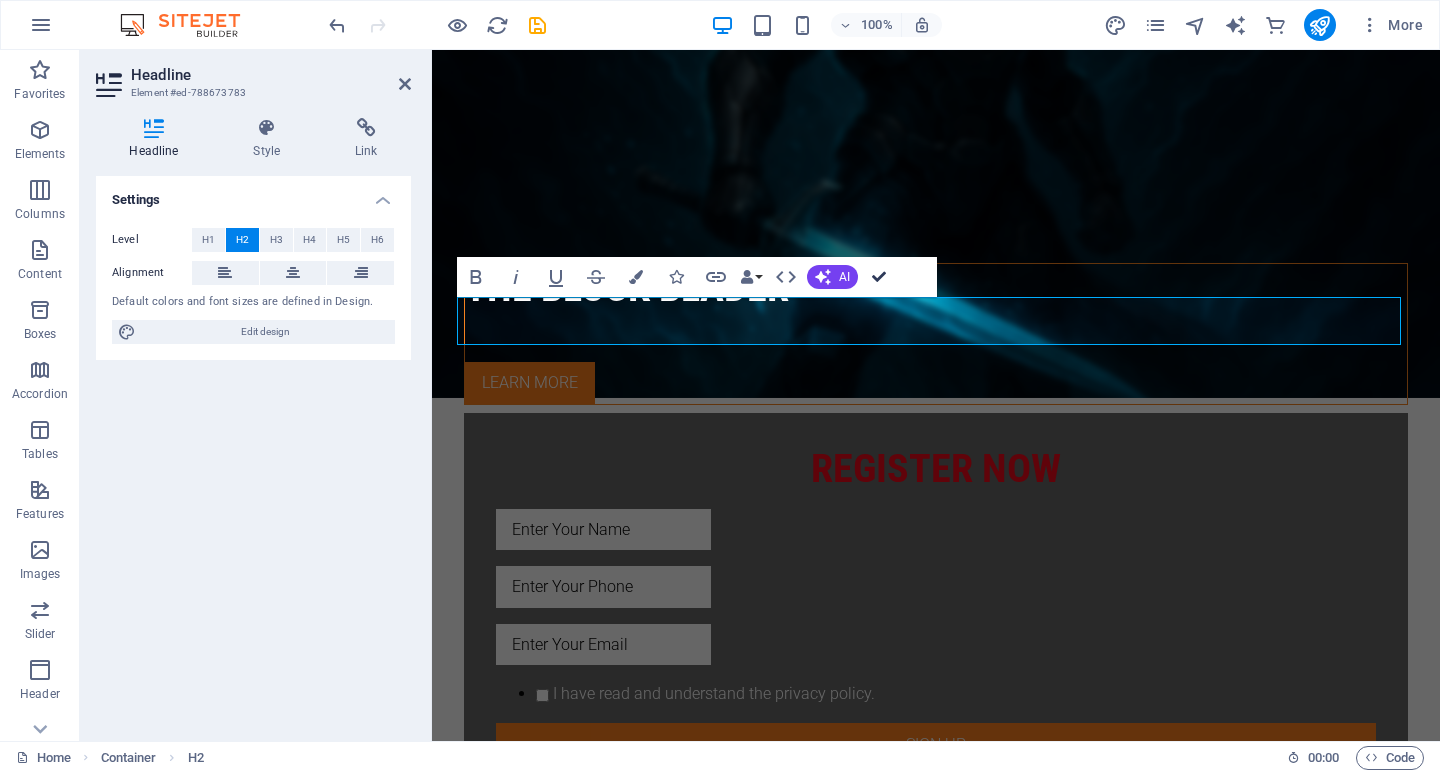 drag, startPoint x: 884, startPoint y: 274, endPoint x: 806, endPoint y: 226, distance: 91.58602 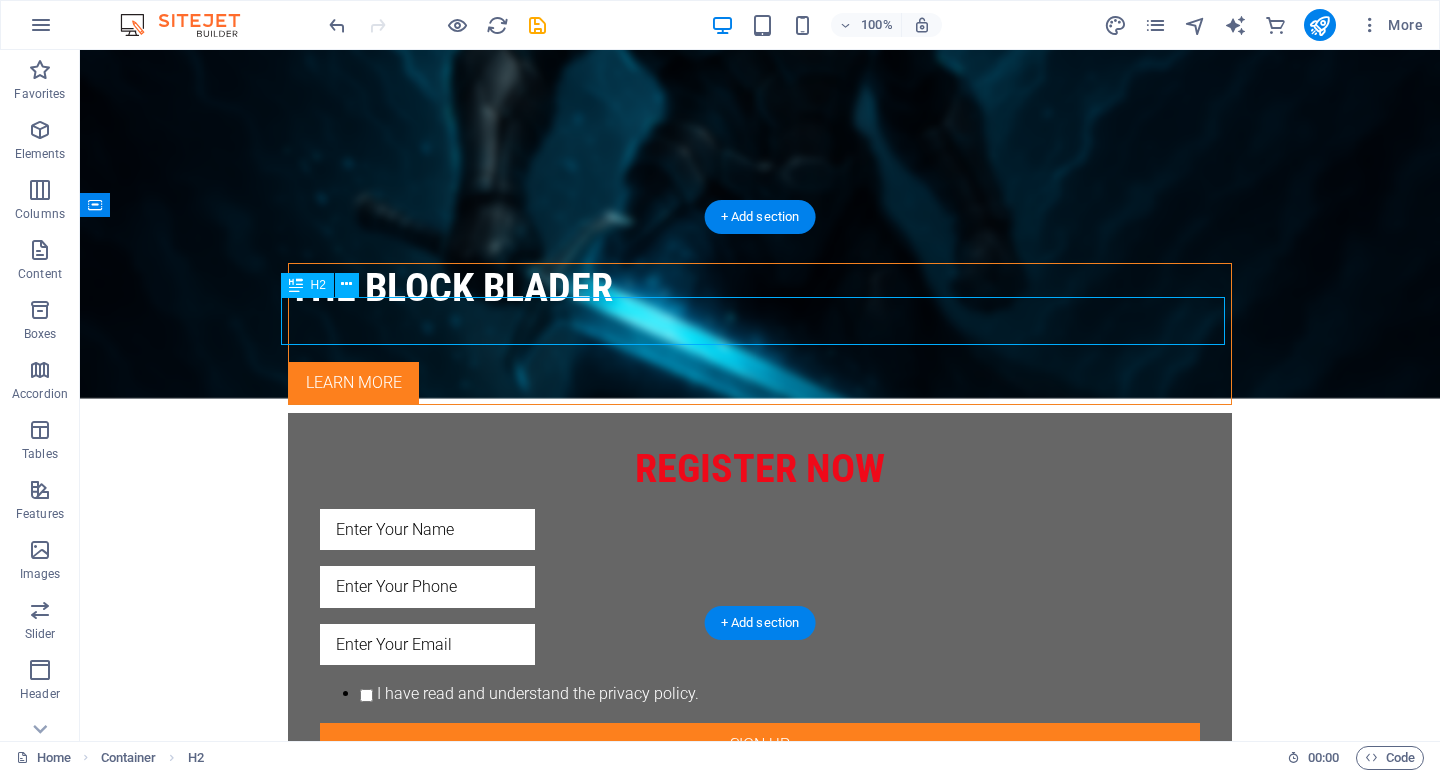 drag, startPoint x: 1008, startPoint y: 318, endPoint x: 585, endPoint y: 307, distance: 423.143 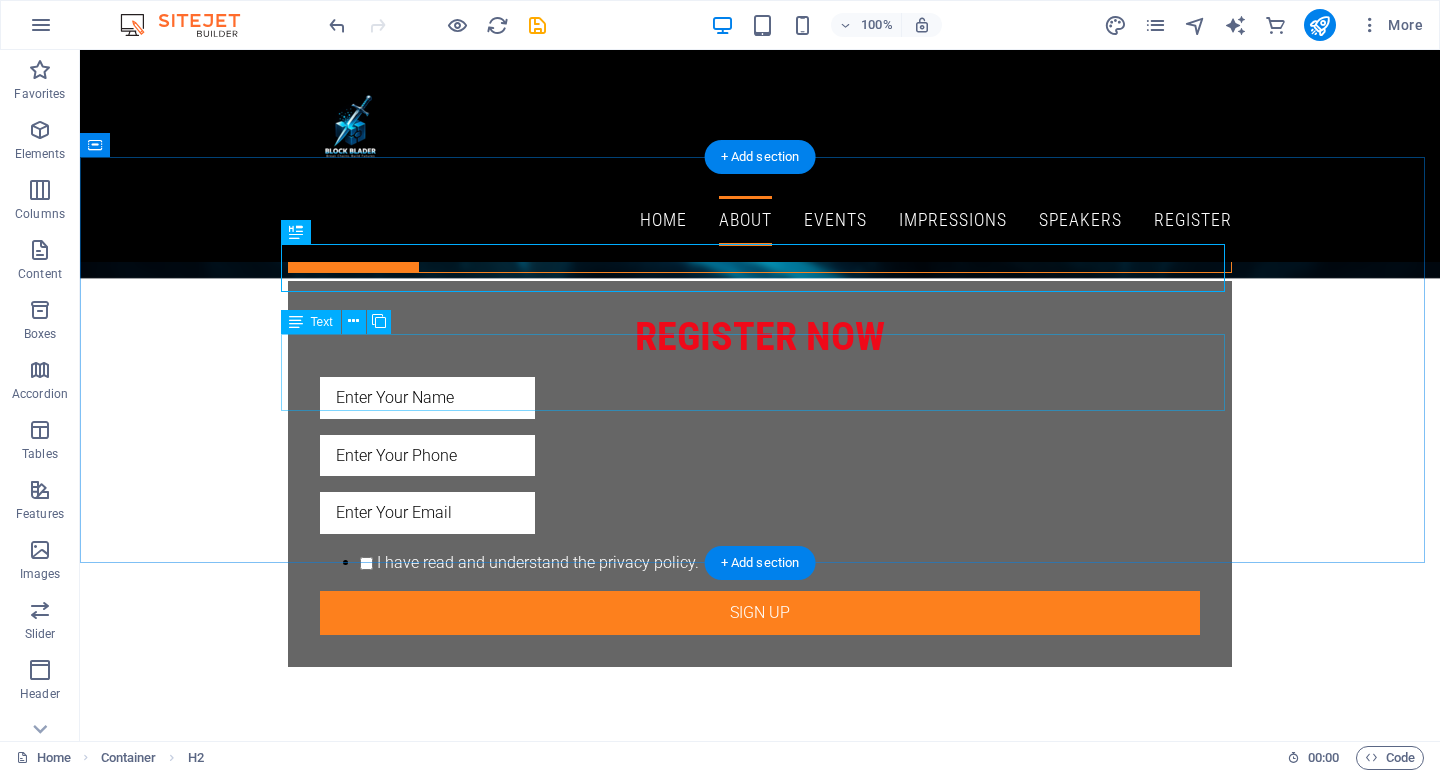 scroll, scrollTop: 700, scrollLeft: 0, axis: vertical 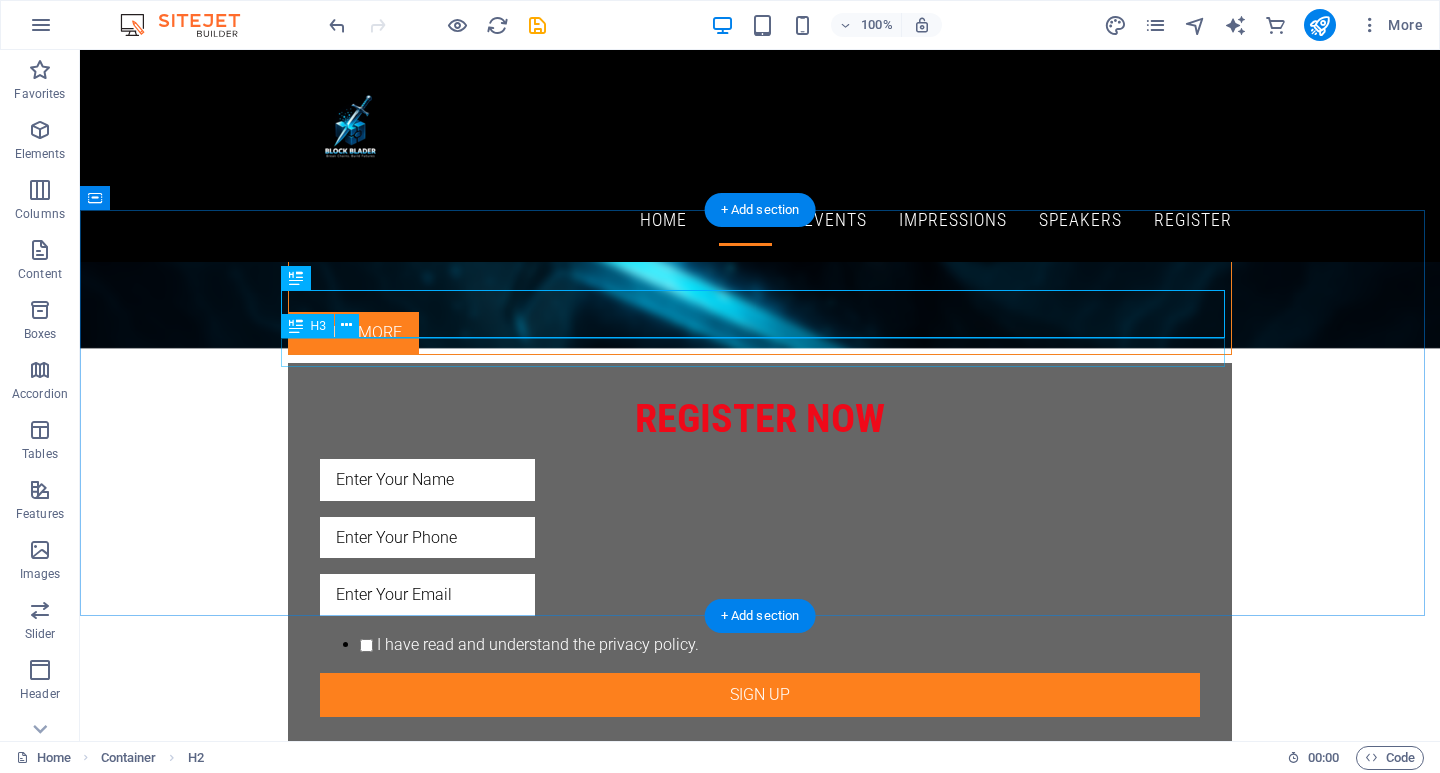click on "Lorem ipsum dolor sit amet" at bounding box center [760, 1432] 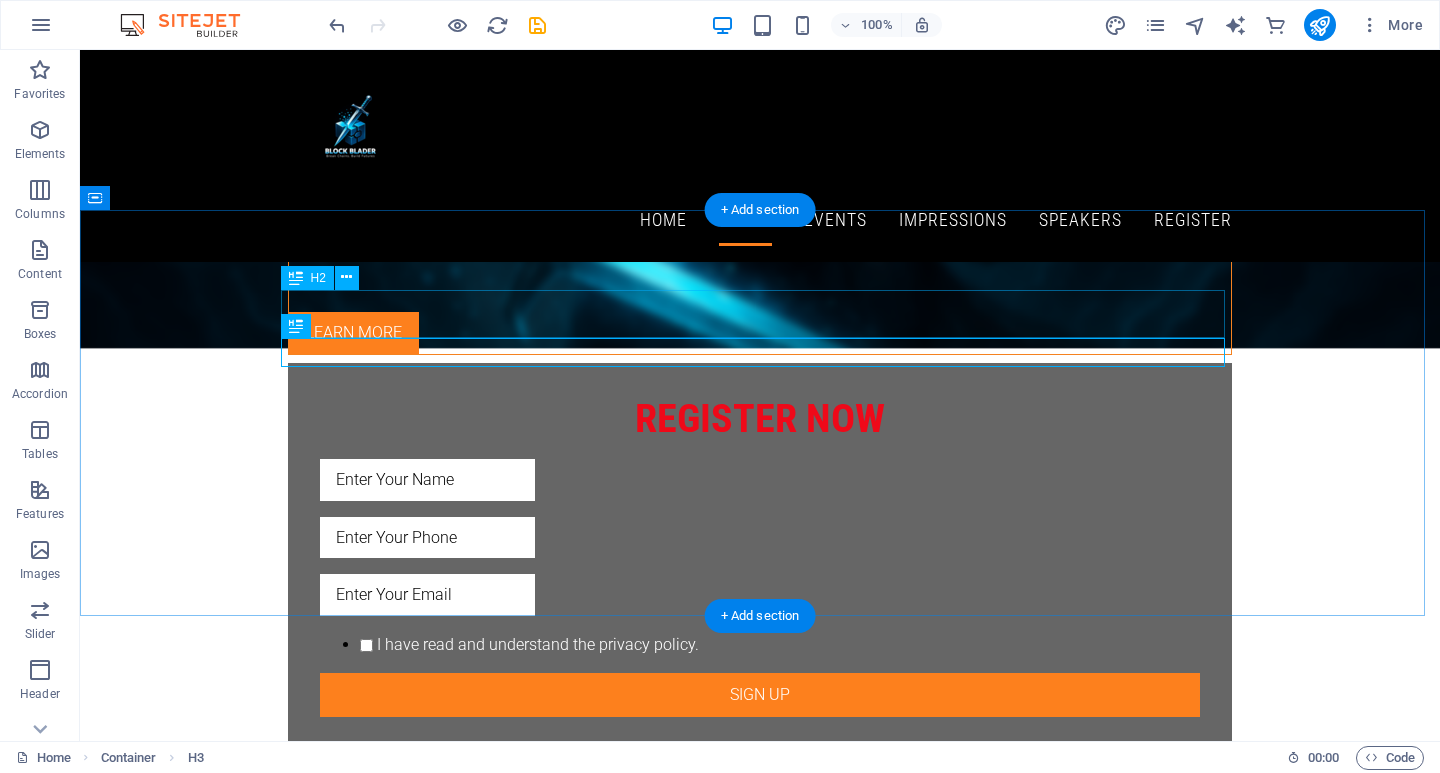 click on "the block Bladetr [PERSON_NAME]" at bounding box center (760, 1394) 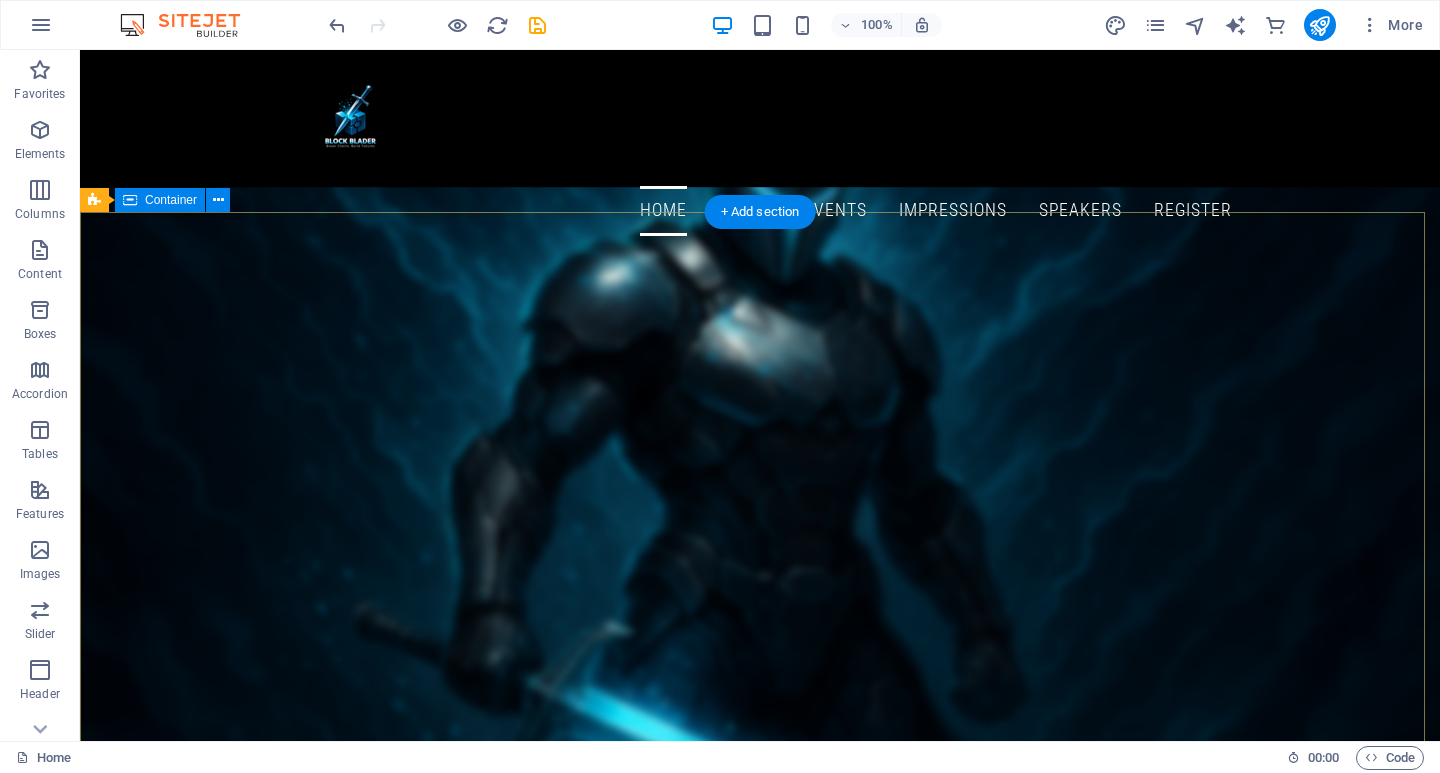 scroll, scrollTop: 0, scrollLeft: 0, axis: both 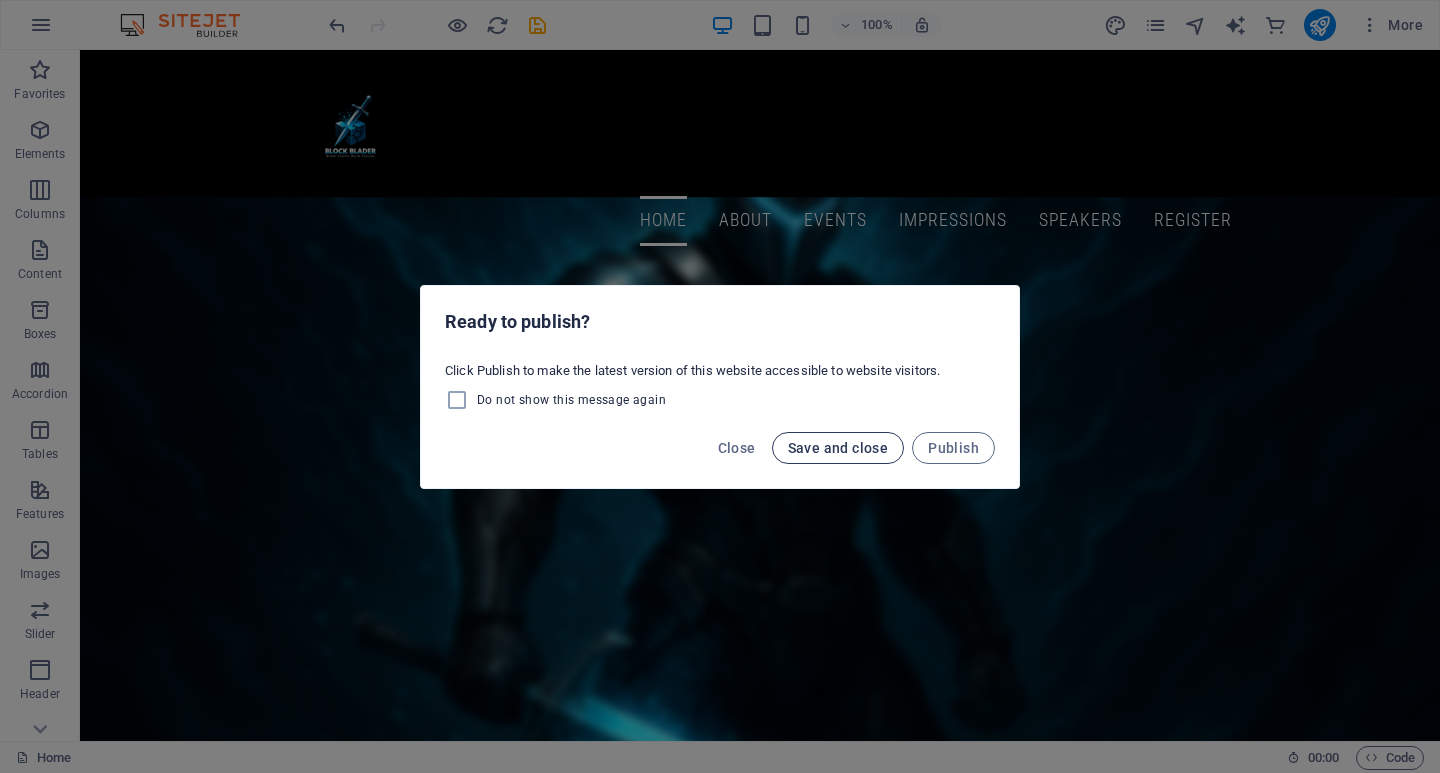 click on "Save and close" at bounding box center (838, 448) 